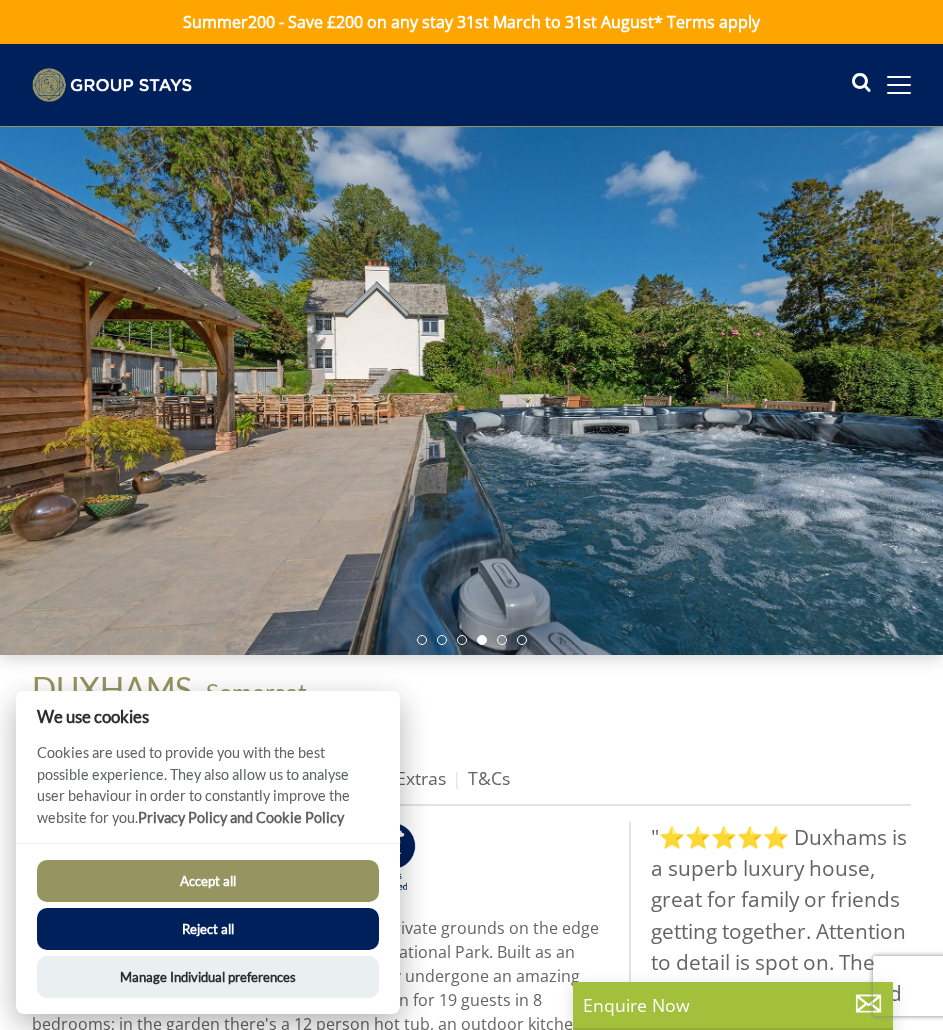 scroll, scrollTop: 0, scrollLeft: 0, axis: both 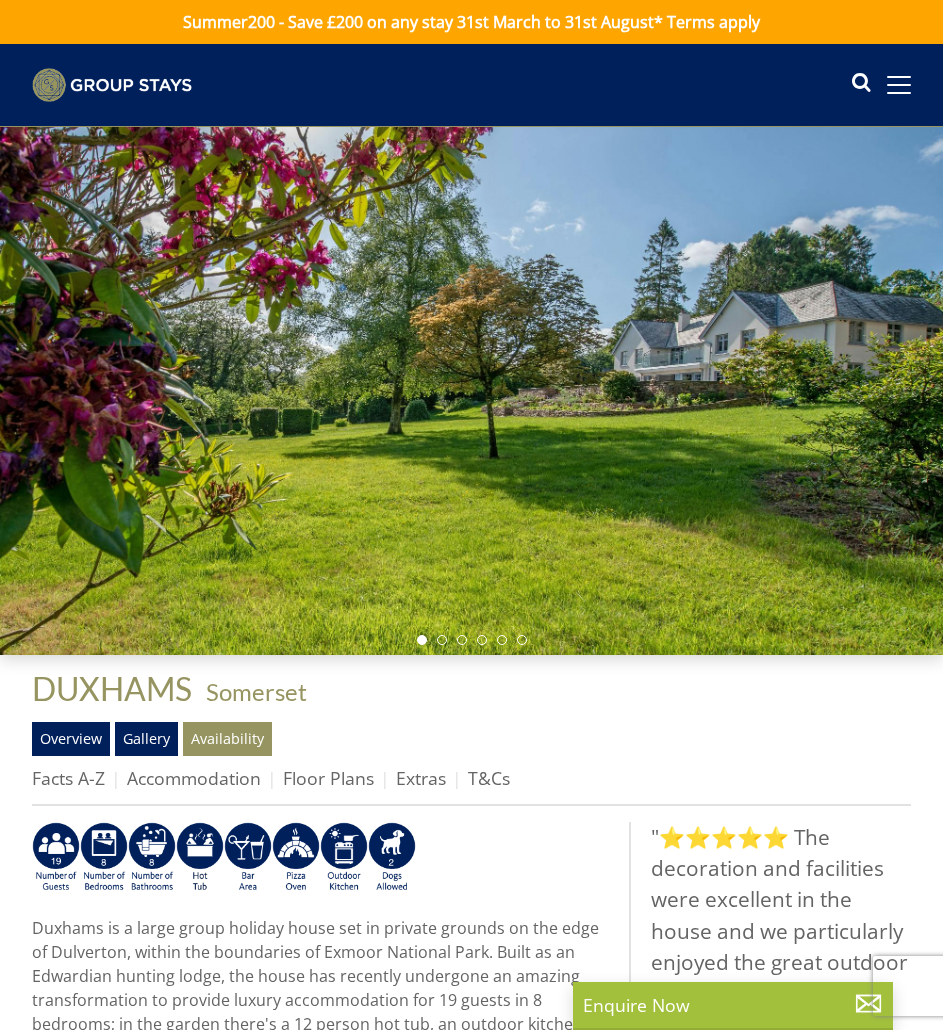 click at bounding box center (471, 391) 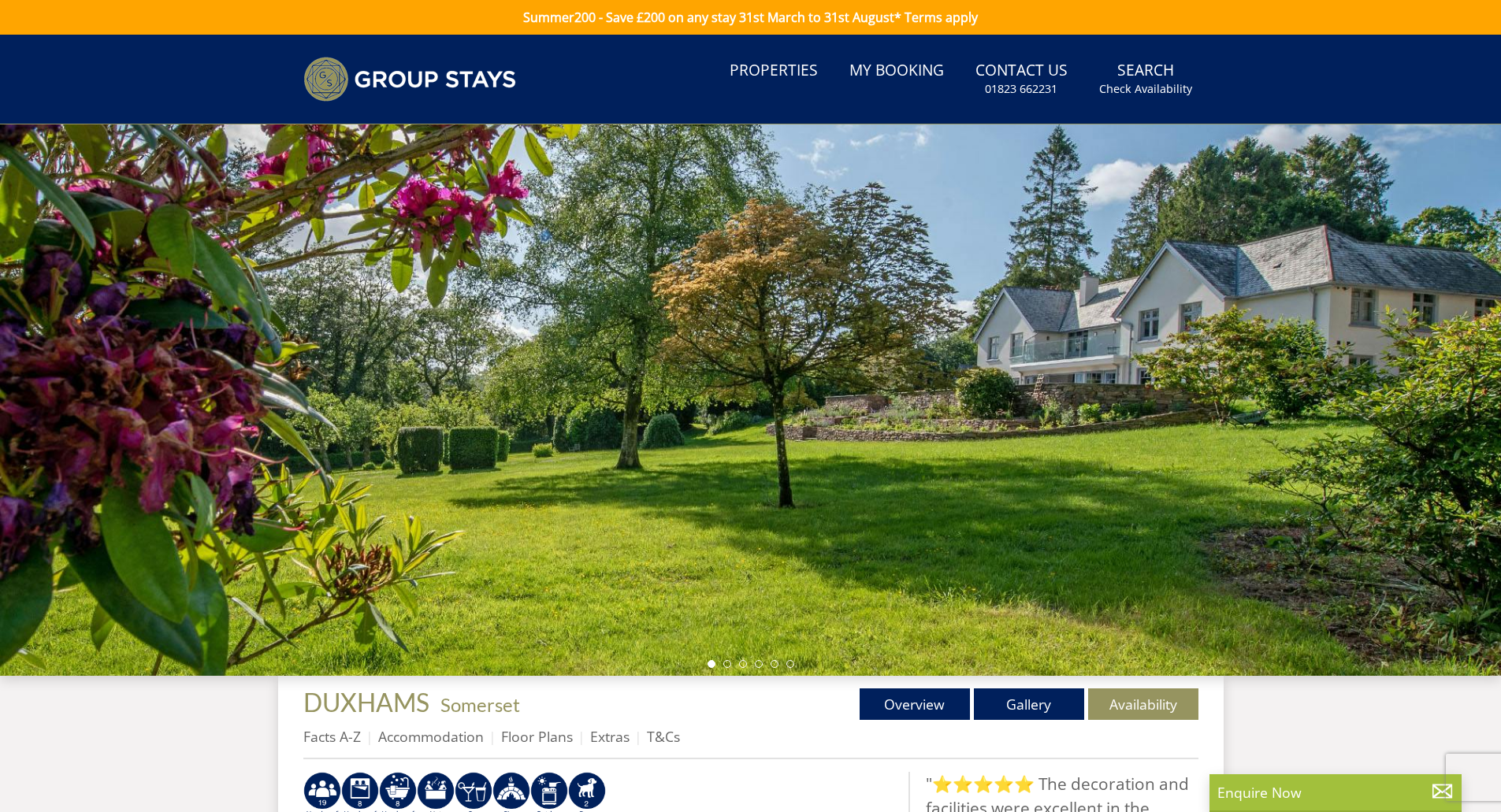 click at bounding box center (751, 664) 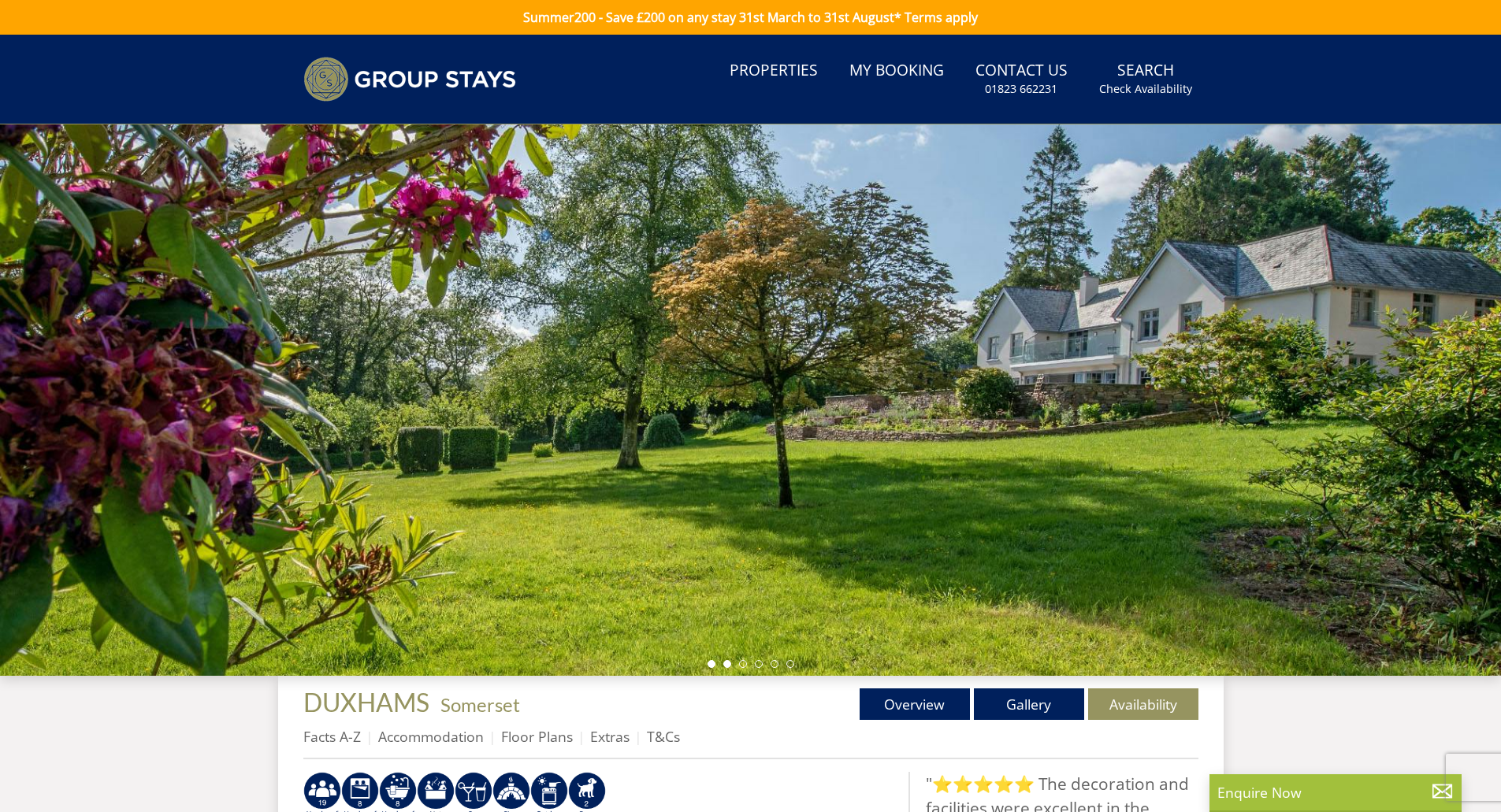 click at bounding box center (727, 664) 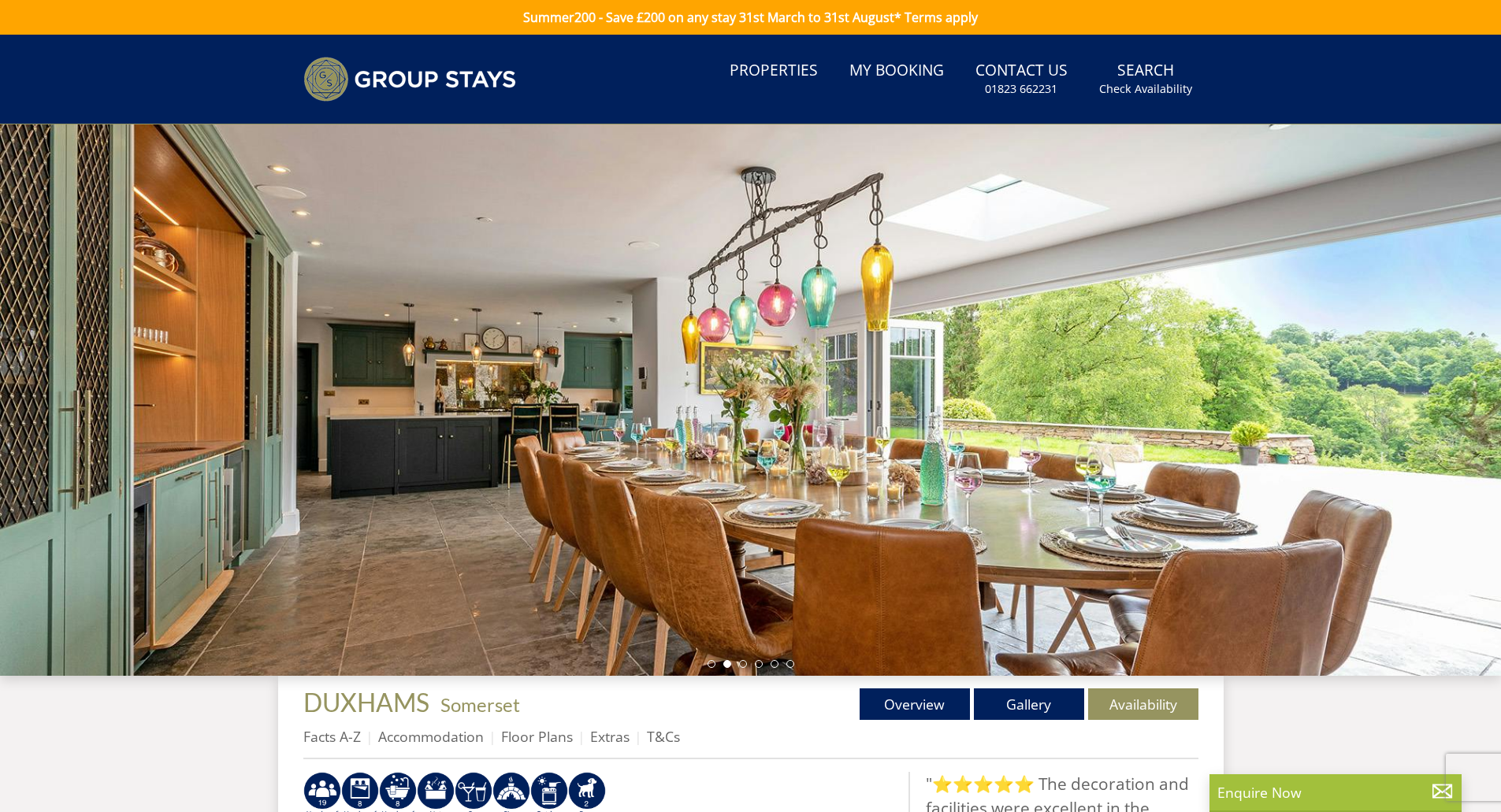 click at bounding box center (751, 664) 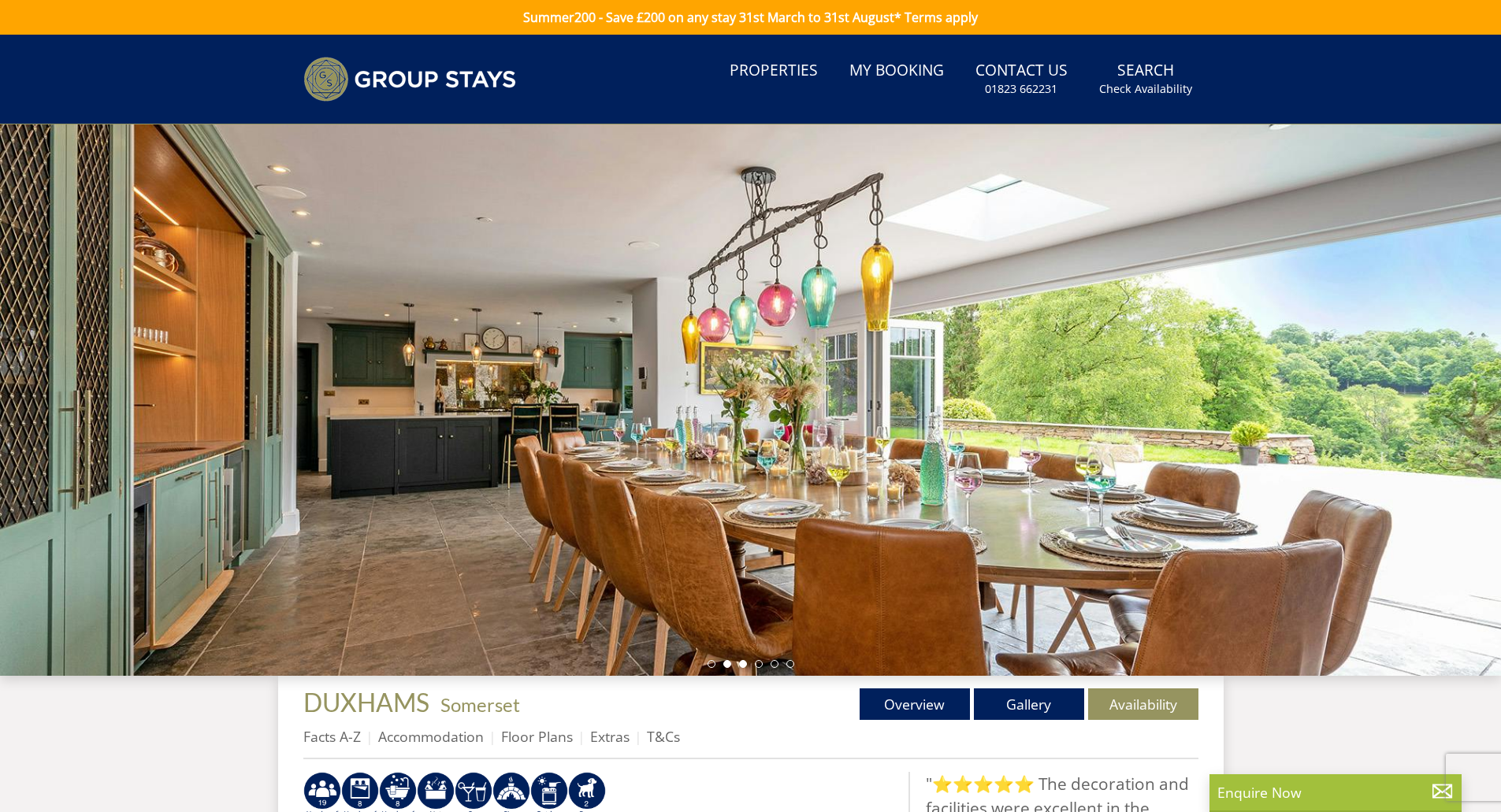 click at bounding box center (743, 664) 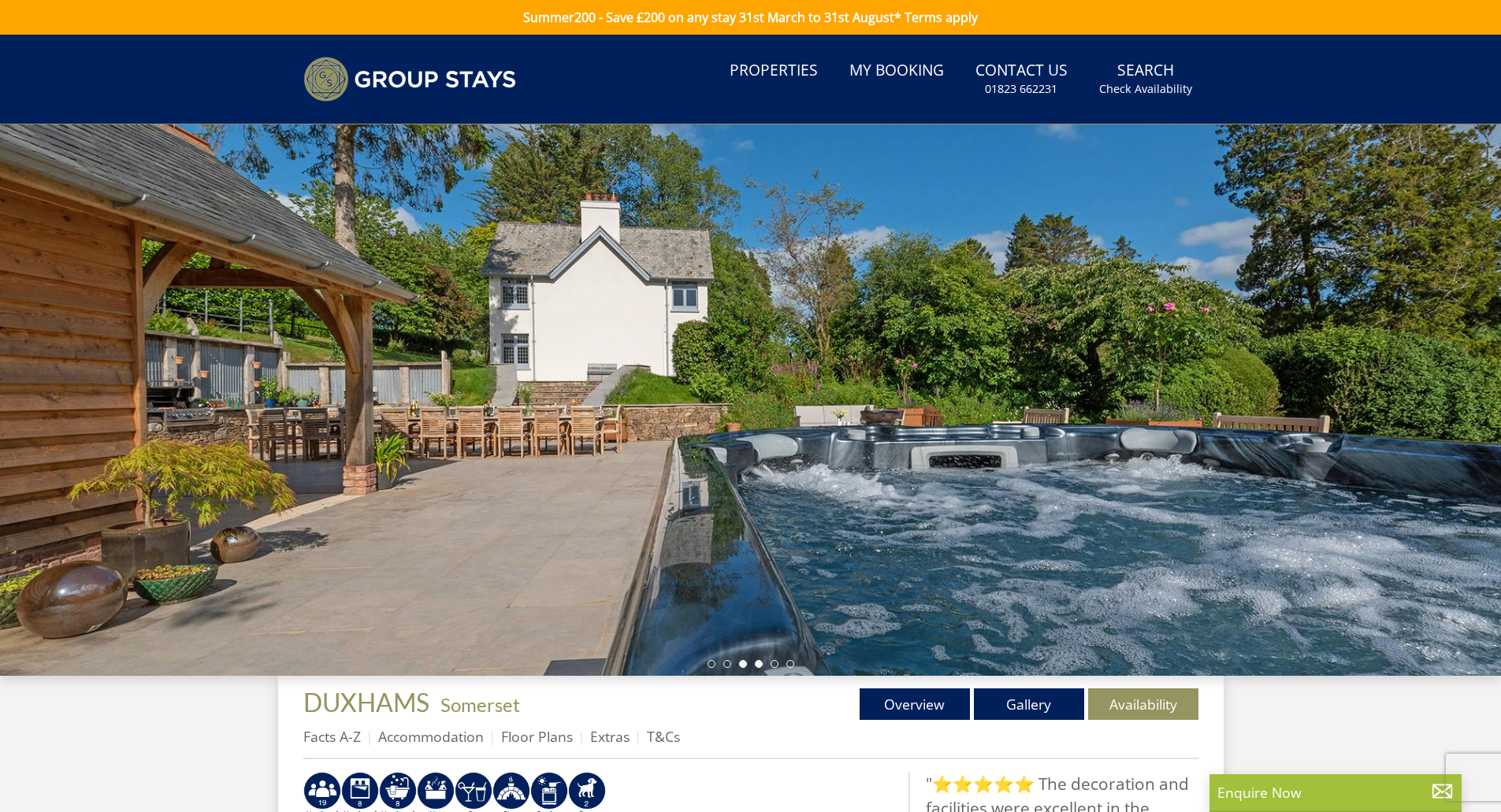 click at bounding box center (759, 664) 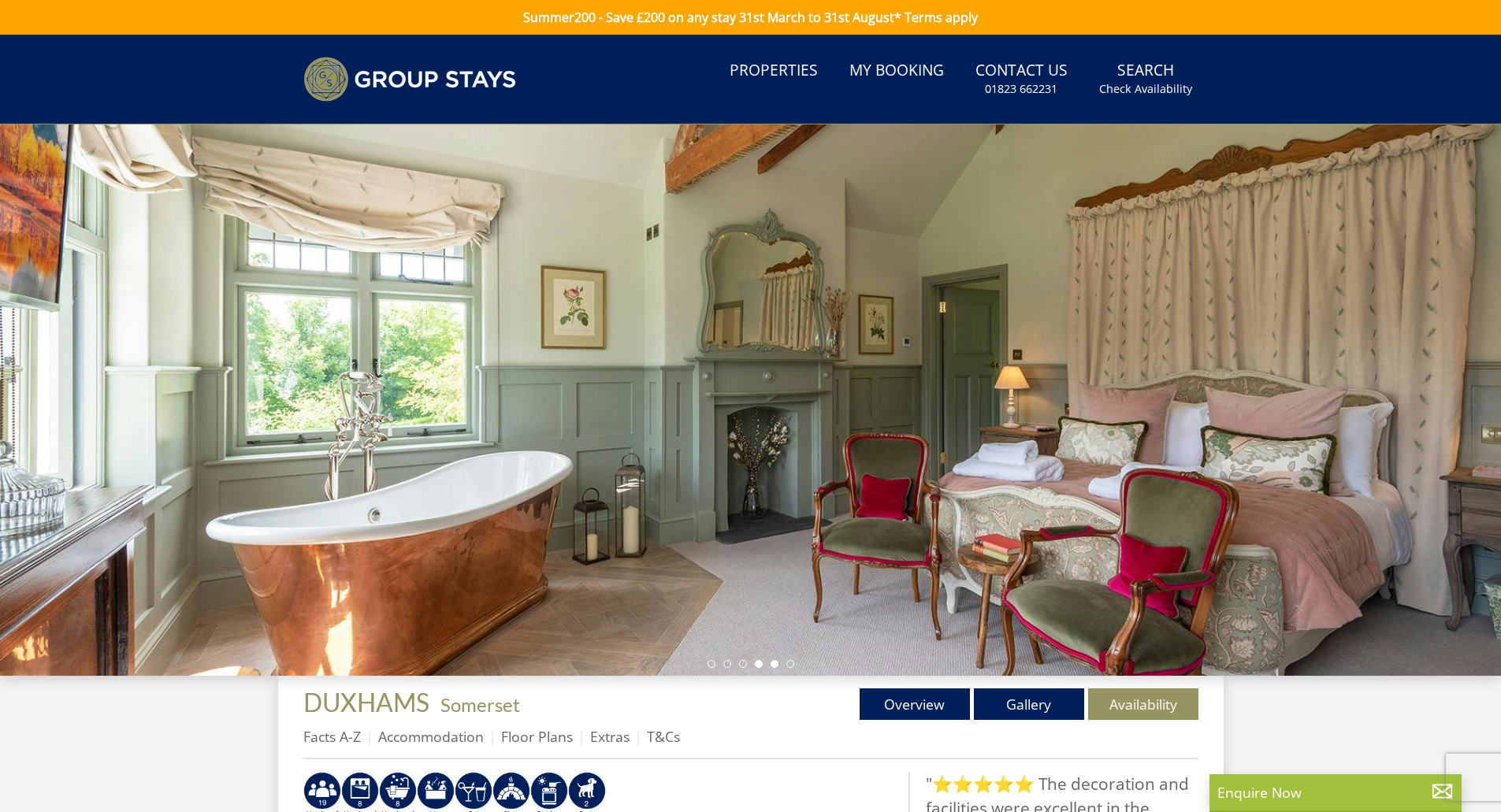 click at bounding box center [775, 664] 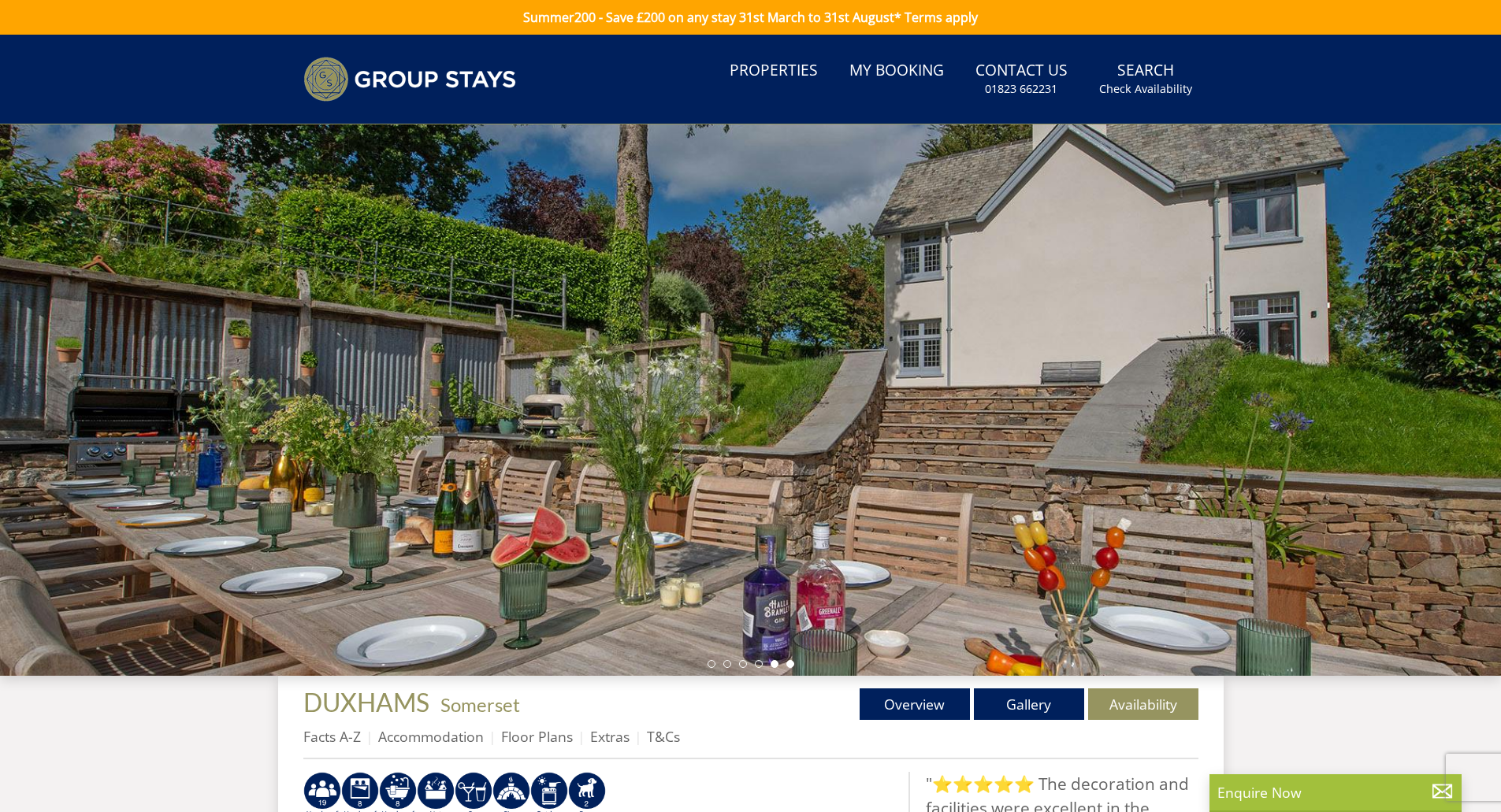 click at bounding box center [790, 664] 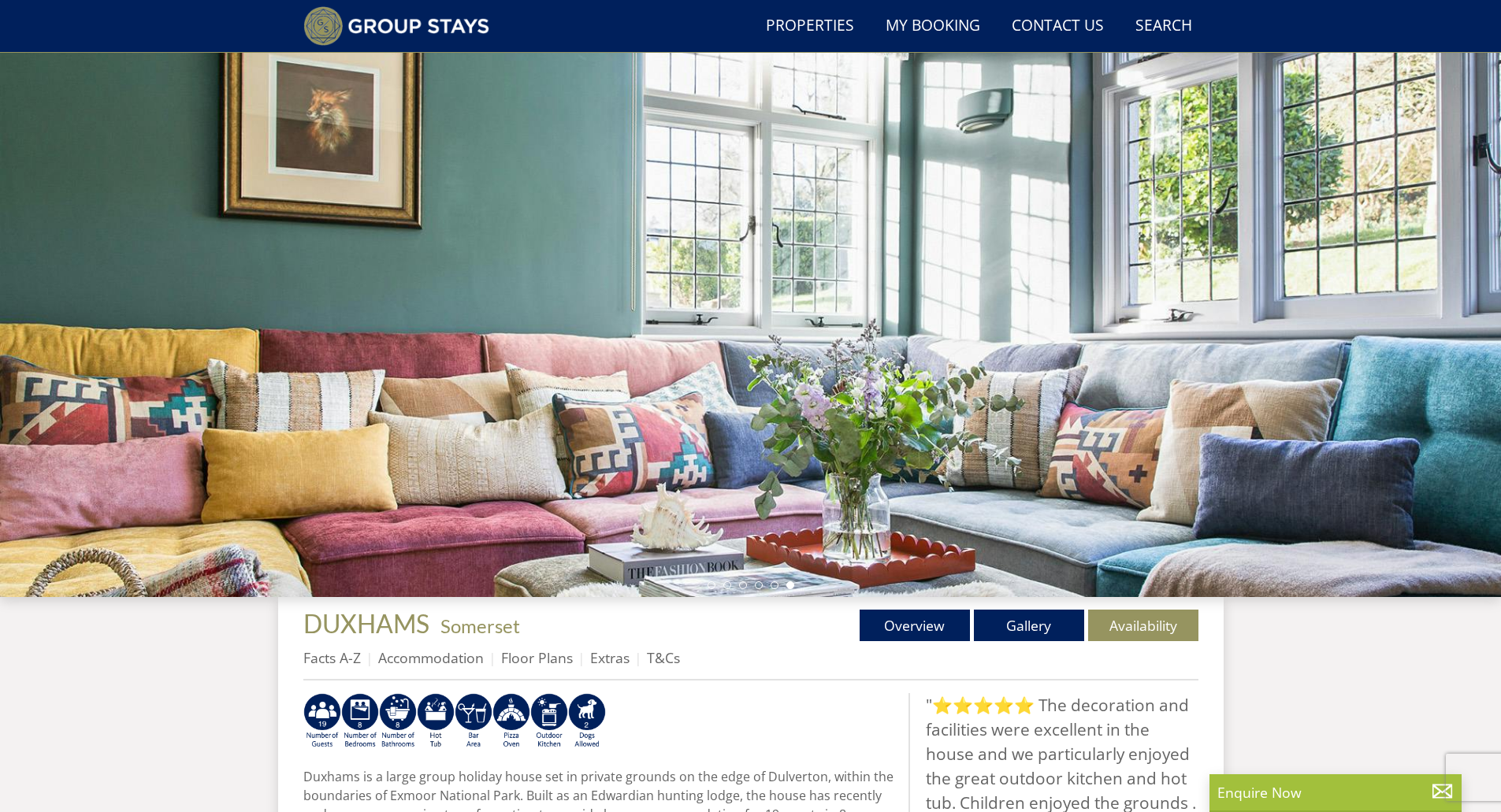drag, startPoint x: 1239, startPoint y: 423, endPoint x: 1225, endPoint y: 428, distance: 14.866069 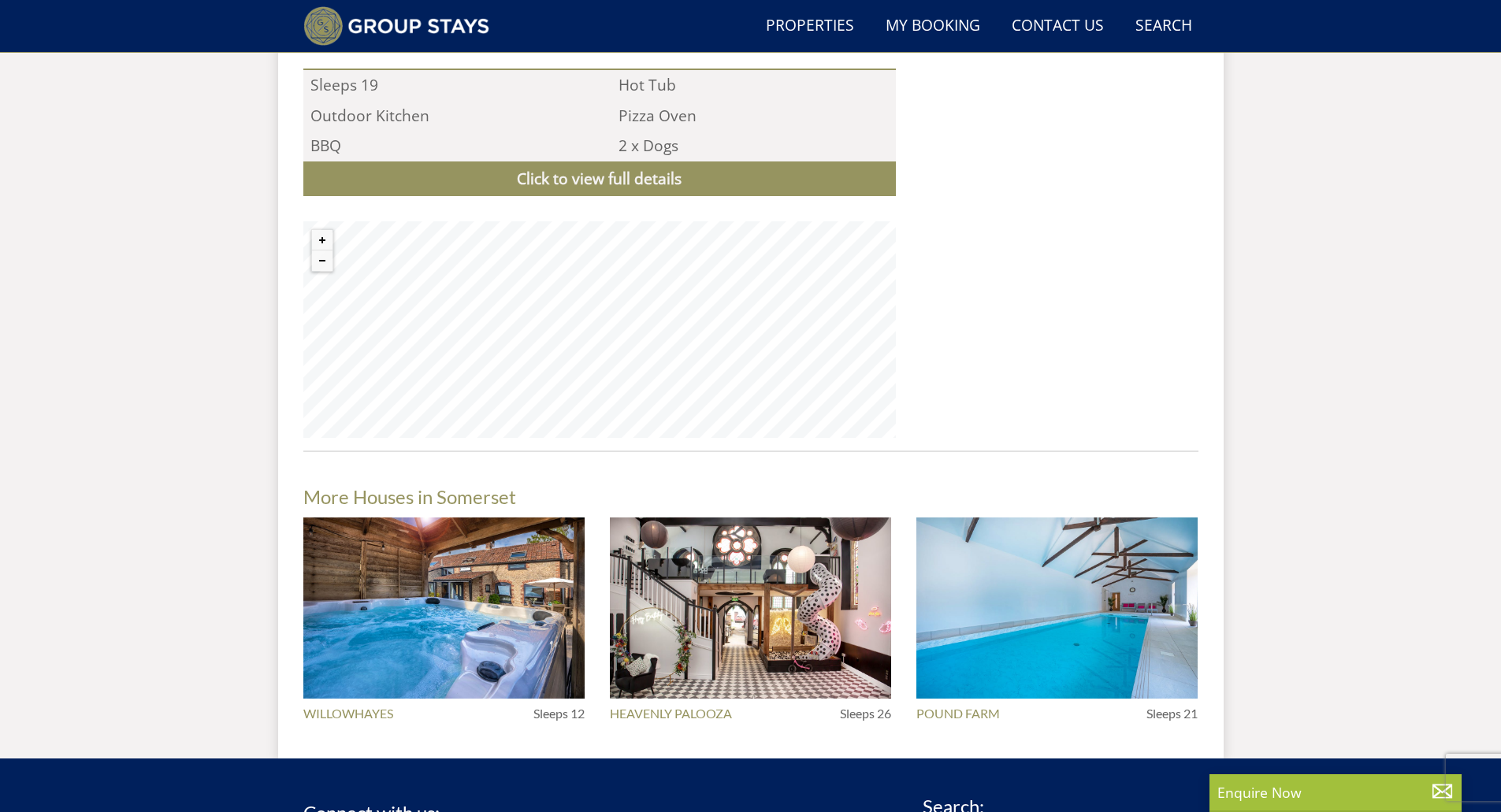 scroll, scrollTop: 1538, scrollLeft: 0, axis: vertical 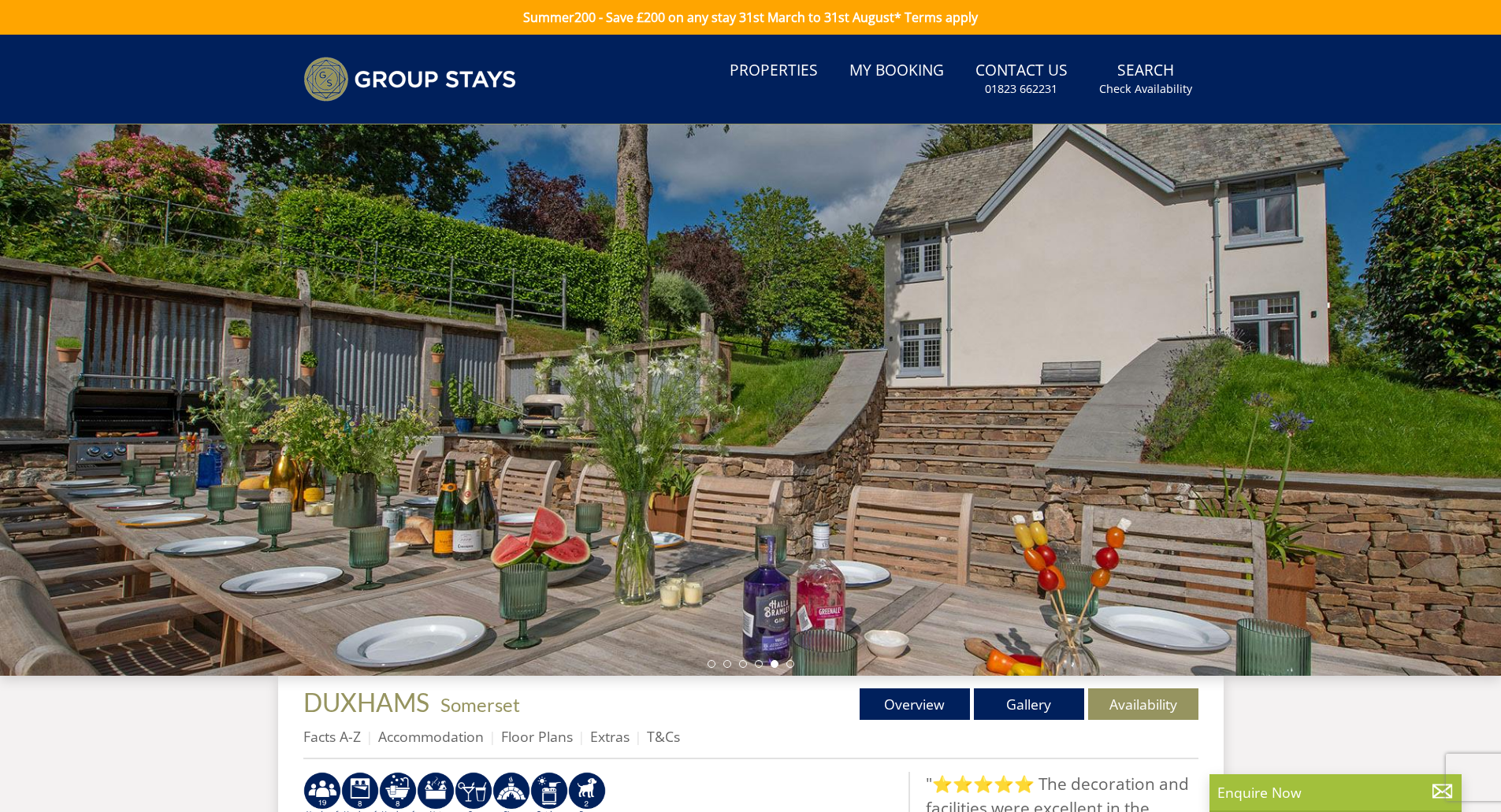 click at bounding box center [750, 400] 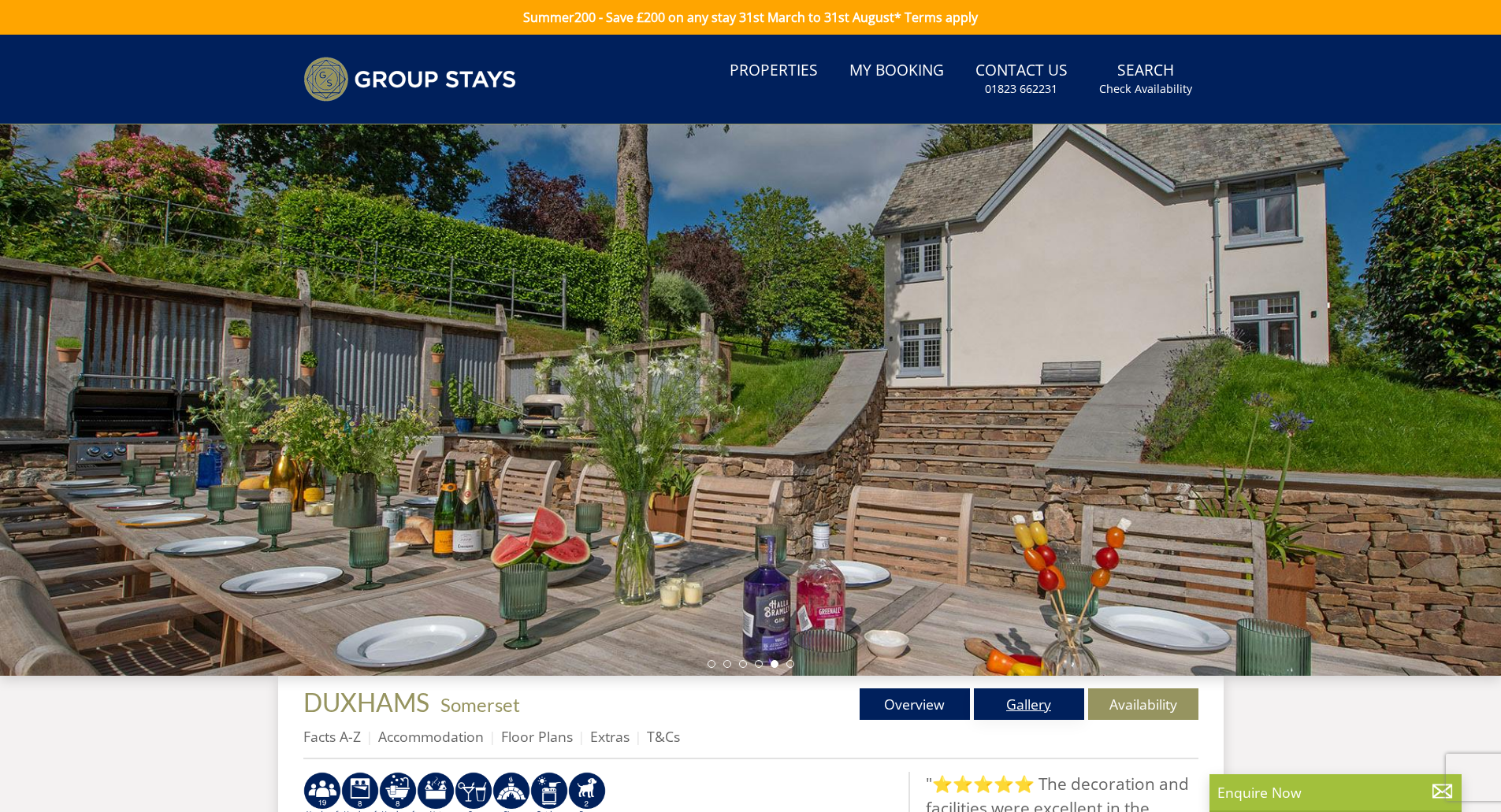 click on "Gallery" at bounding box center (1029, 704) 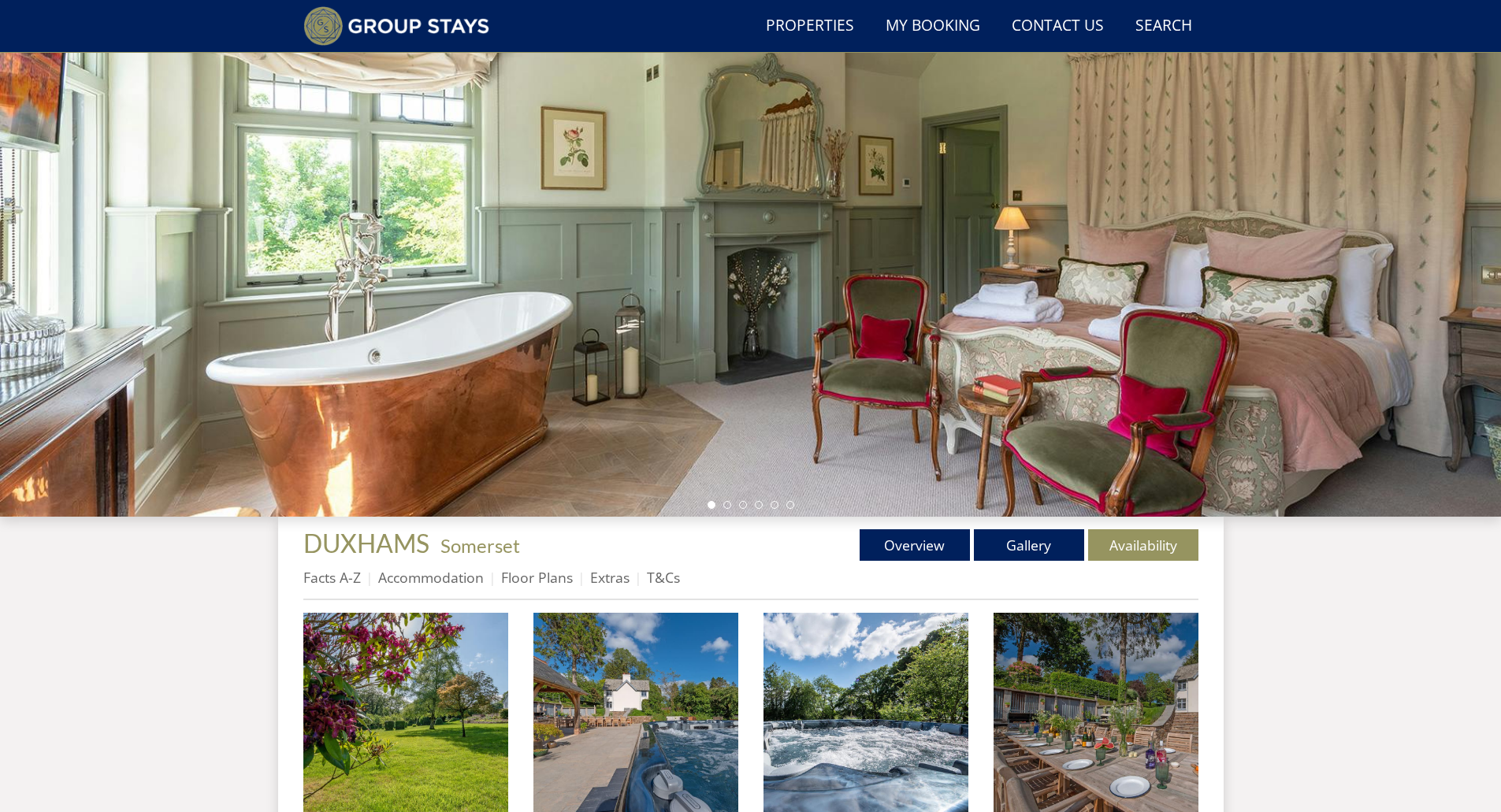 scroll, scrollTop: 537, scrollLeft: 0, axis: vertical 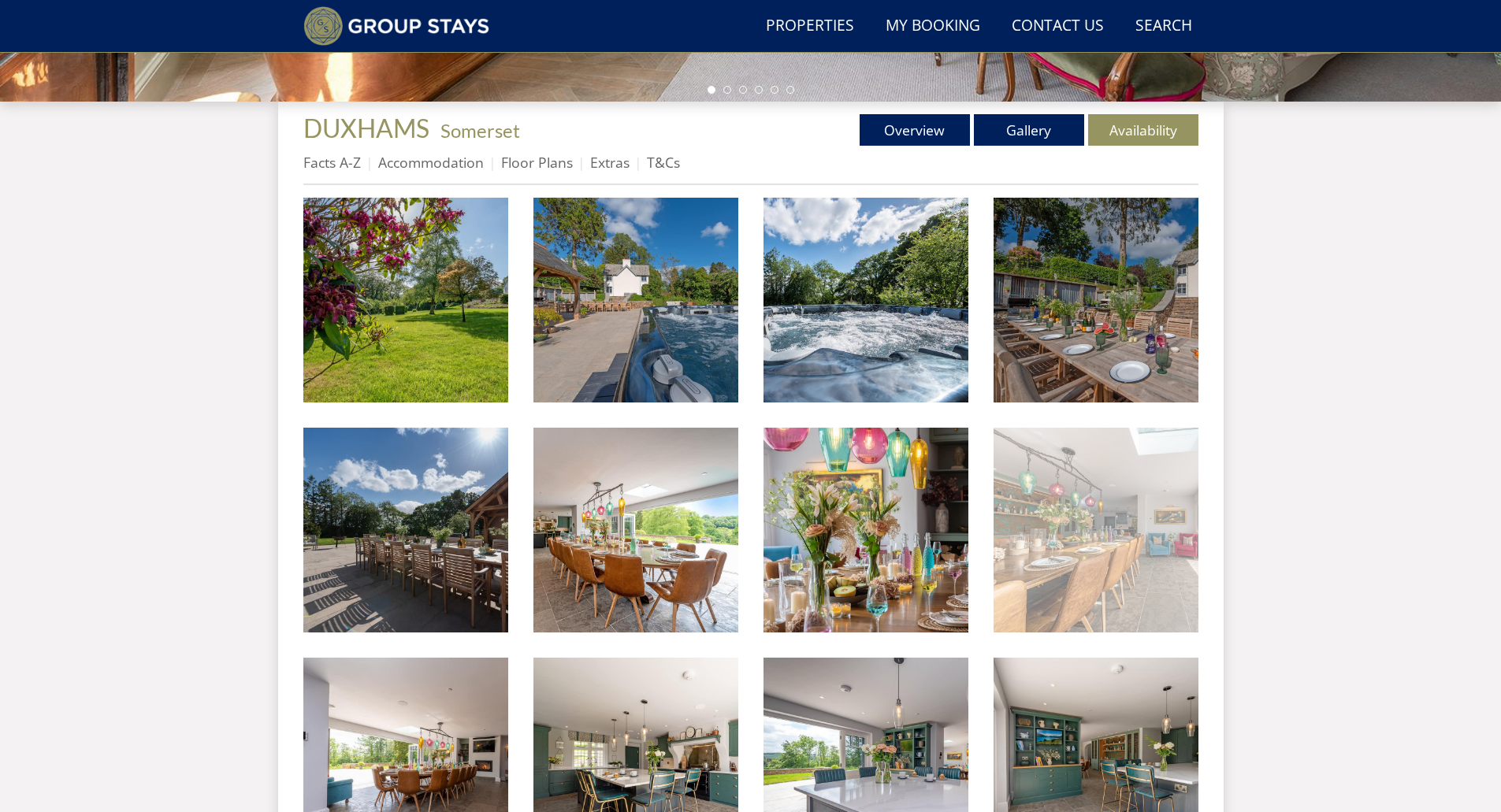 click at bounding box center [1096, 530] 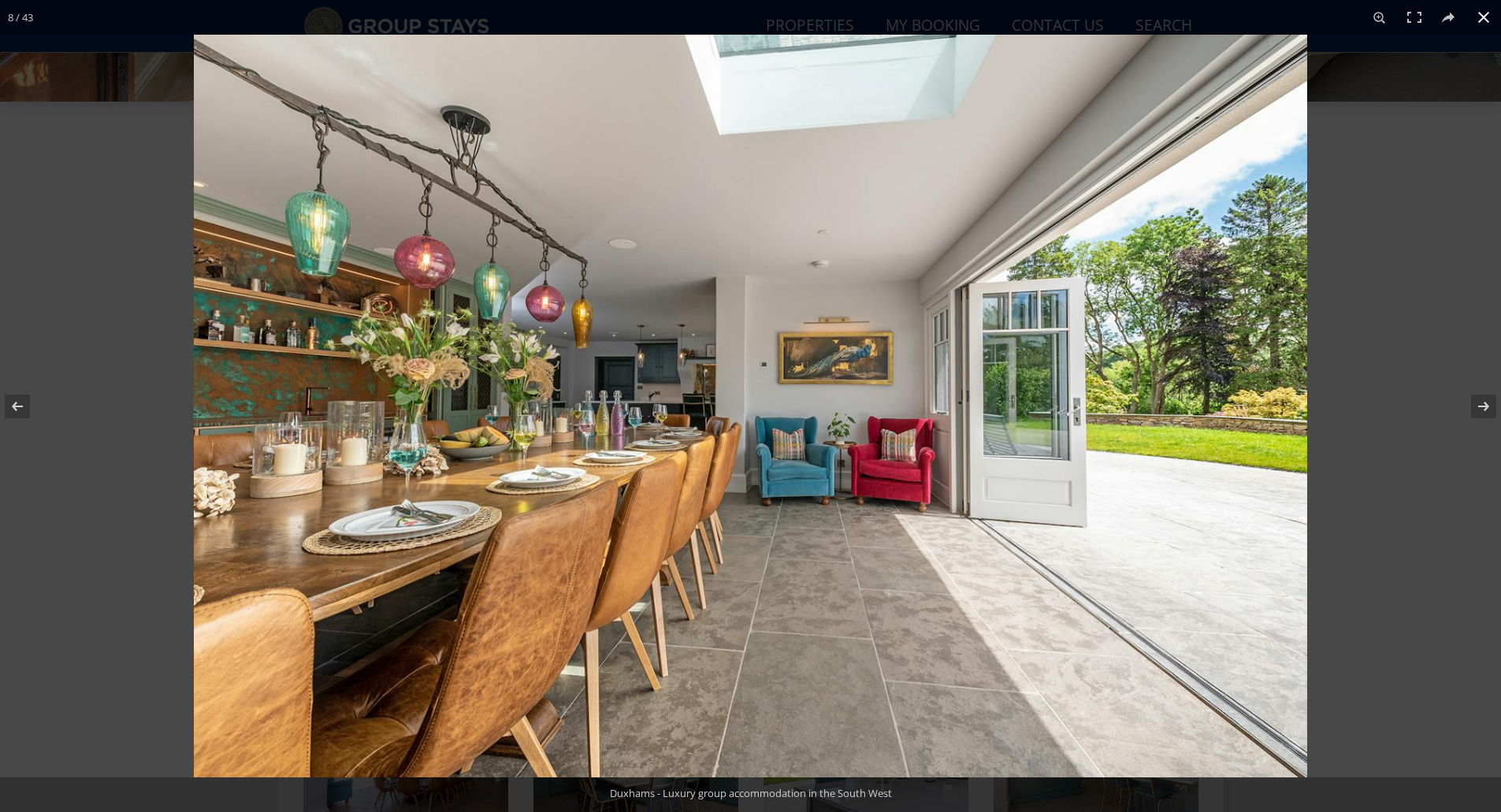 click at bounding box center (944, 440) 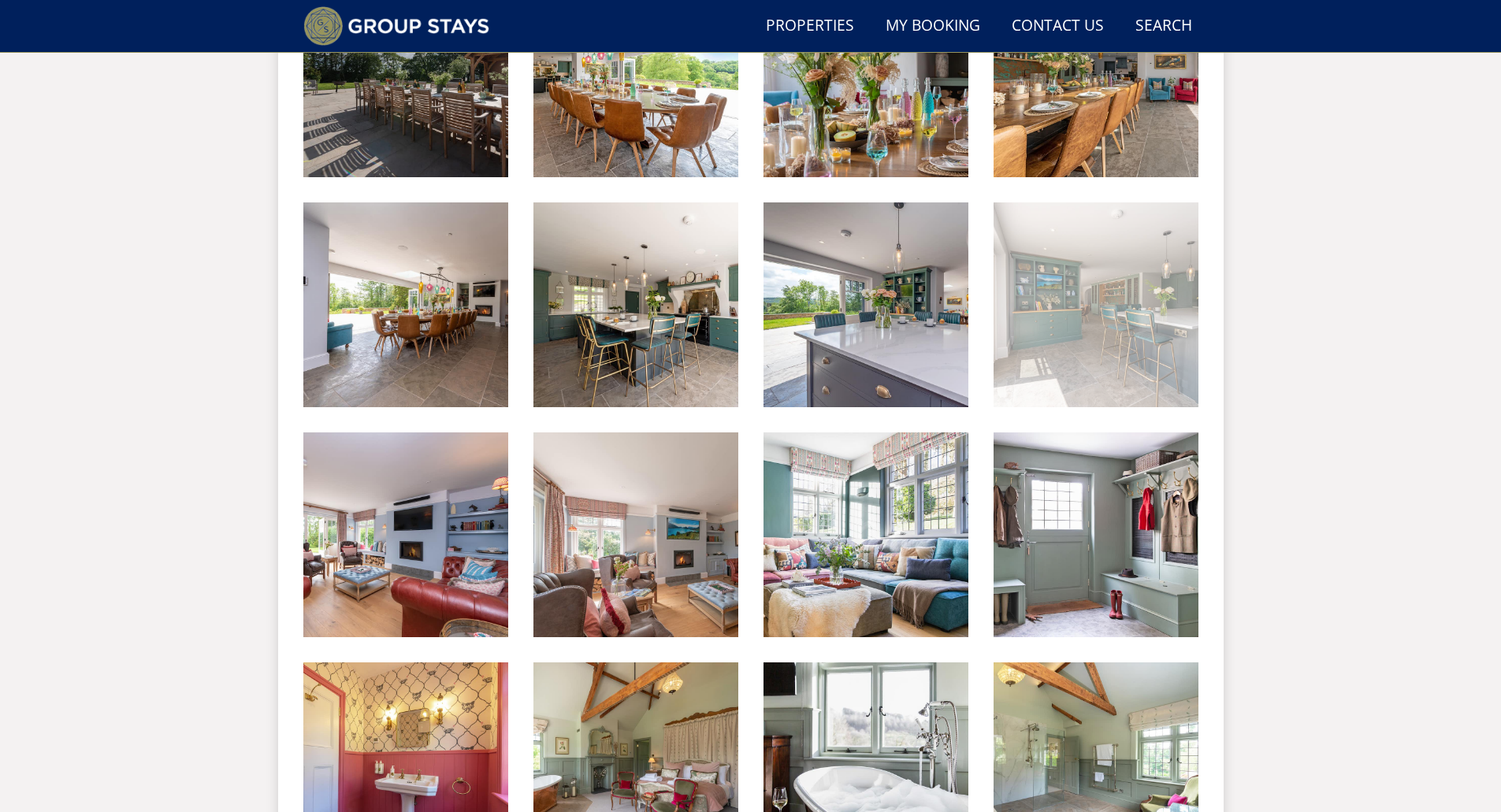 scroll, scrollTop: 1010, scrollLeft: 0, axis: vertical 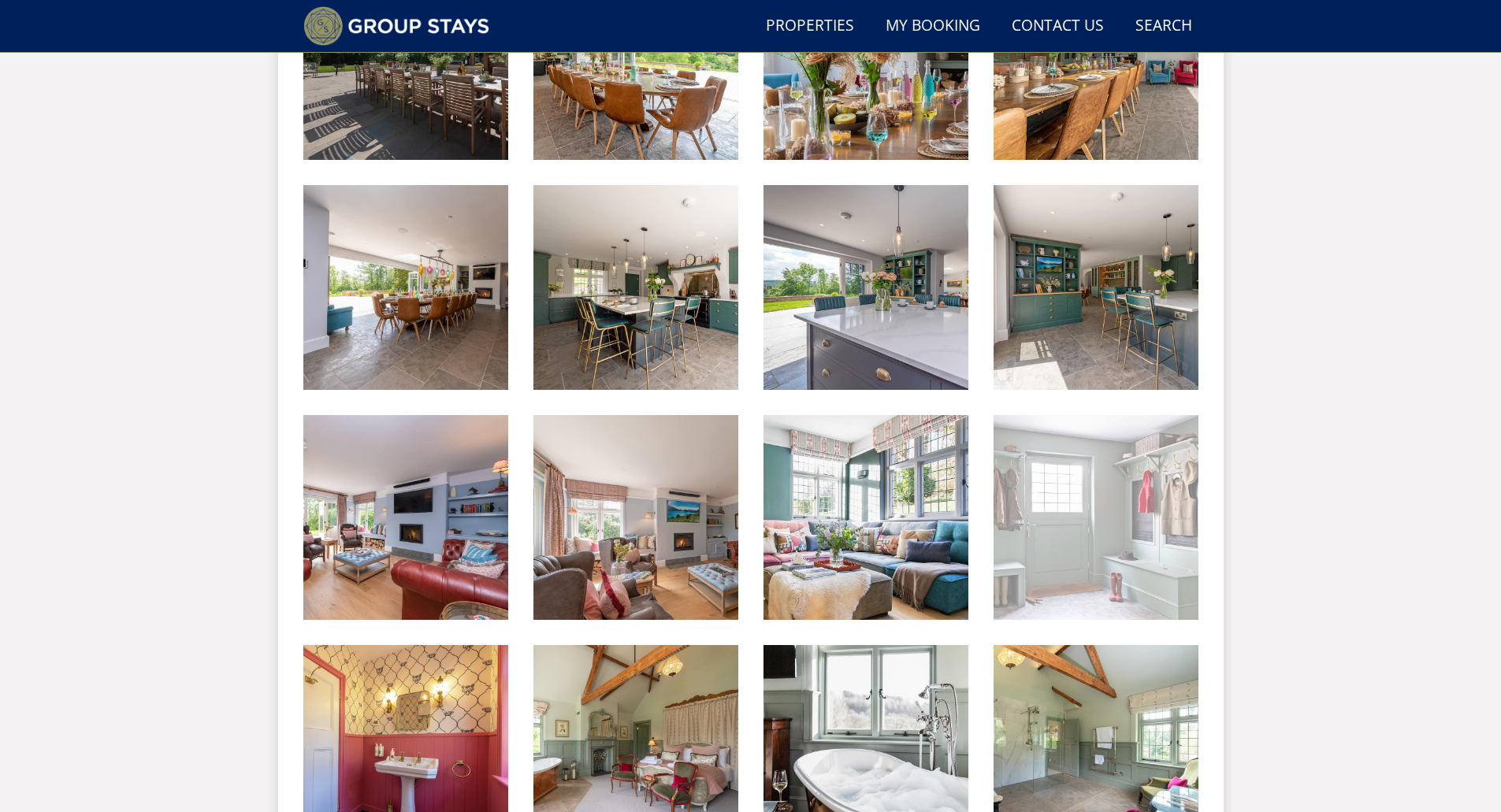 click at bounding box center (1096, 517) 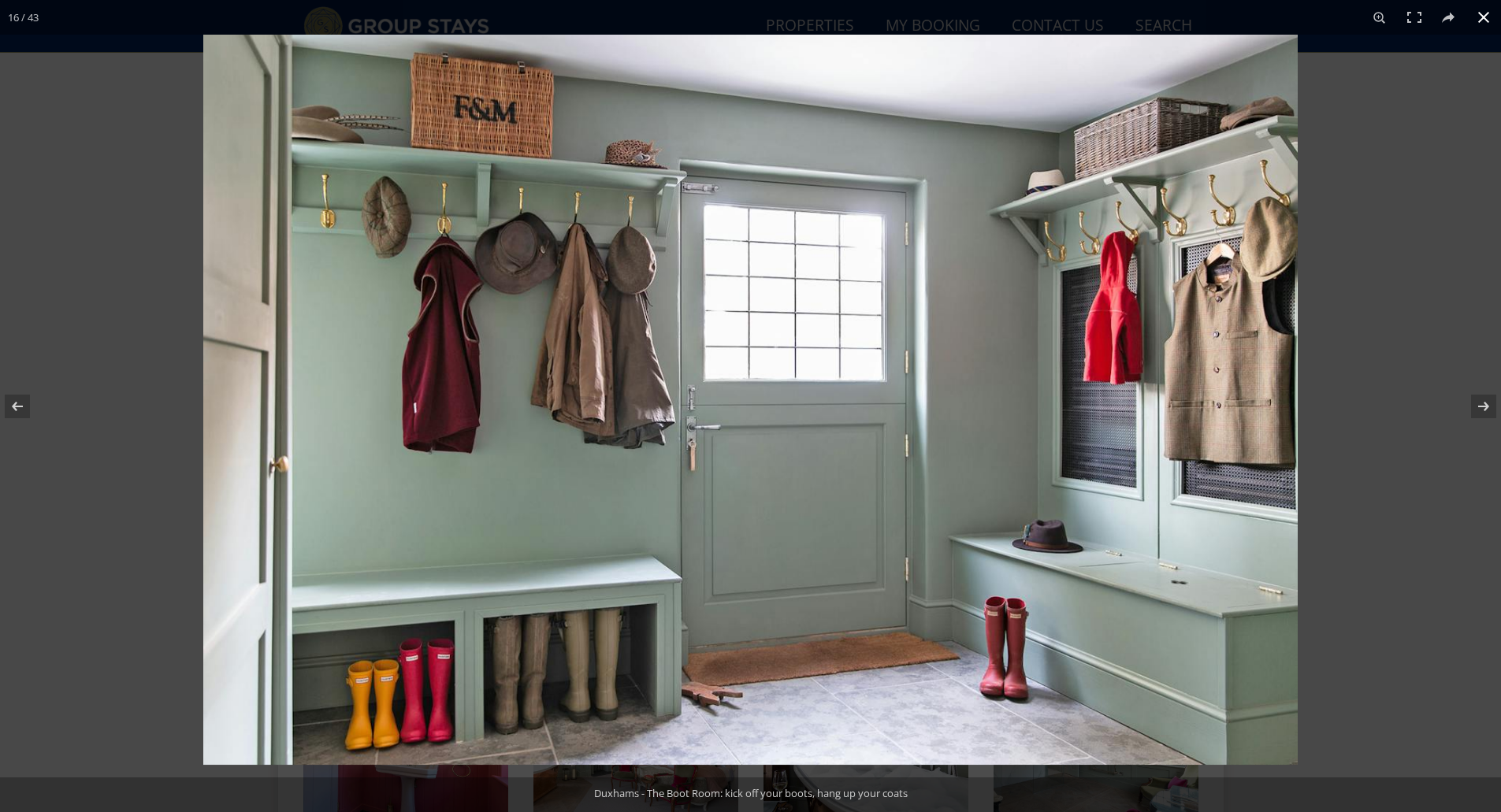 click at bounding box center (953, 440) 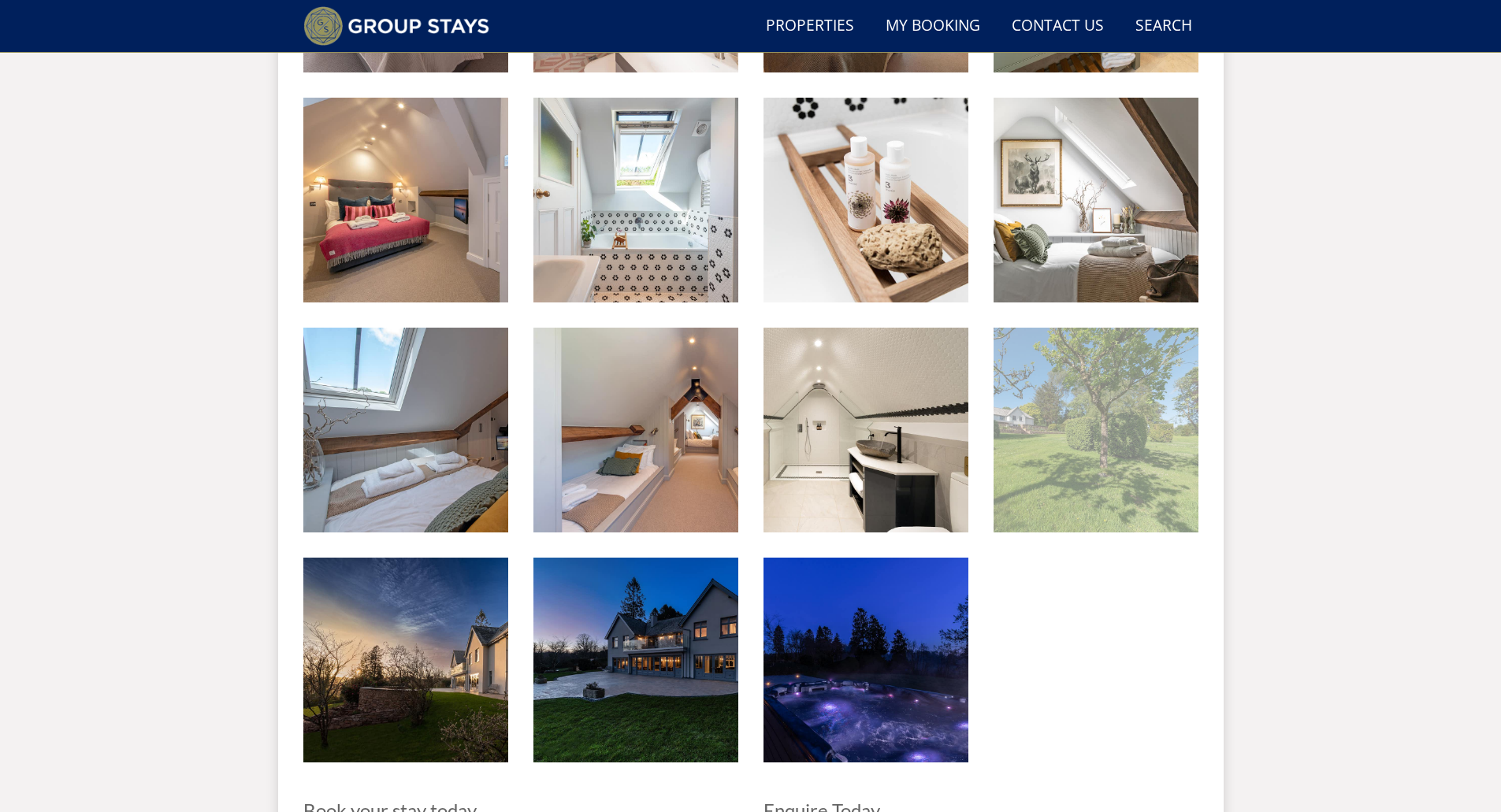 scroll, scrollTop: 2664, scrollLeft: 0, axis: vertical 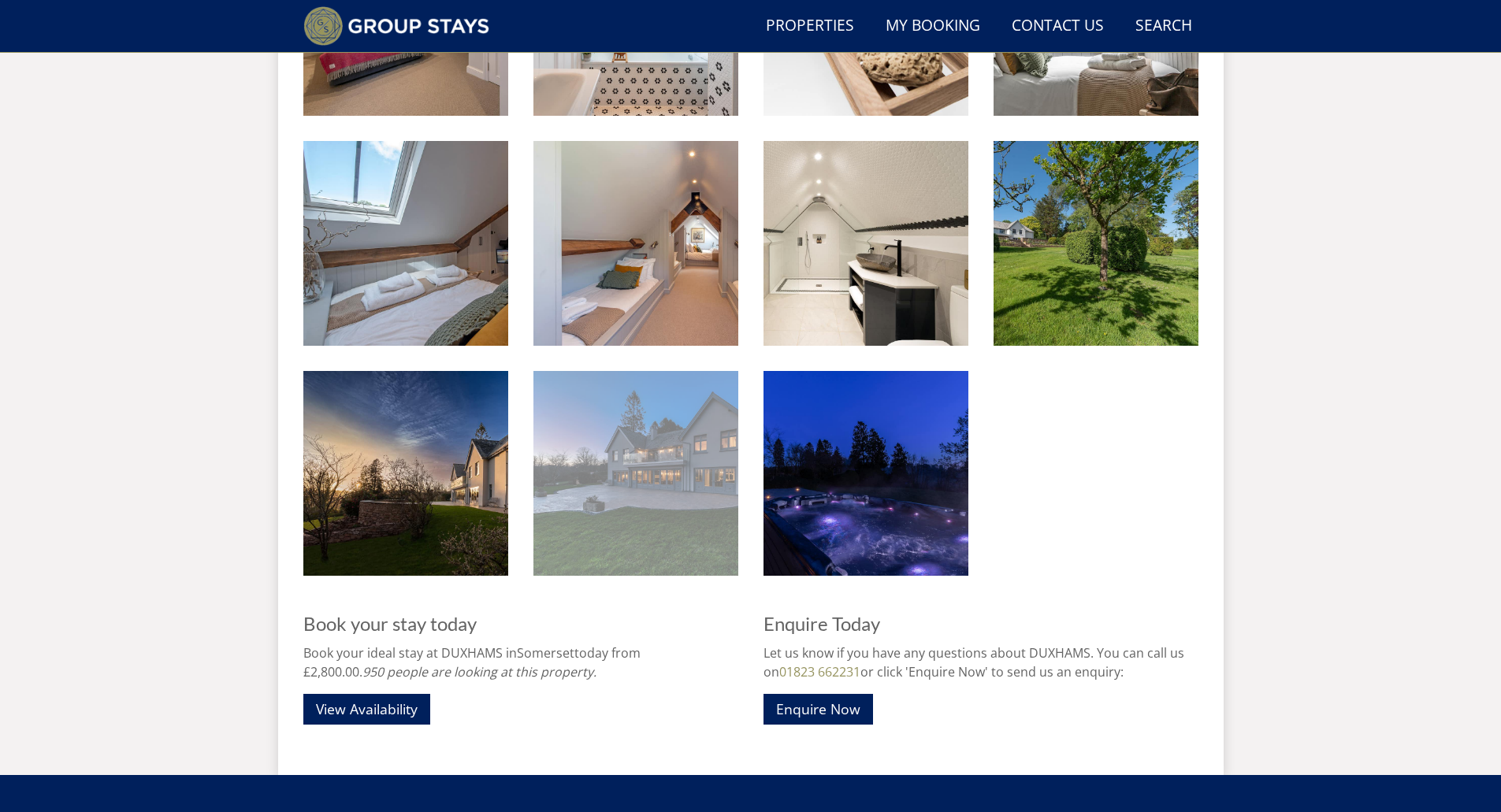 click at bounding box center (636, 473) 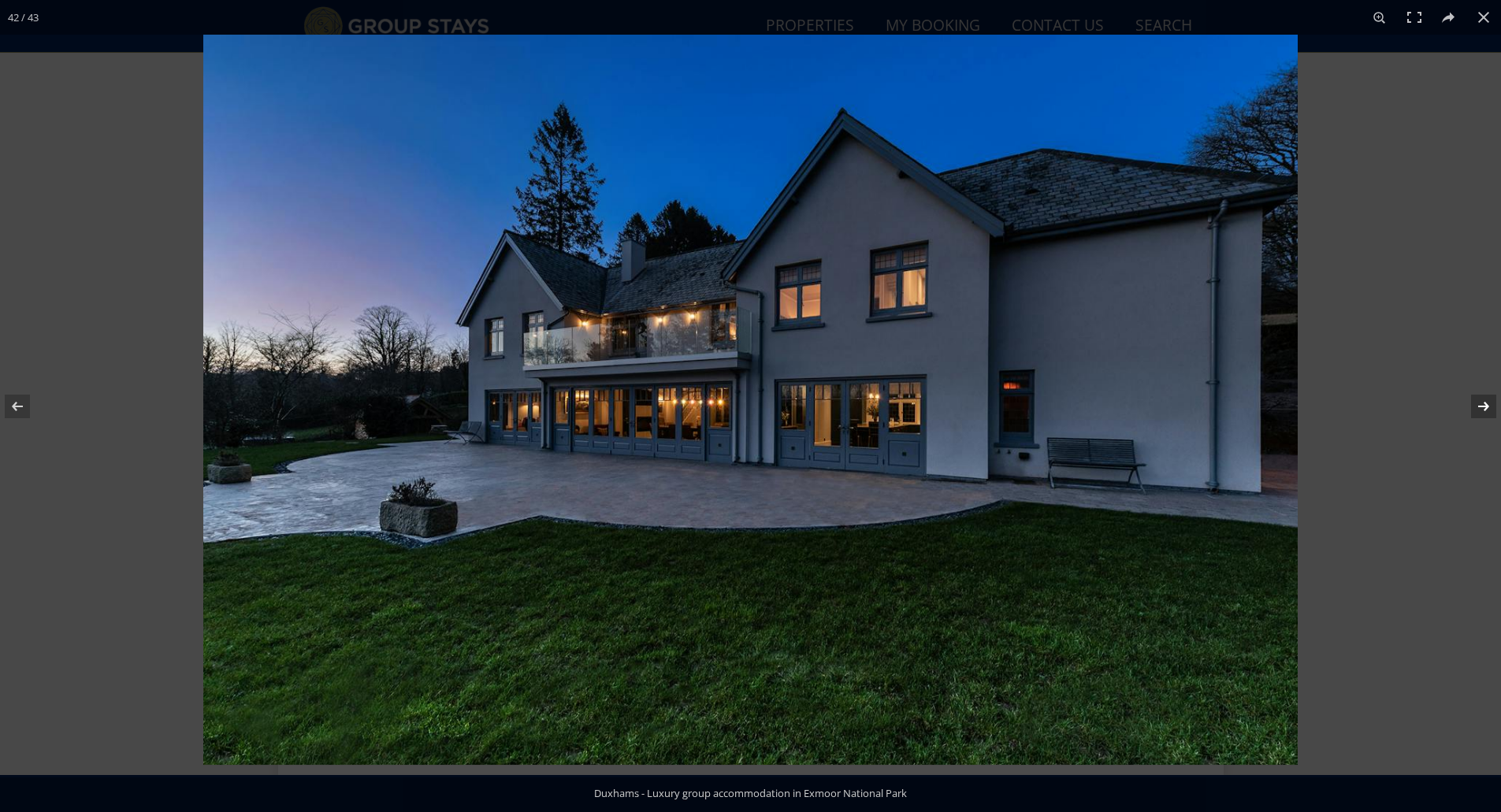 click at bounding box center (1473, 406) 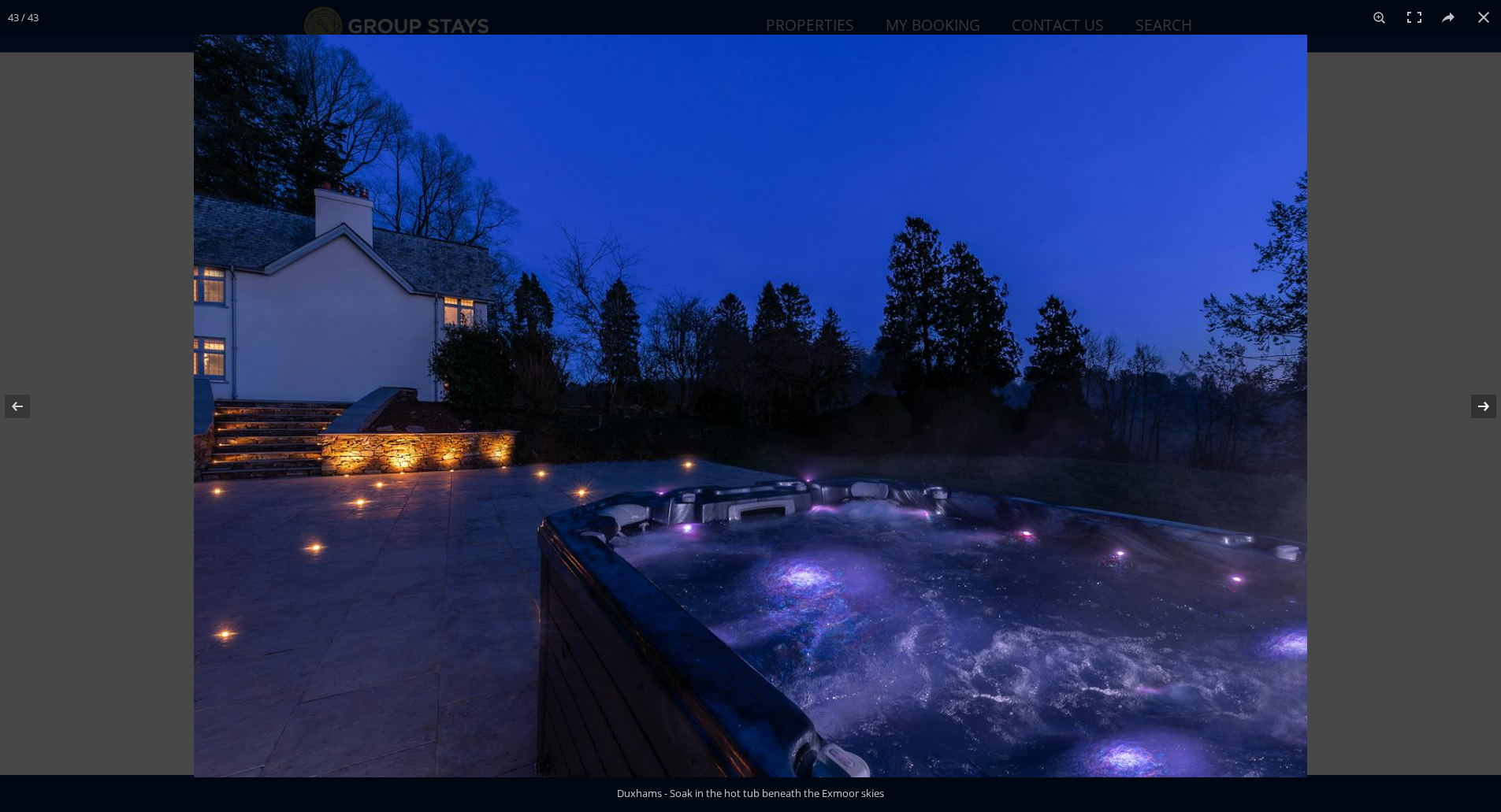 click at bounding box center (1473, 406) 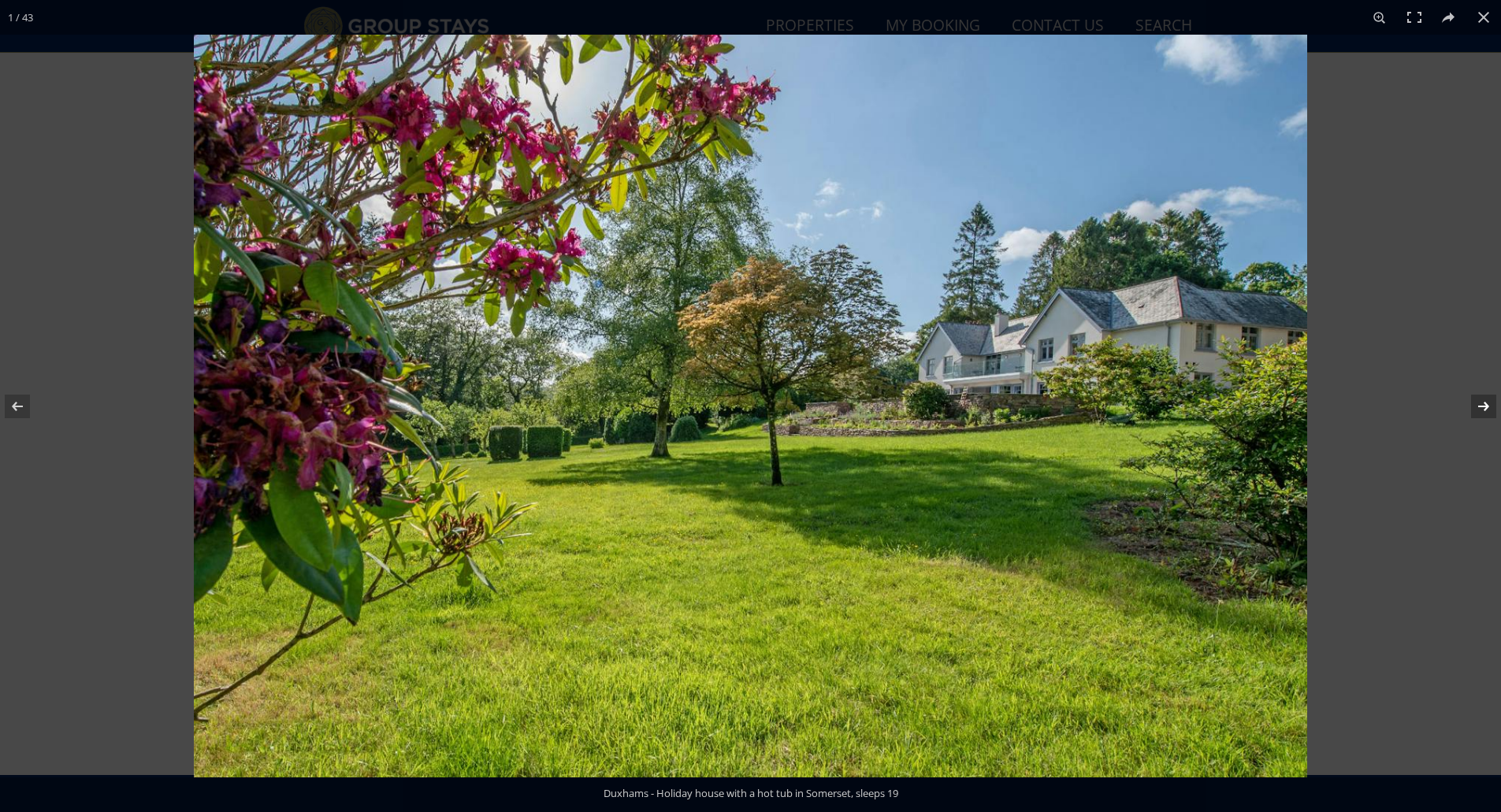 click at bounding box center [1473, 406] 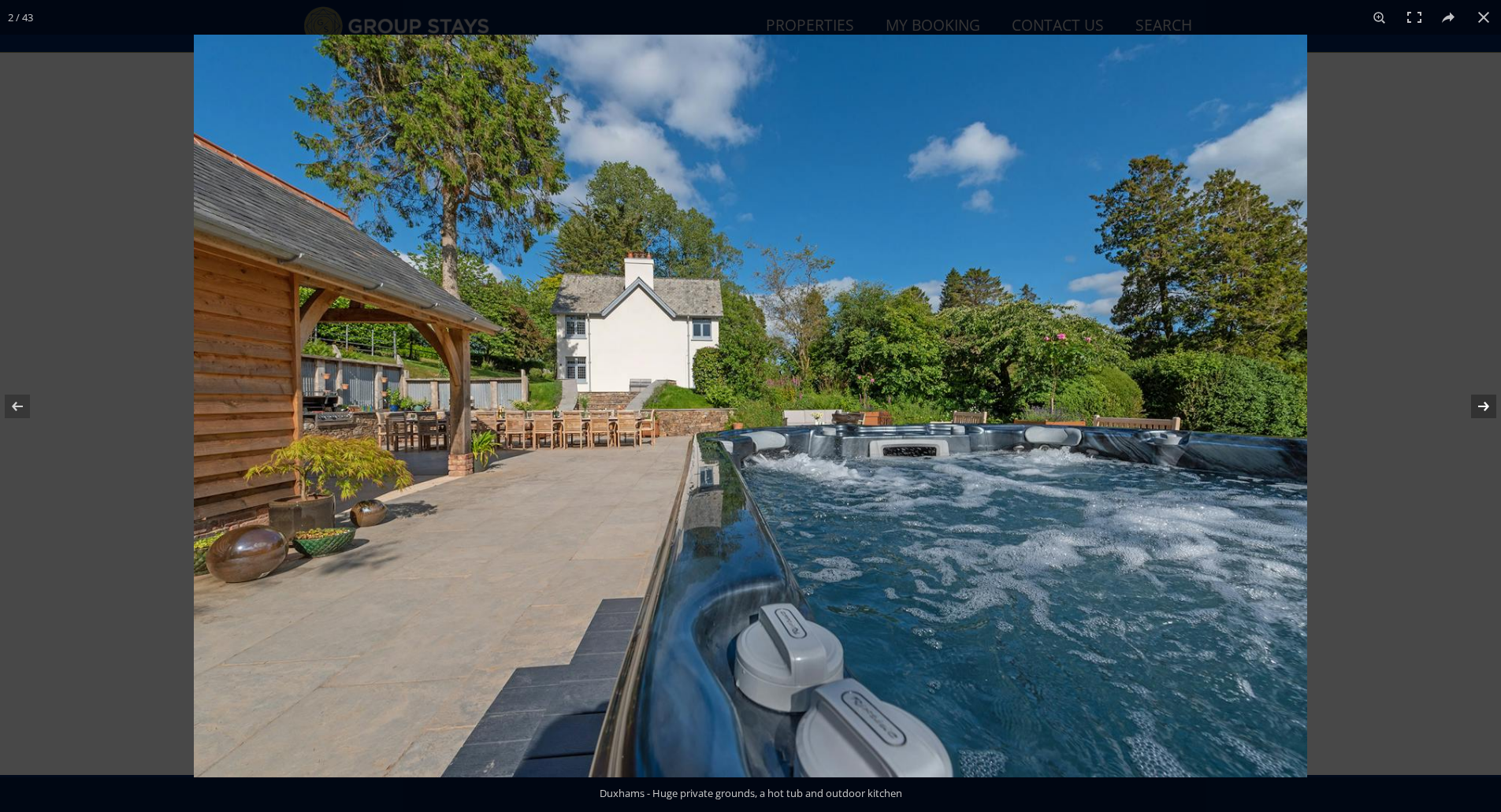 click at bounding box center [1473, 406] 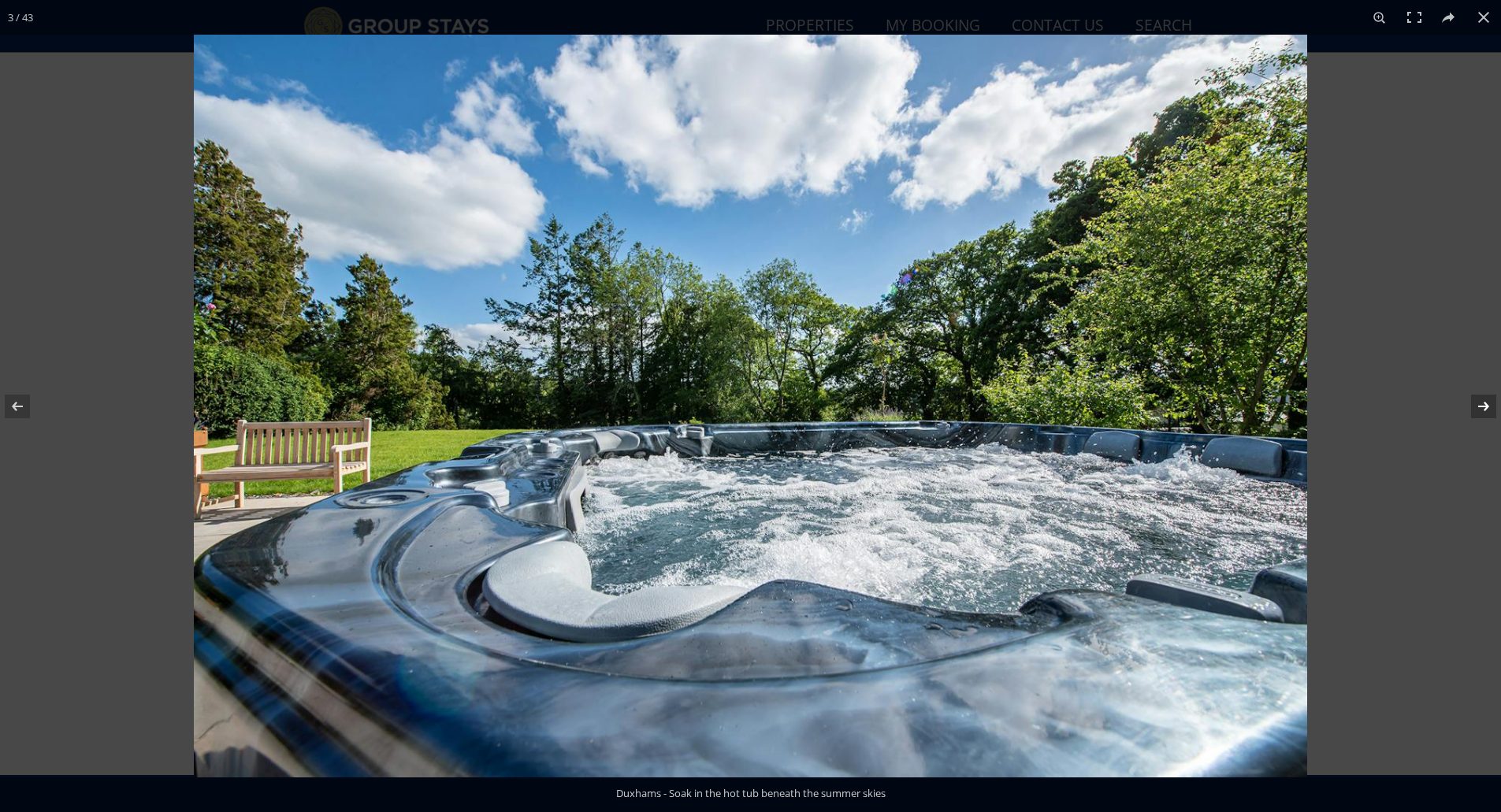 click at bounding box center (1473, 406) 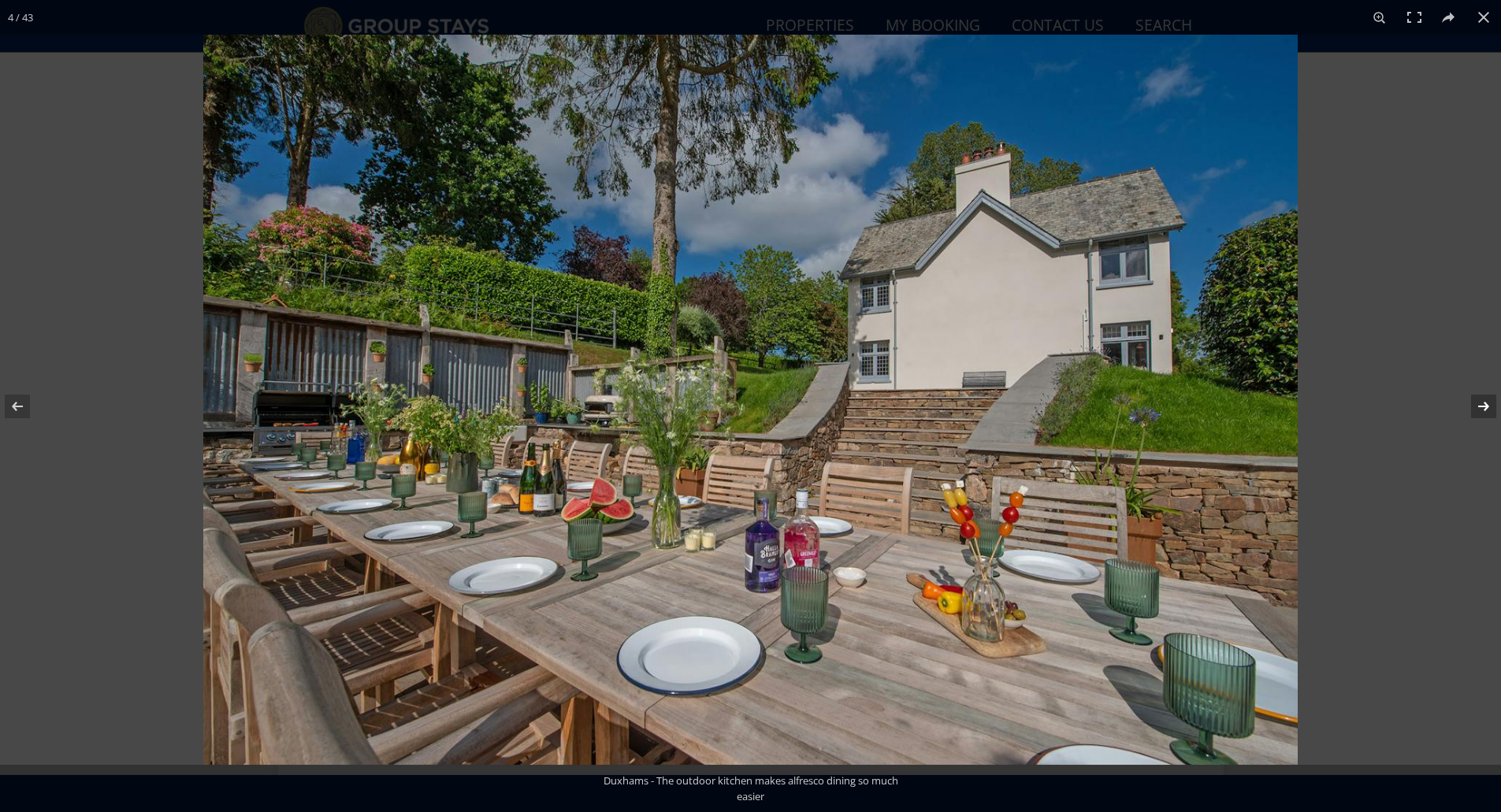 click at bounding box center [1473, 406] 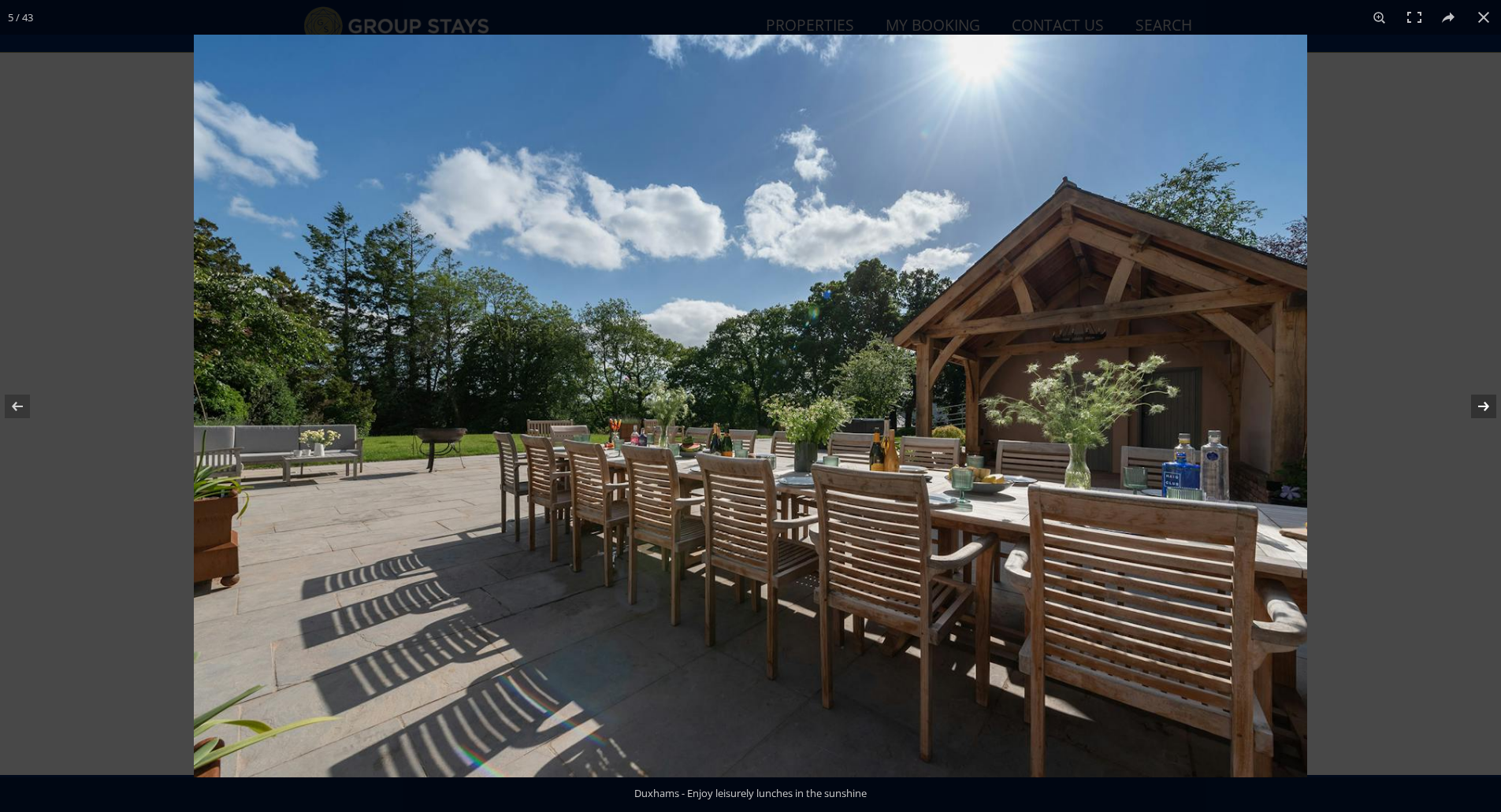 click at bounding box center [1473, 406] 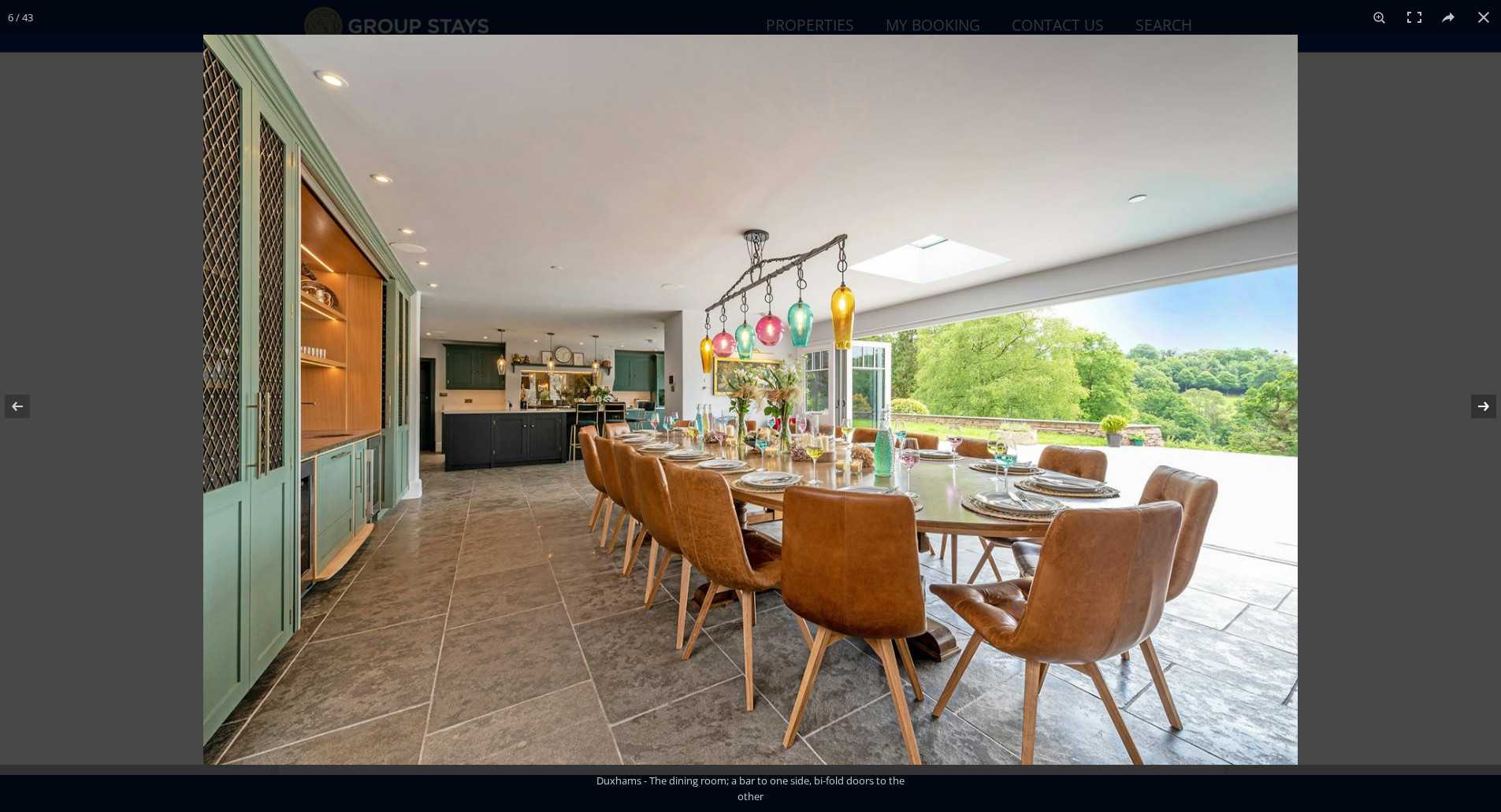 click at bounding box center (1473, 406) 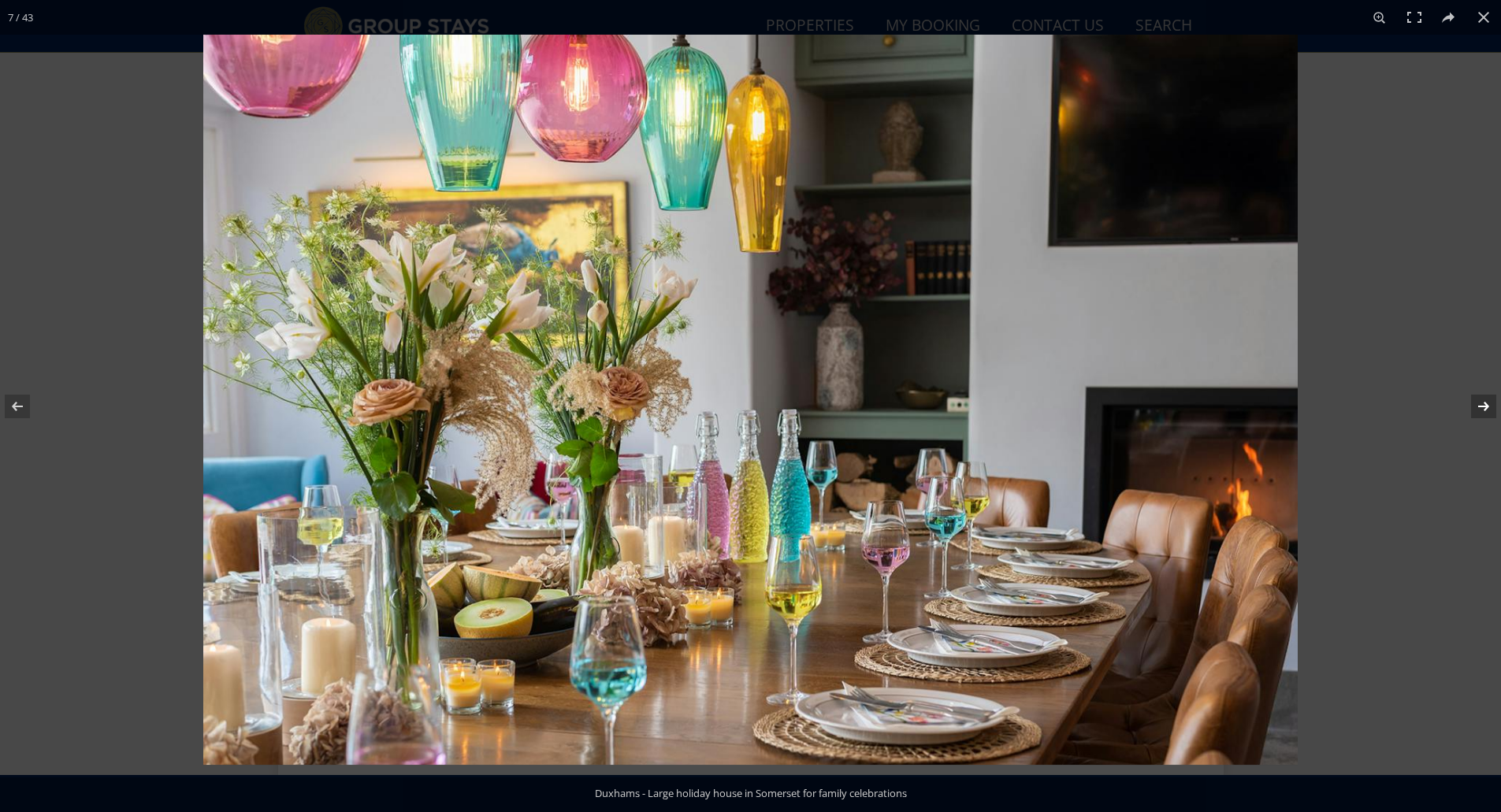 click at bounding box center [1473, 406] 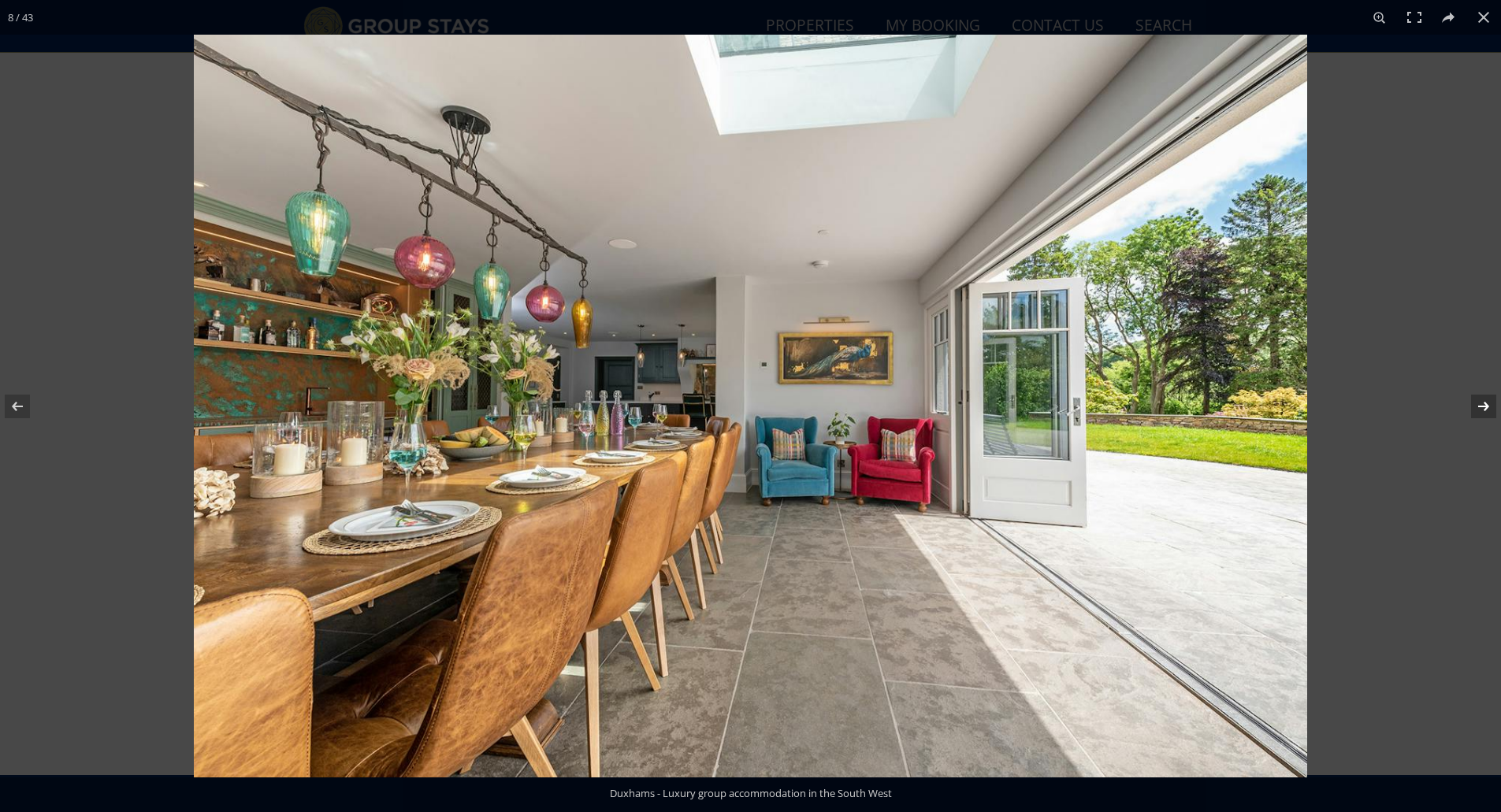 click at bounding box center [1473, 406] 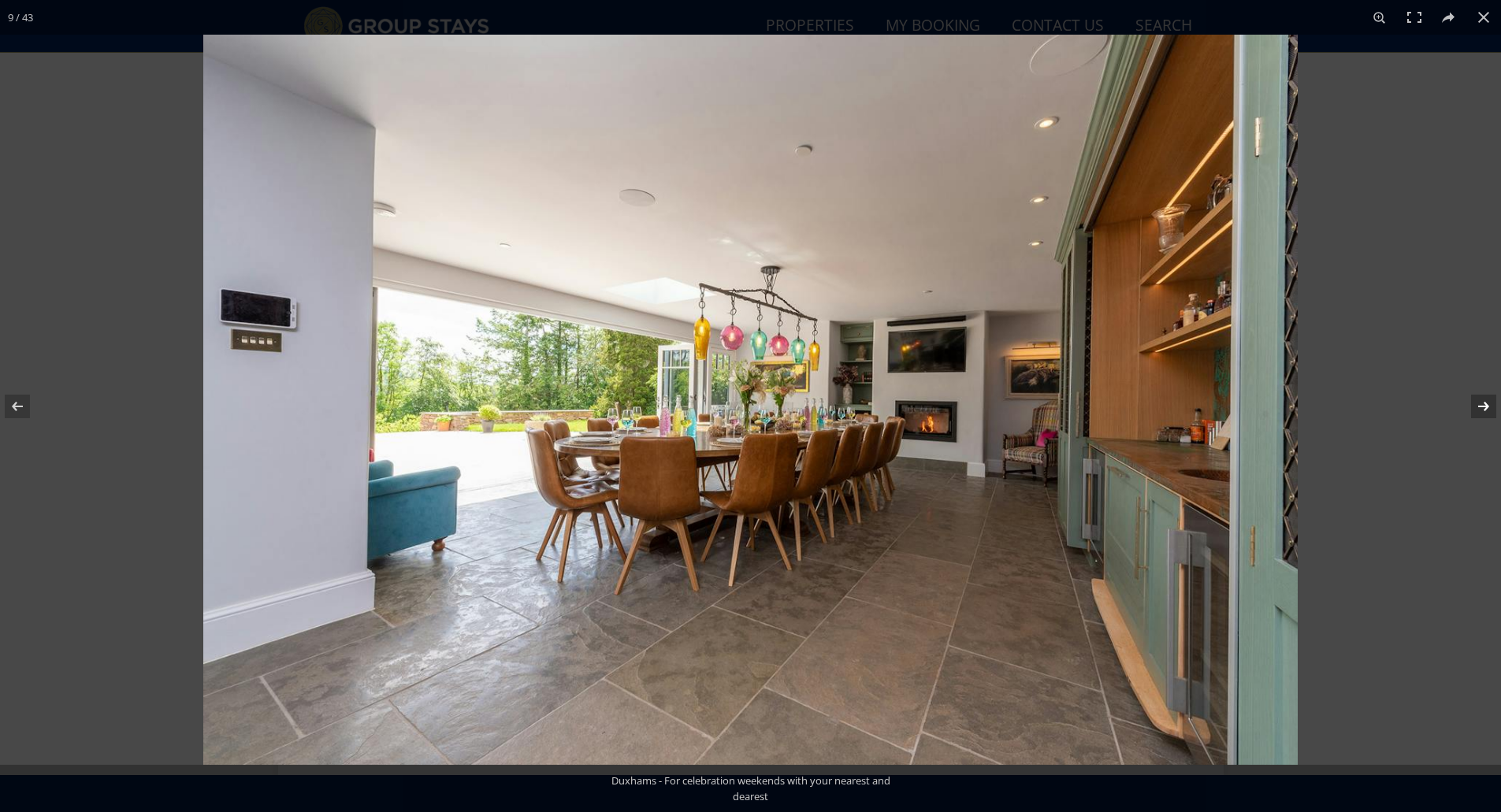 click at bounding box center (1473, 406) 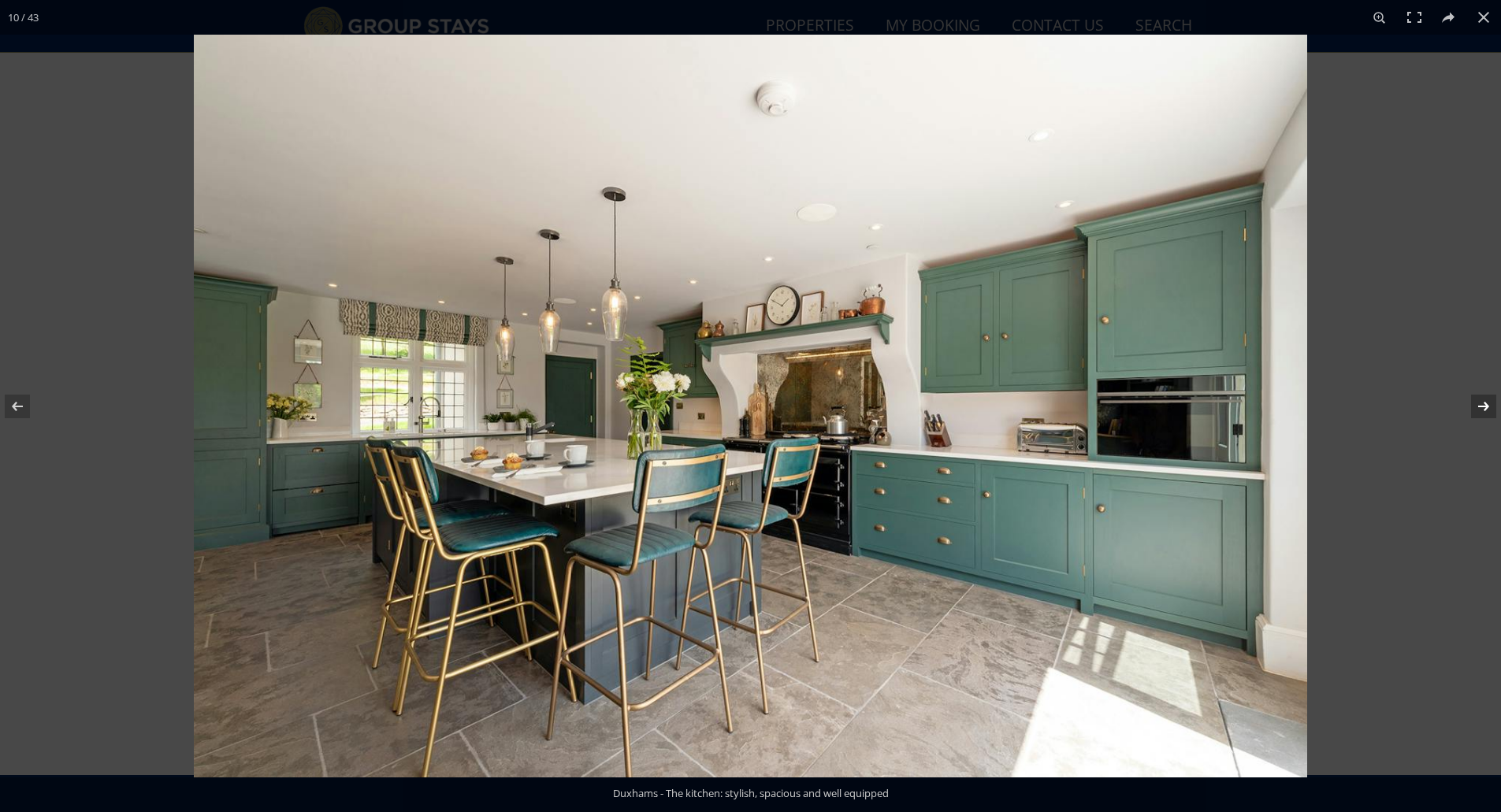 click at bounding box center (1473, 406) 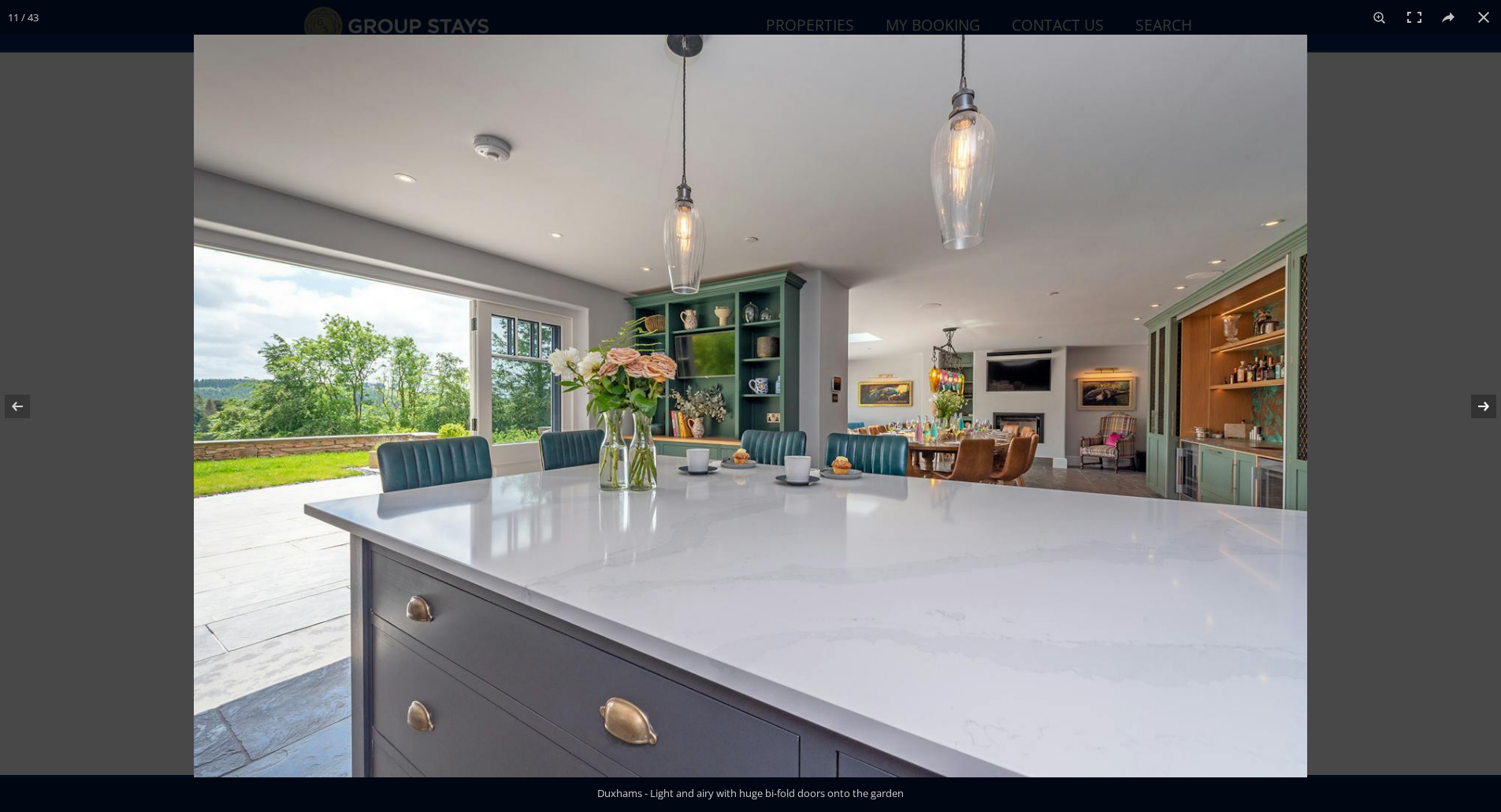 click at bounding box center (1473, 406) 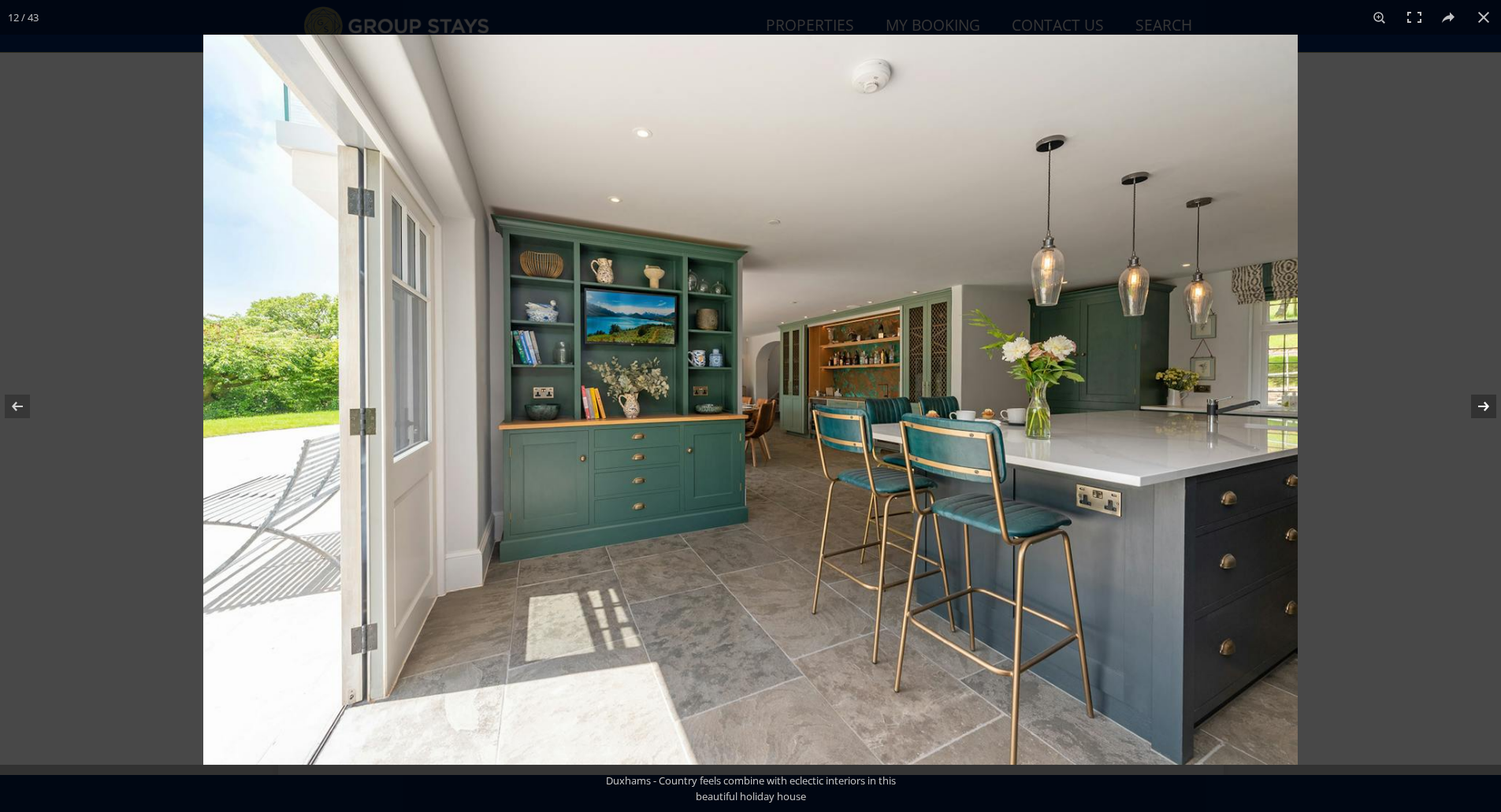 click at bounding box center (1473, 406) 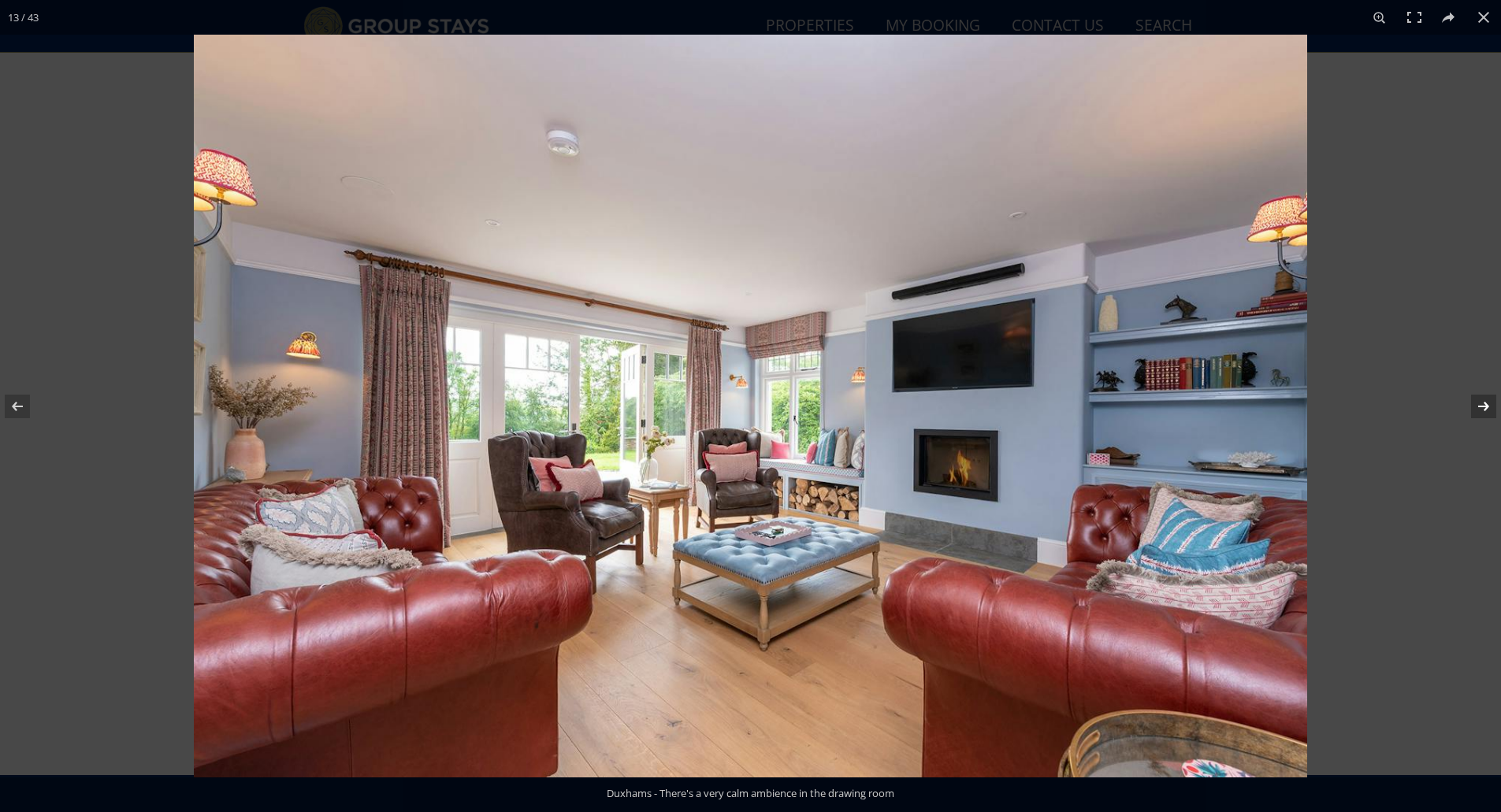 click at bounding box center (1473, 406) 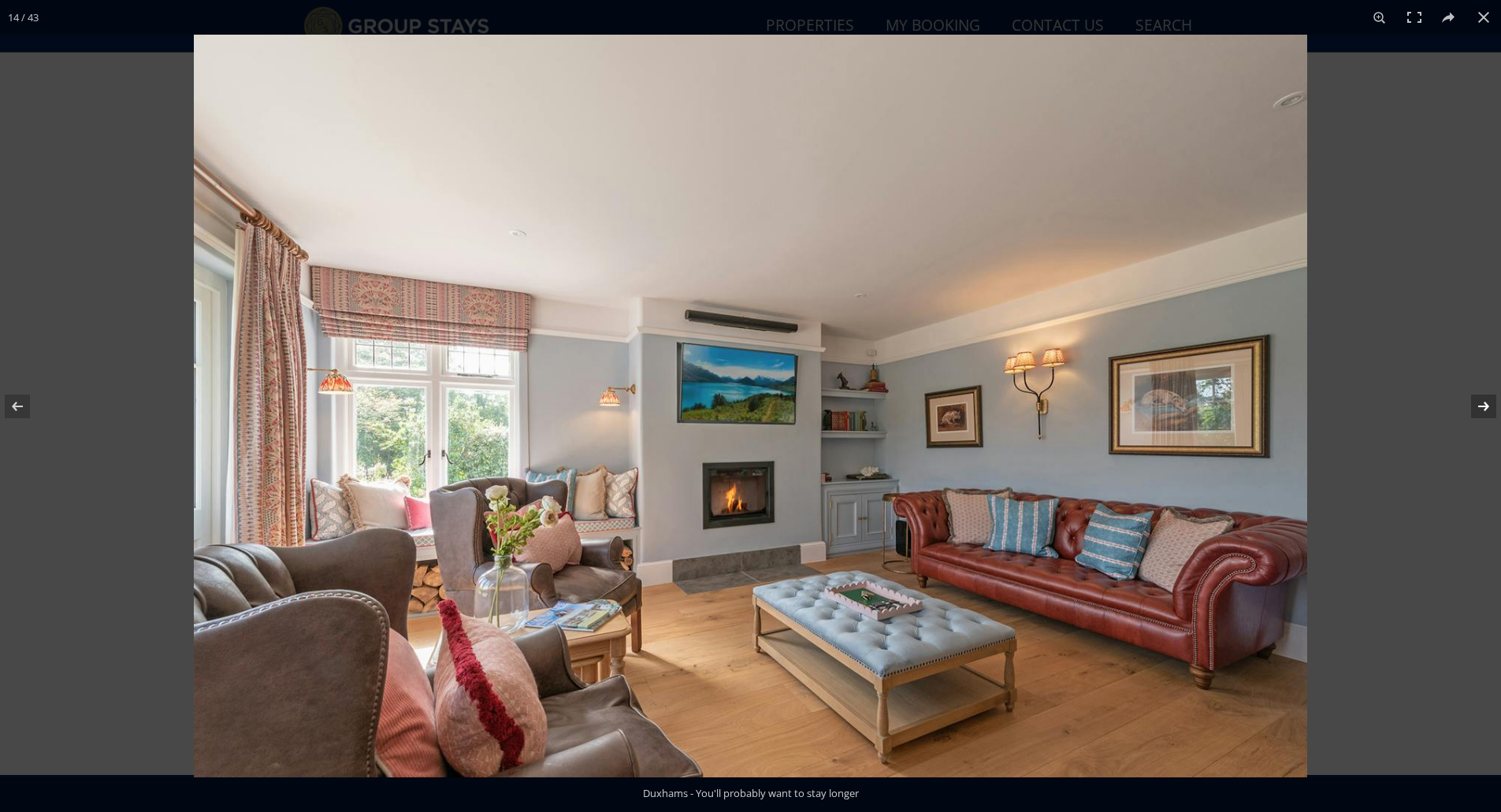 click at bounding box center (1473, 406) 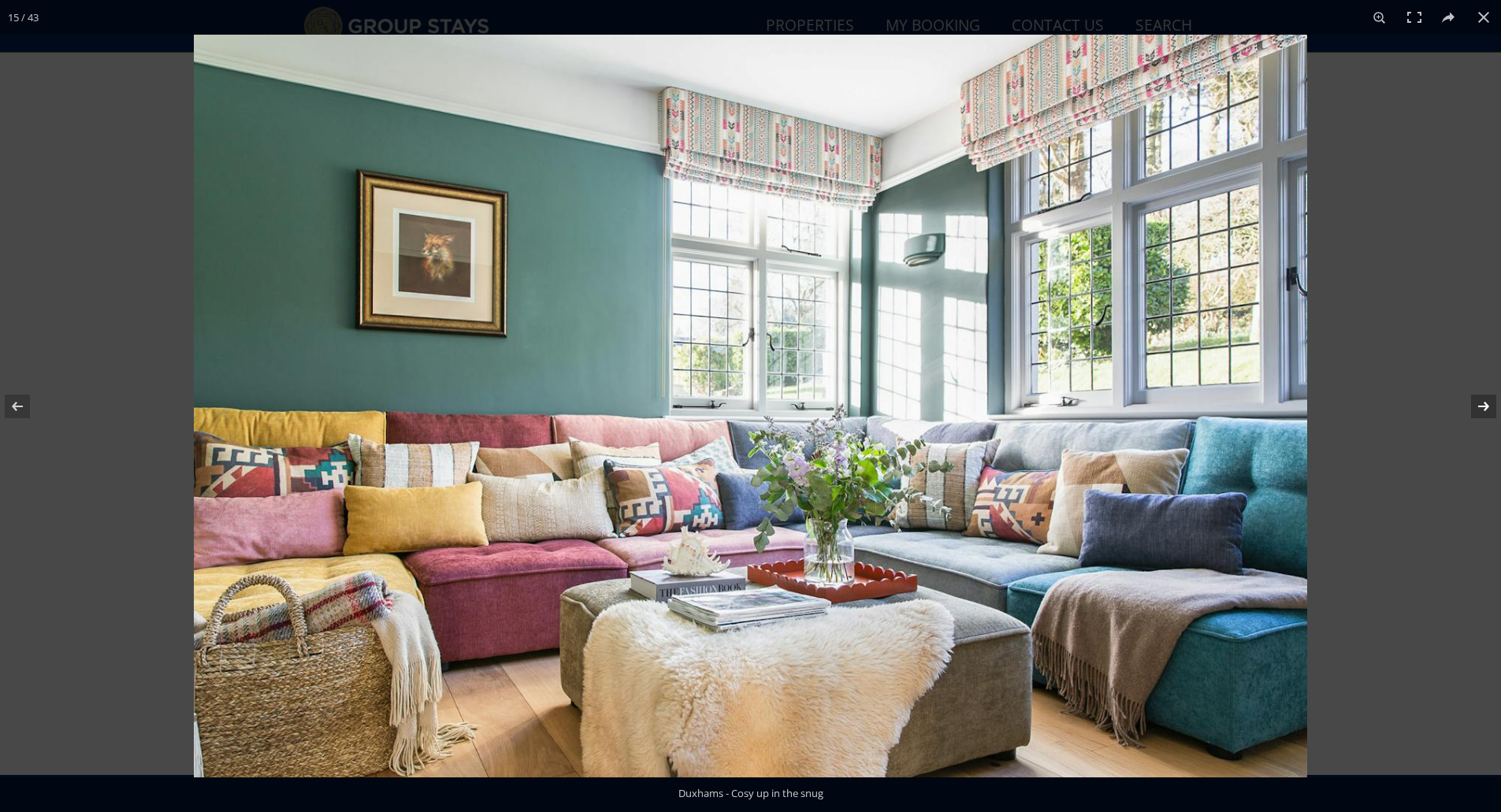 click at bounding box center (1473, 406) 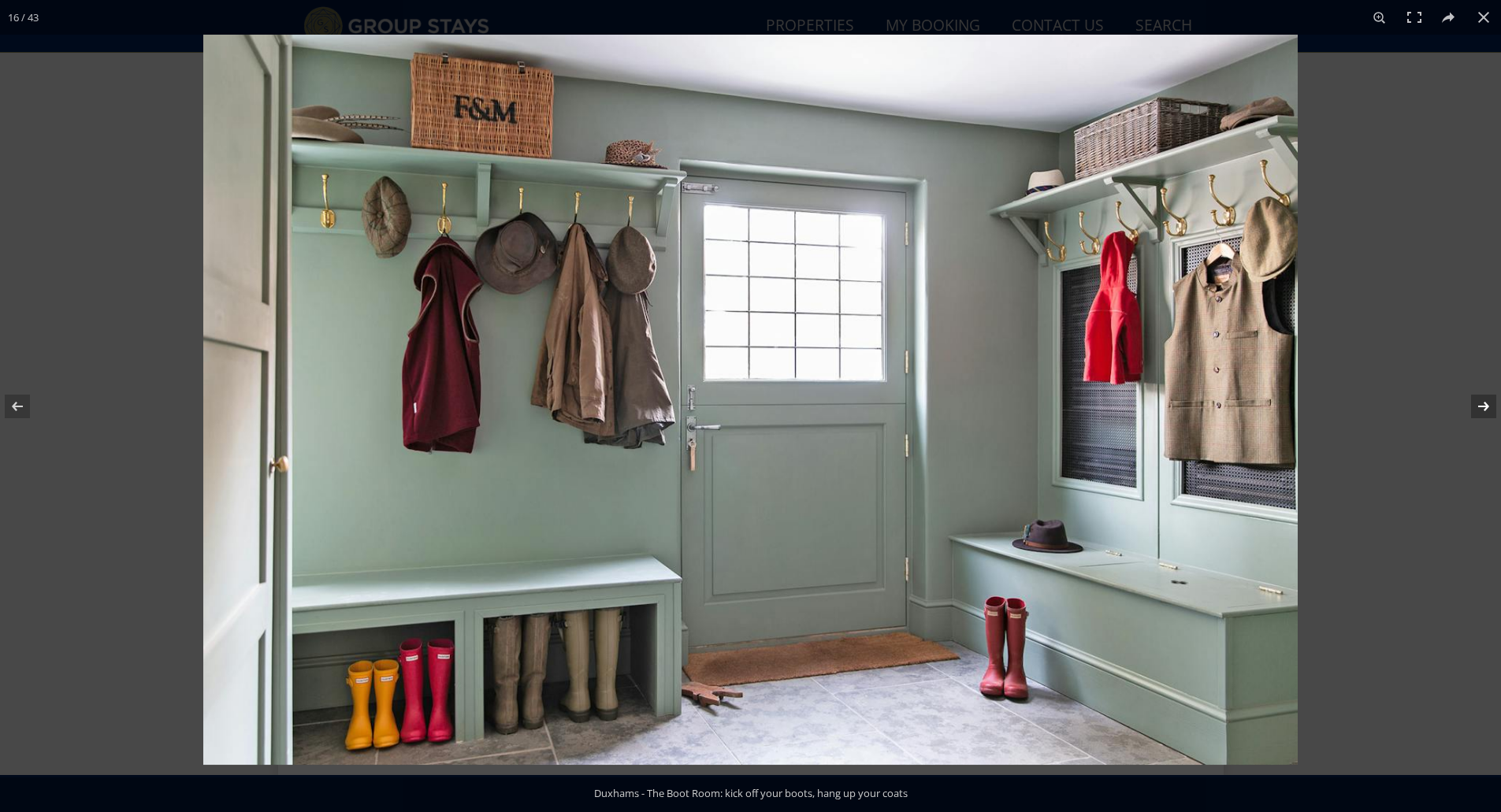 click at bounding box center (1473, 406) 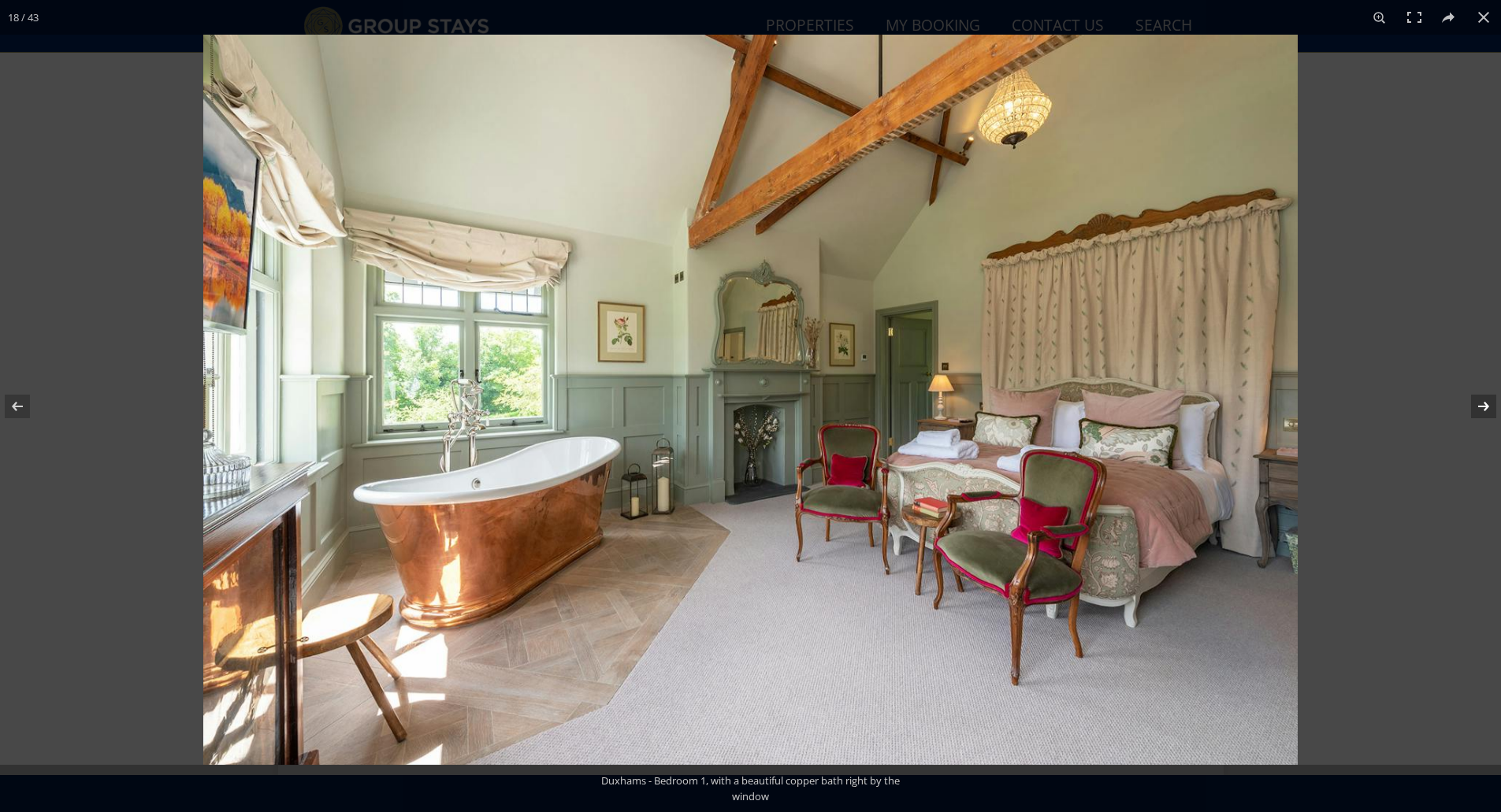 click at bounding box center [1473, 406] 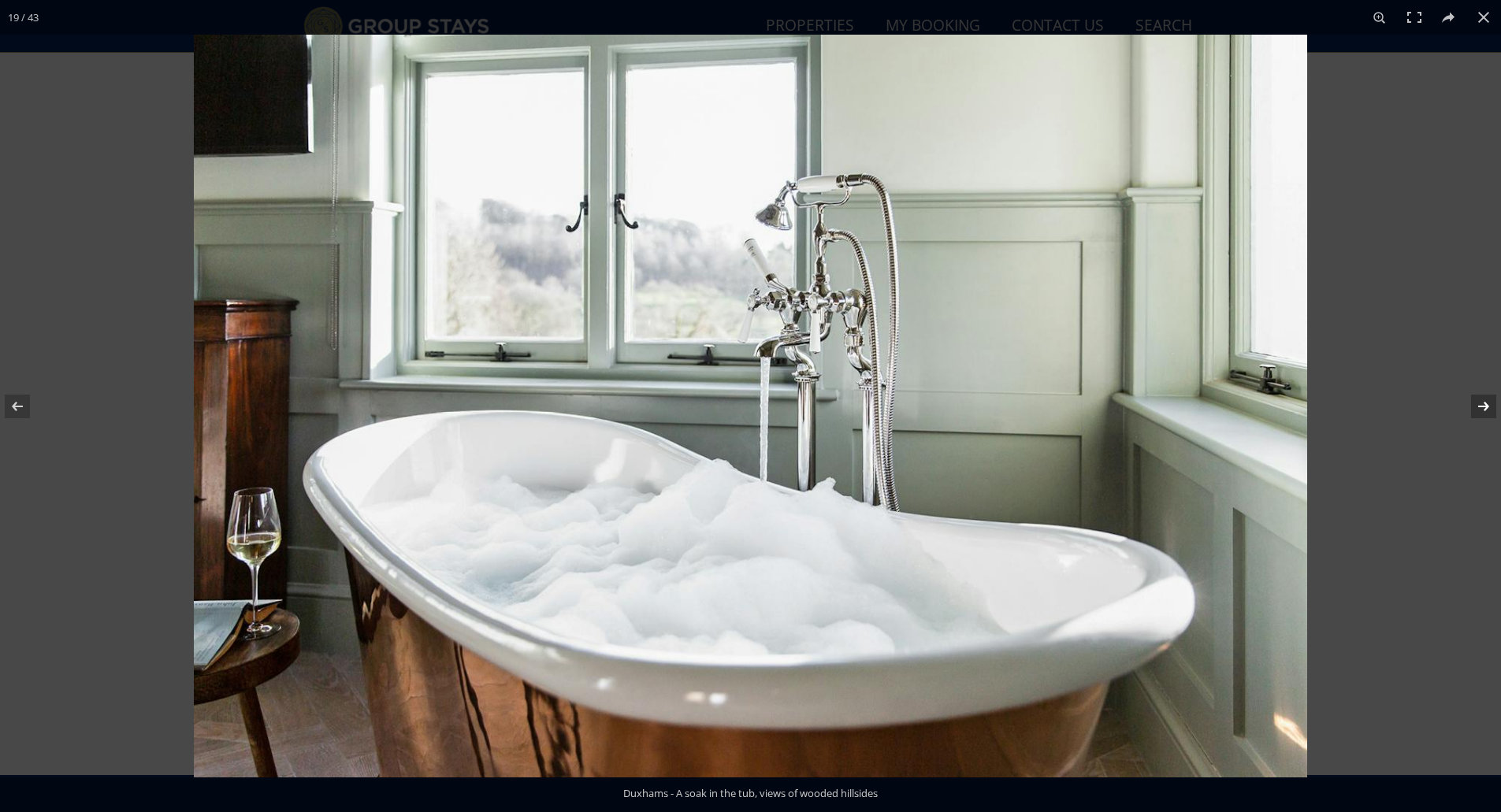 click at bounding box center (1473, 406) 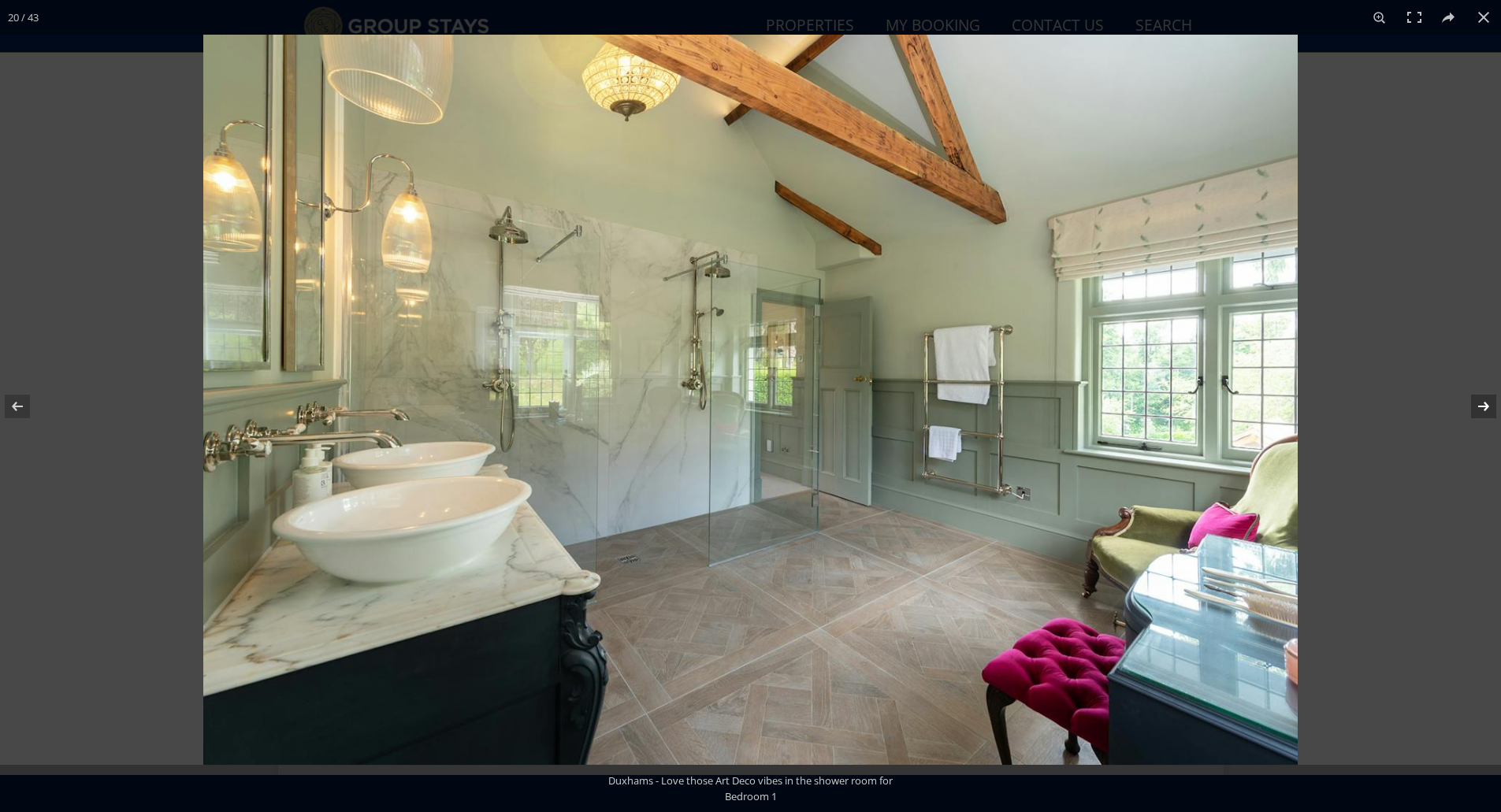 click at bounding box center (1473, 406) 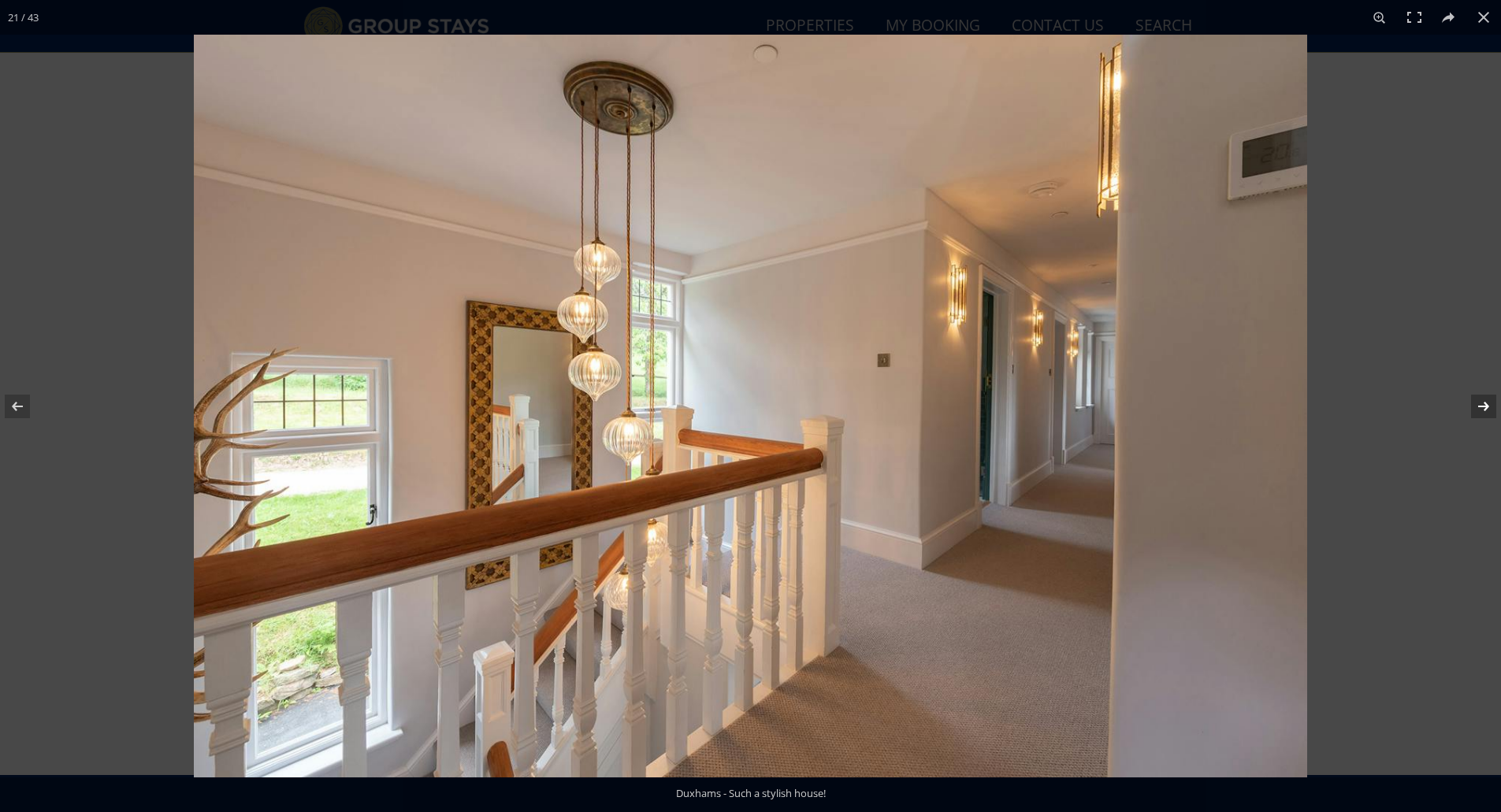 click at bounding box center [1473, 406] 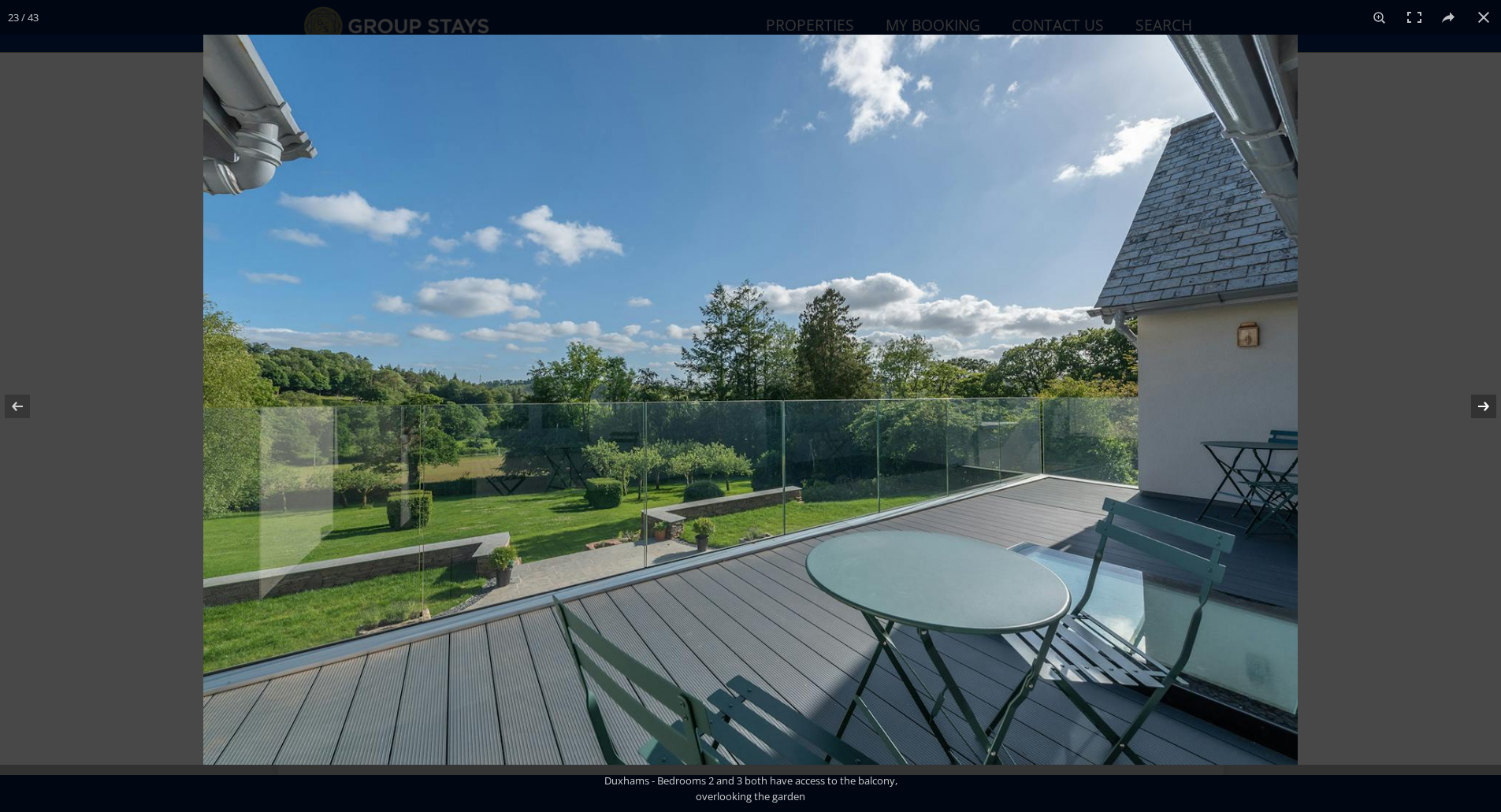 click at bounding box center [1473, 406] 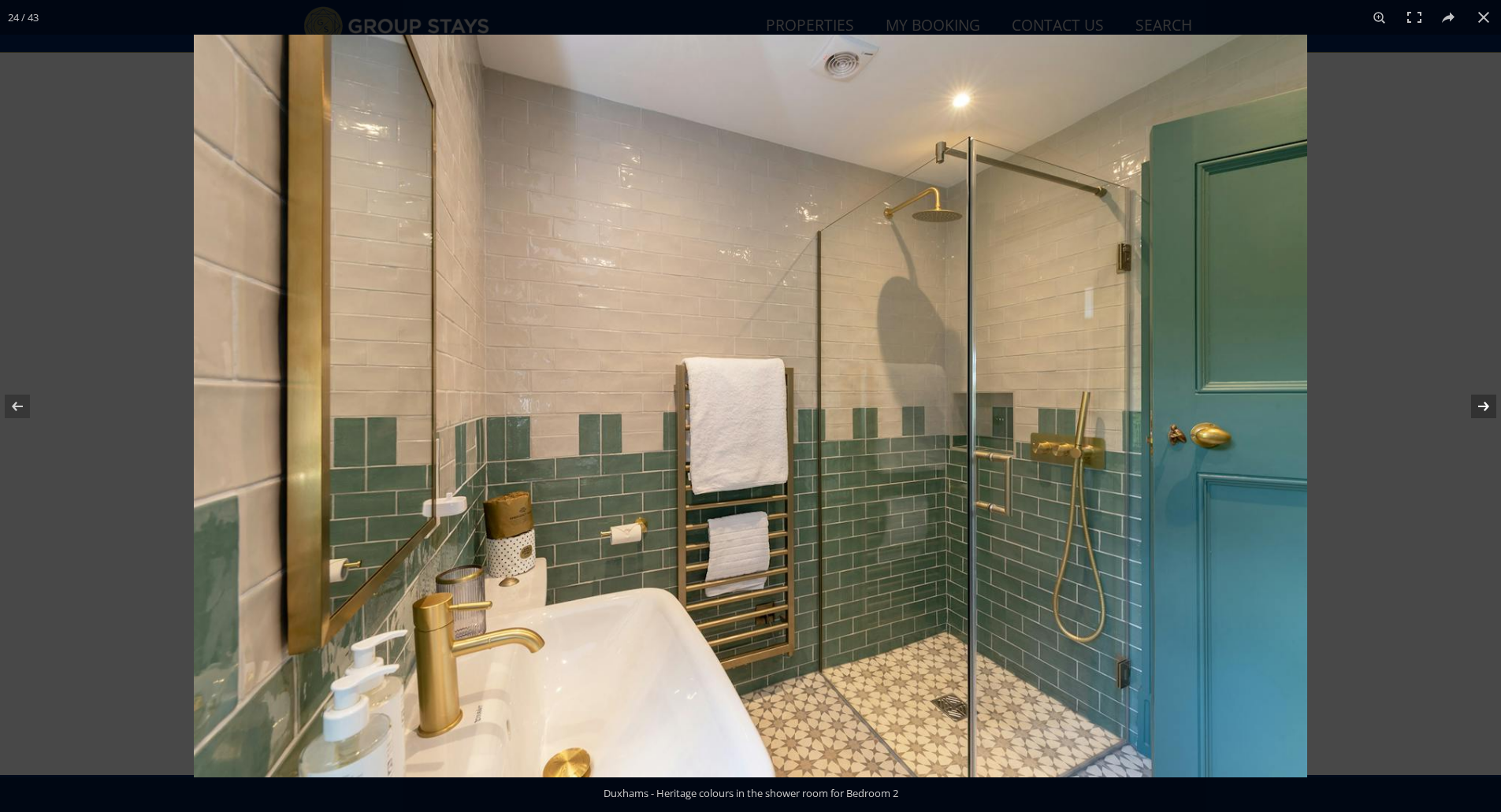 click at bounding box center [1473, 406] 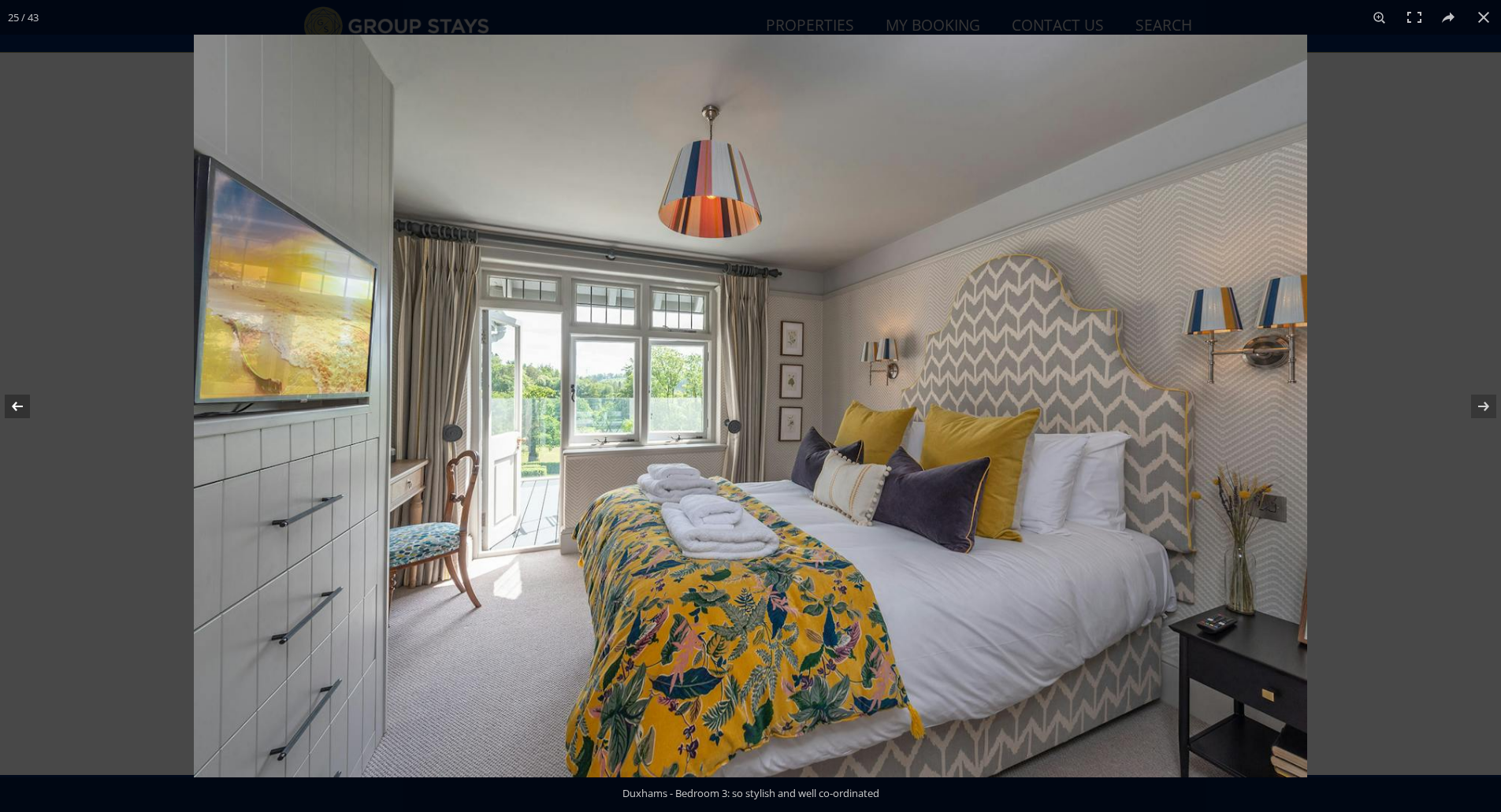 click at bounding box center [28, 406] 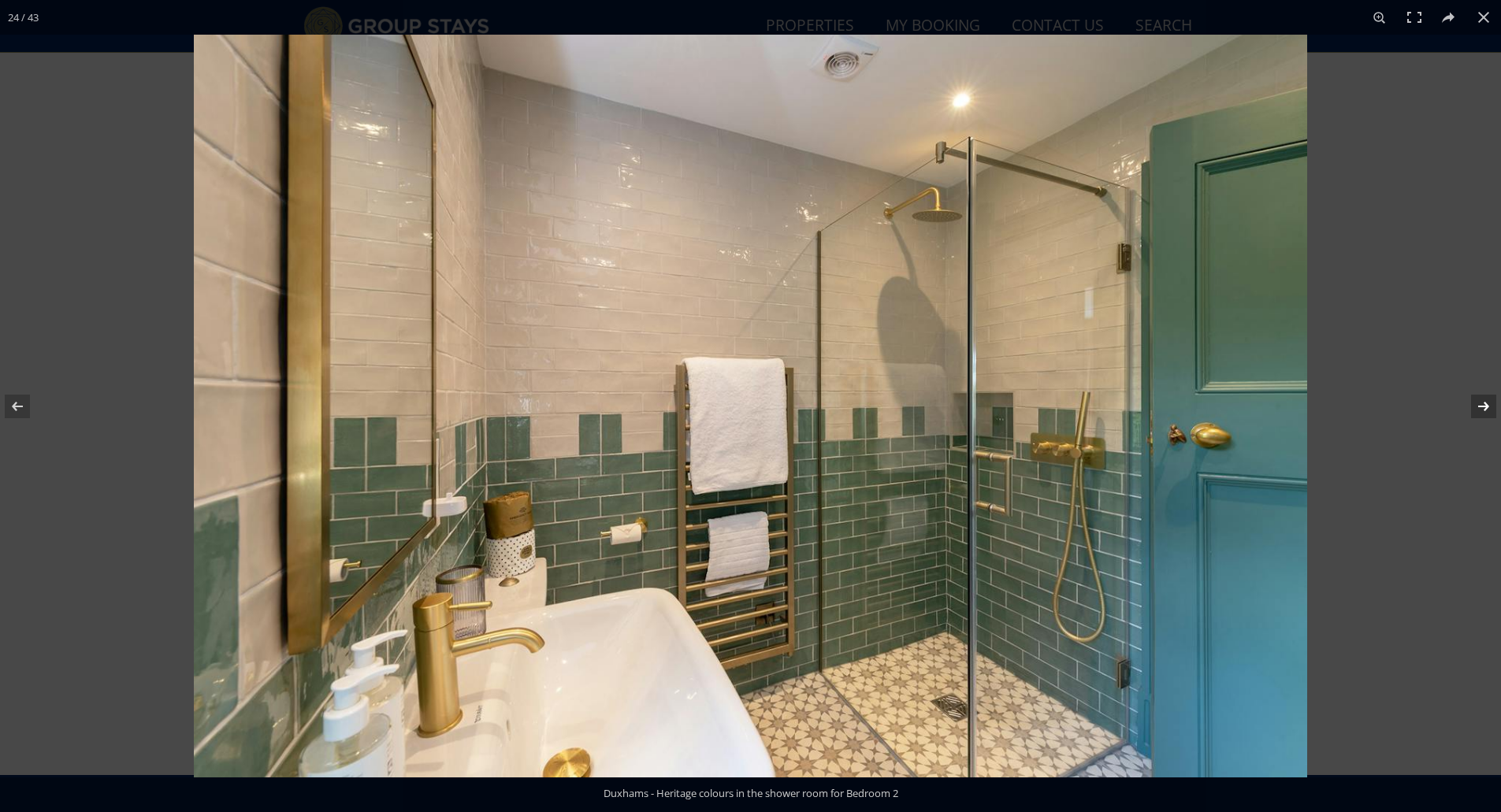 click at bounding box center [1473, 406] 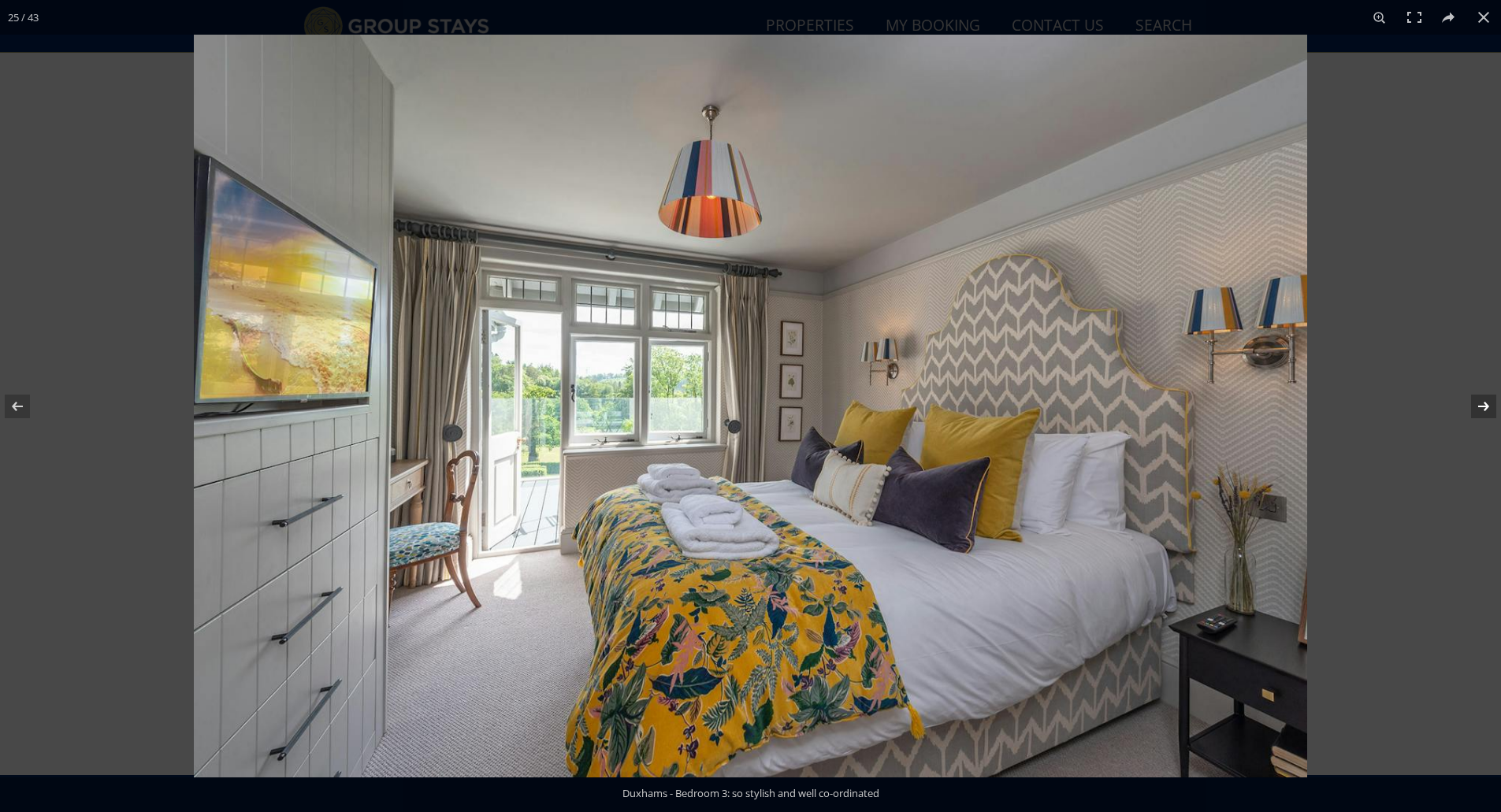 click at bounding box center (1473, 406) 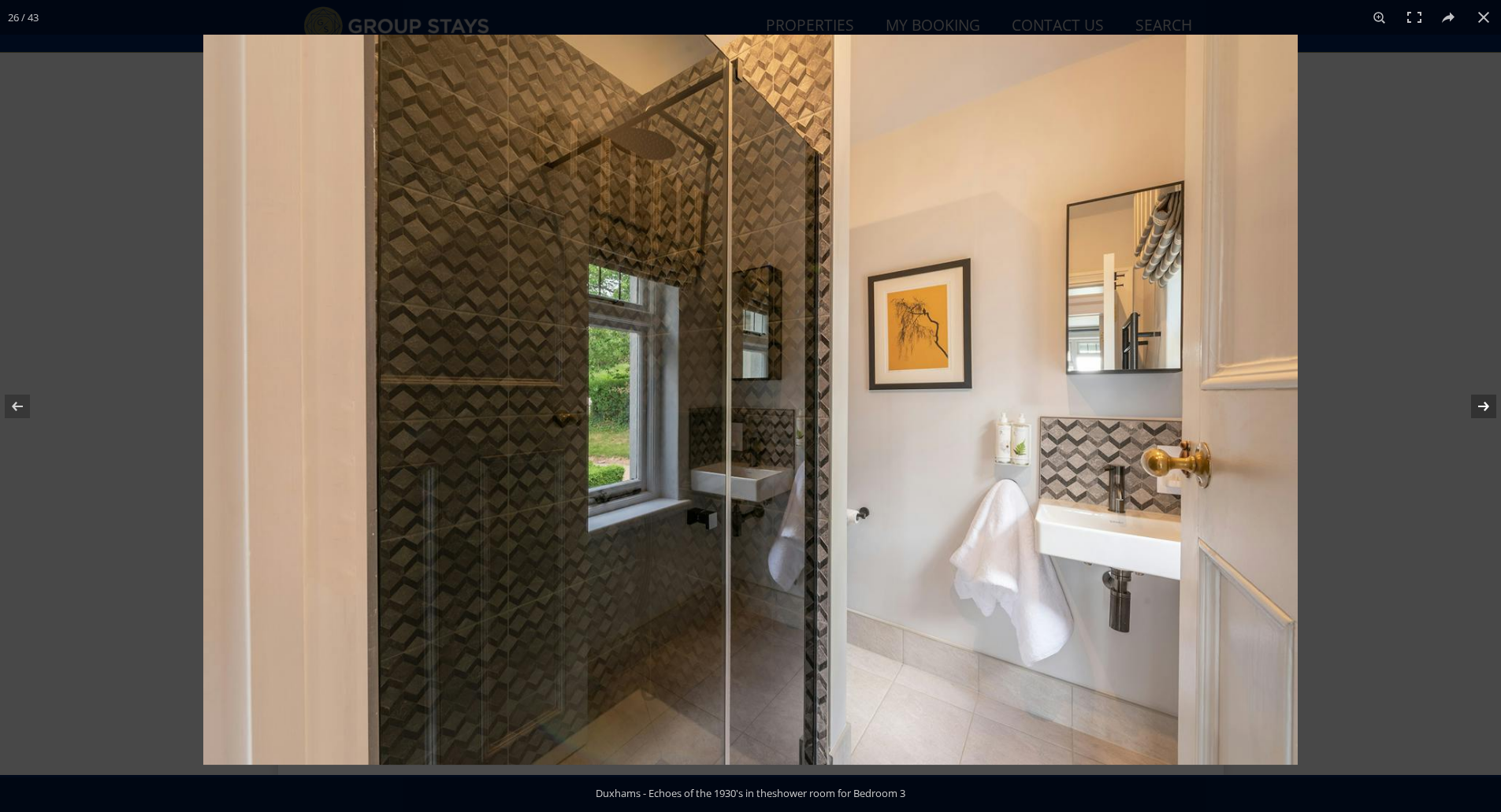 click at bounding box center [1473, 406] 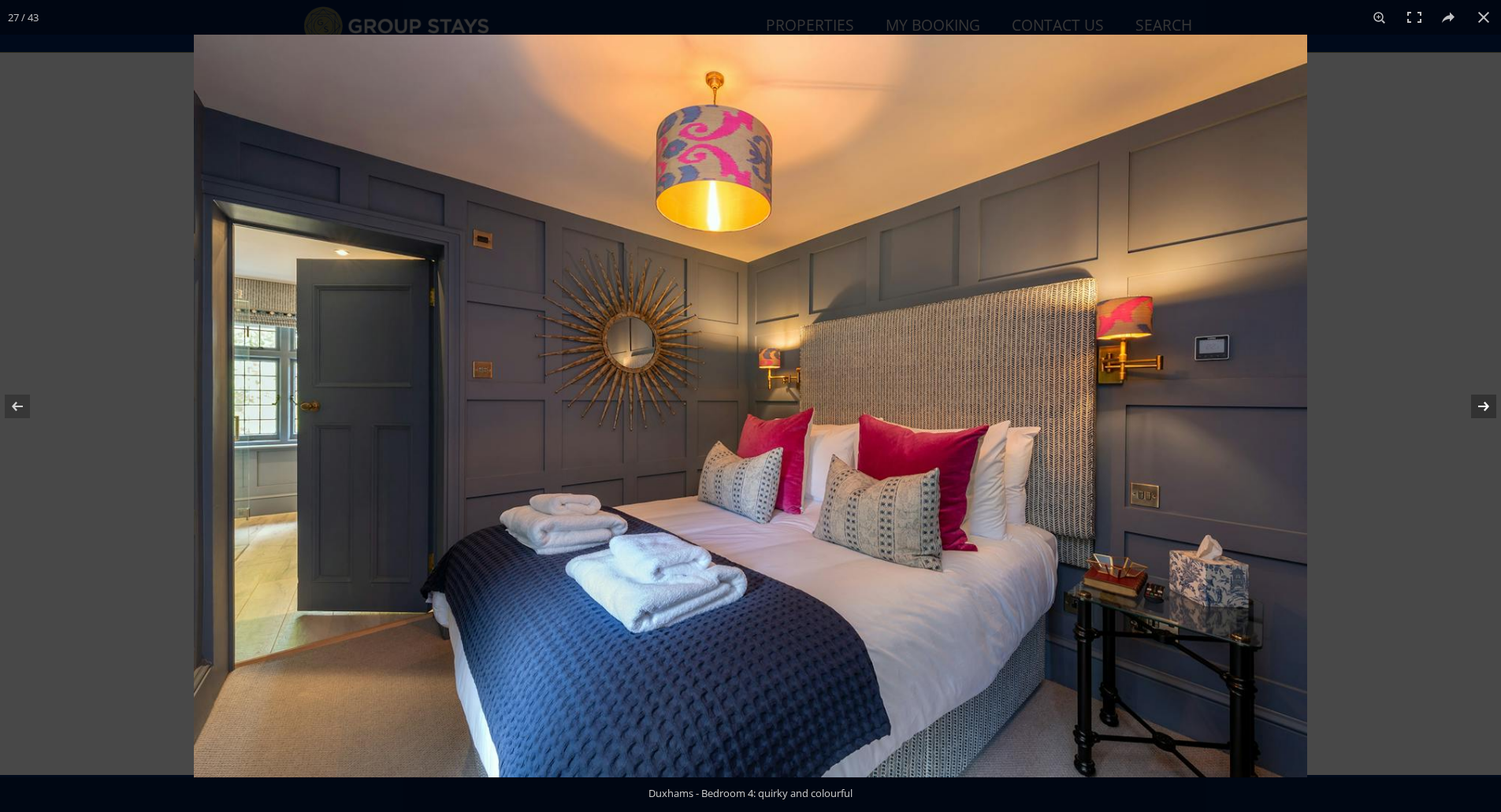 click at bounding box center [1473, 406] 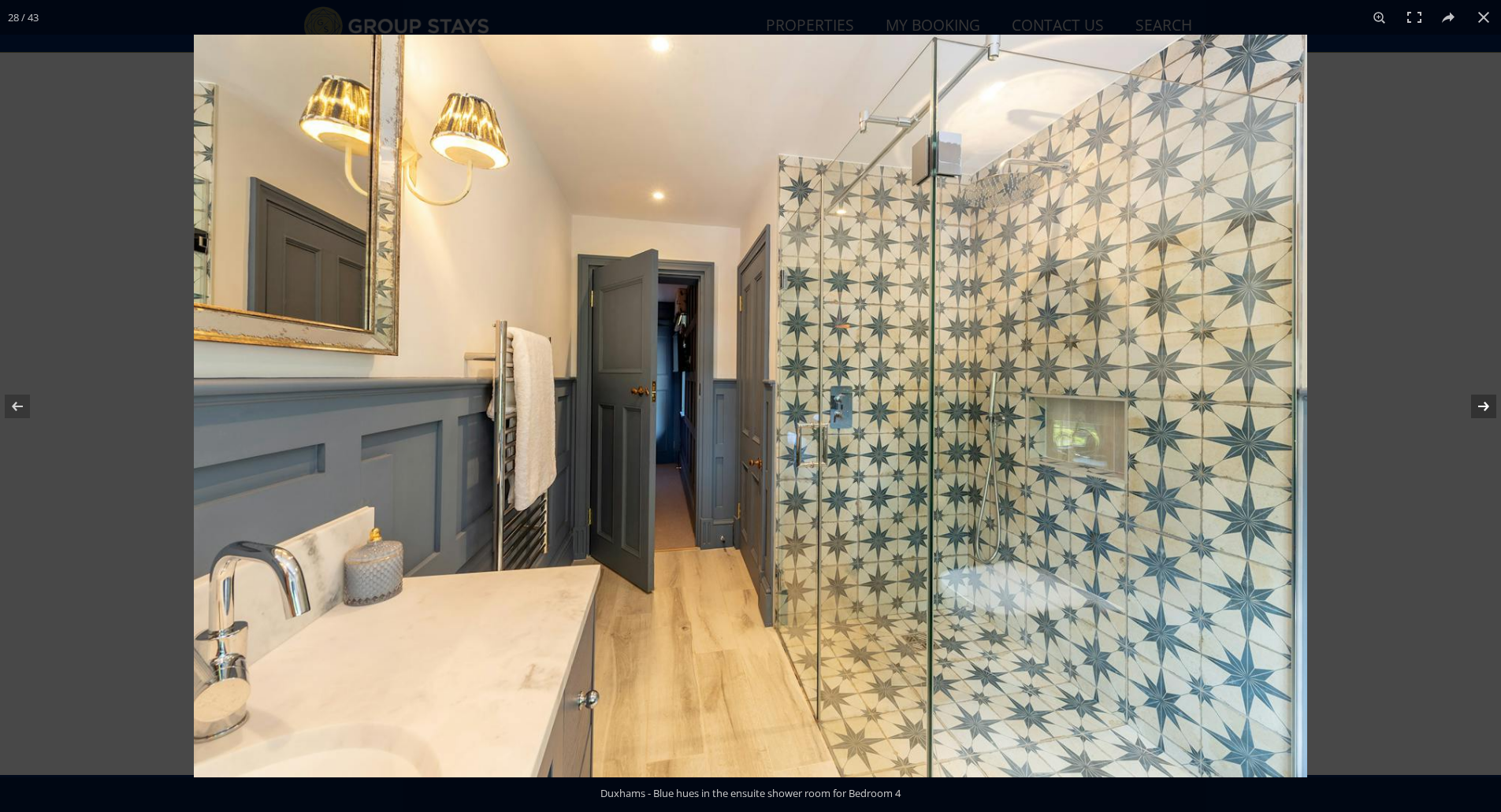 click at bounding box center (1473, 406) 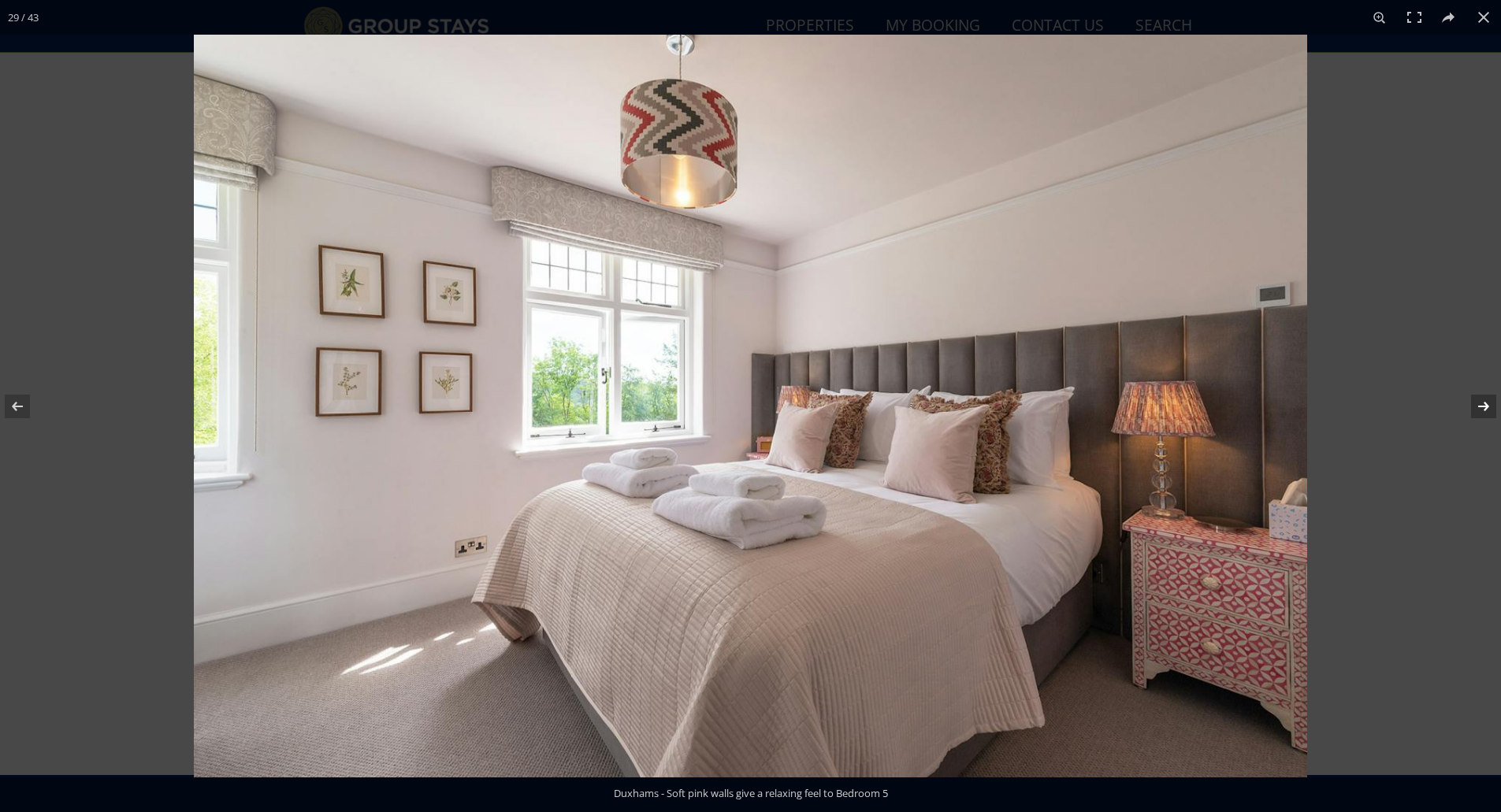 click at bounding box center [1473, 406] 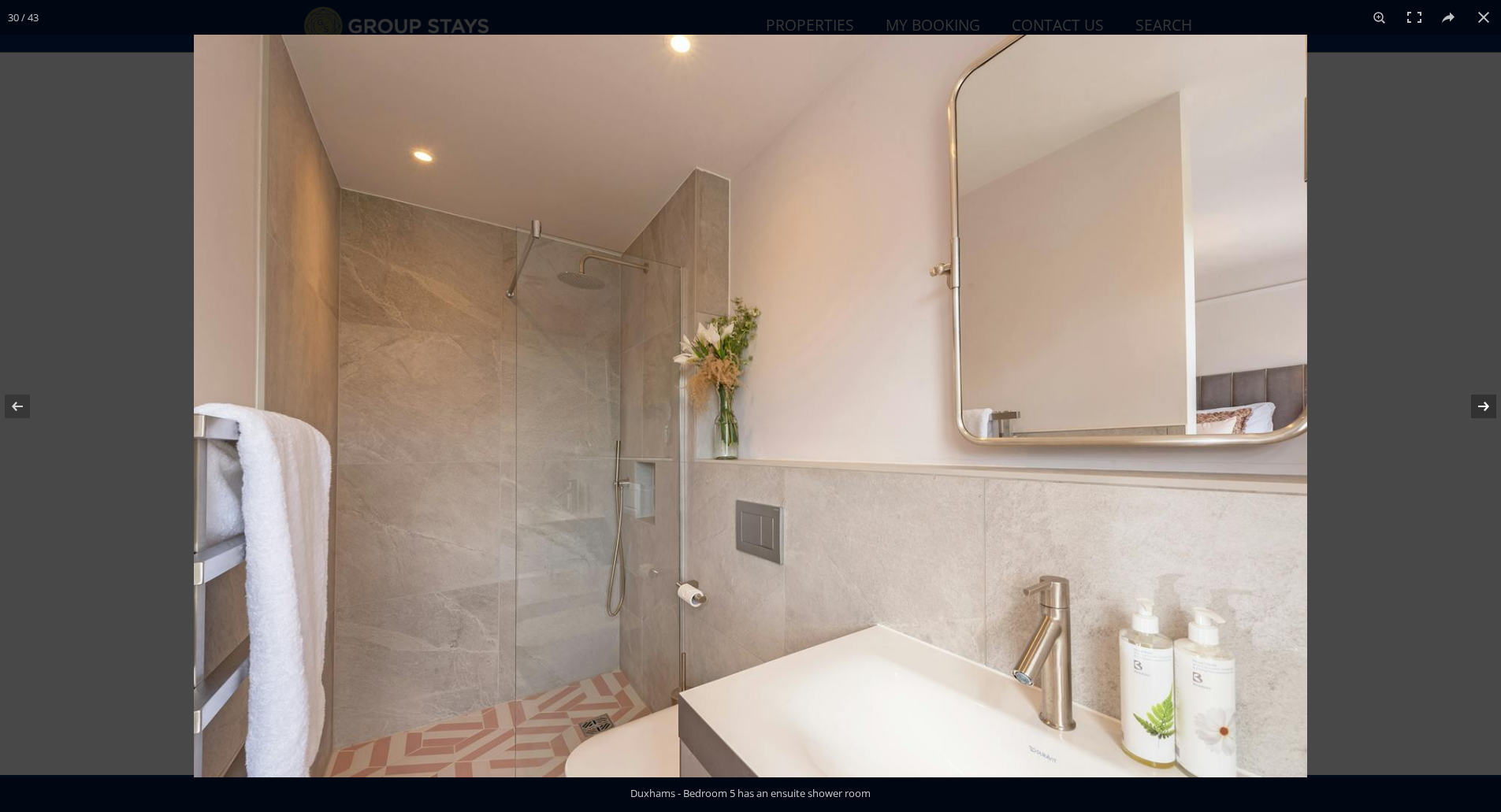 click at bounding box center (1473, 406) 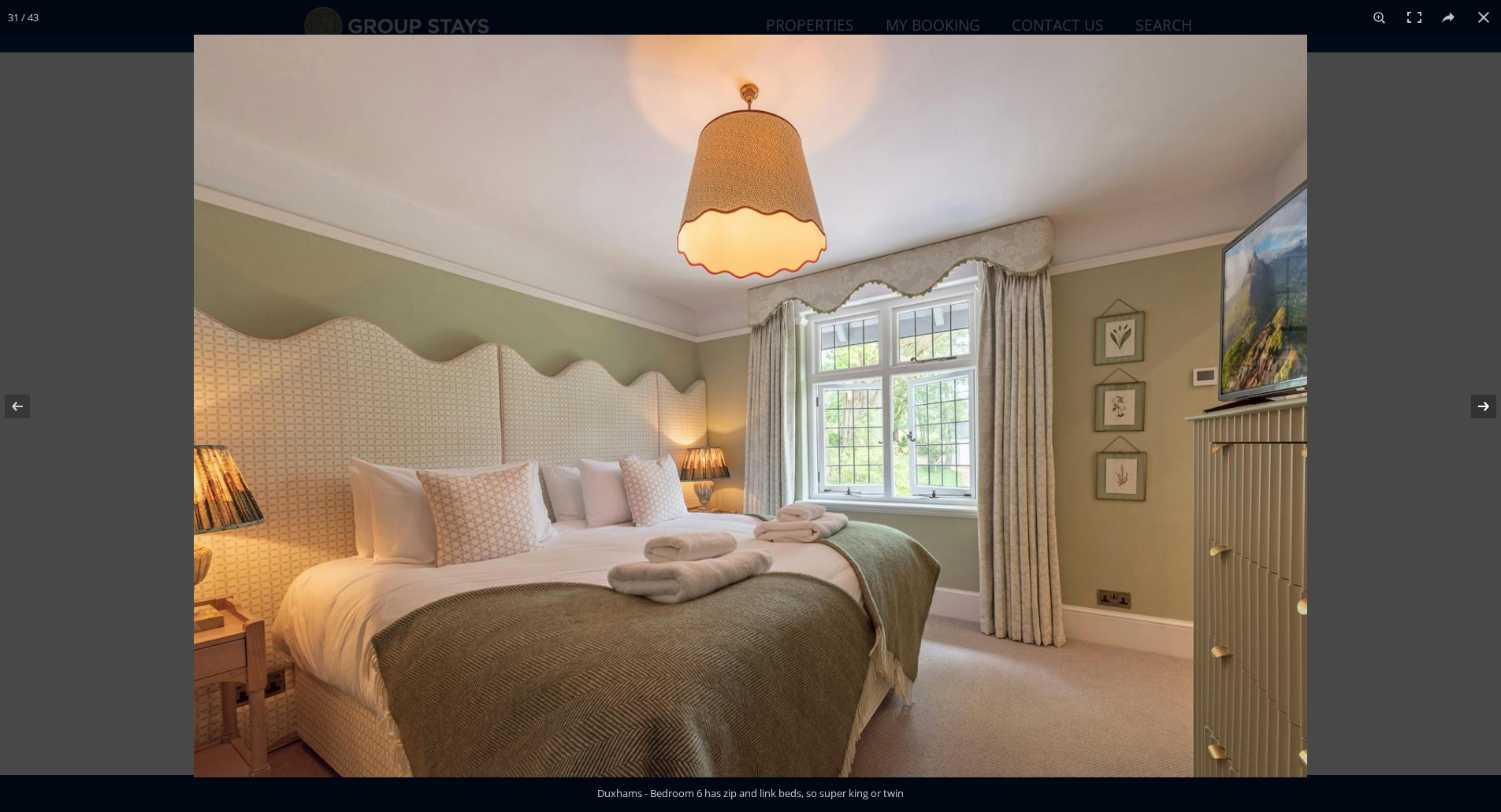 click at bounding box center (1473, 406) 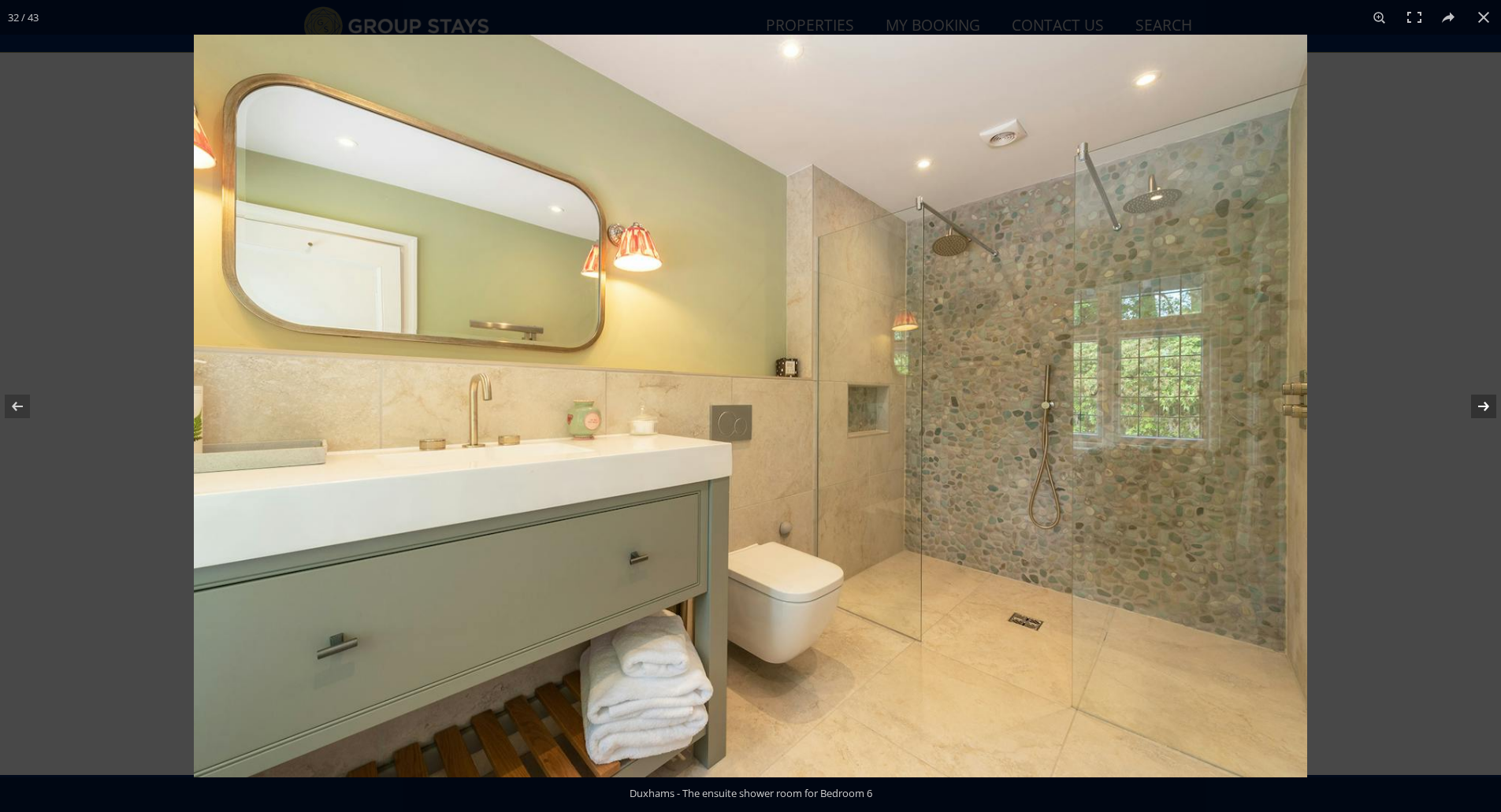 click at bounding box center (1473, 406) 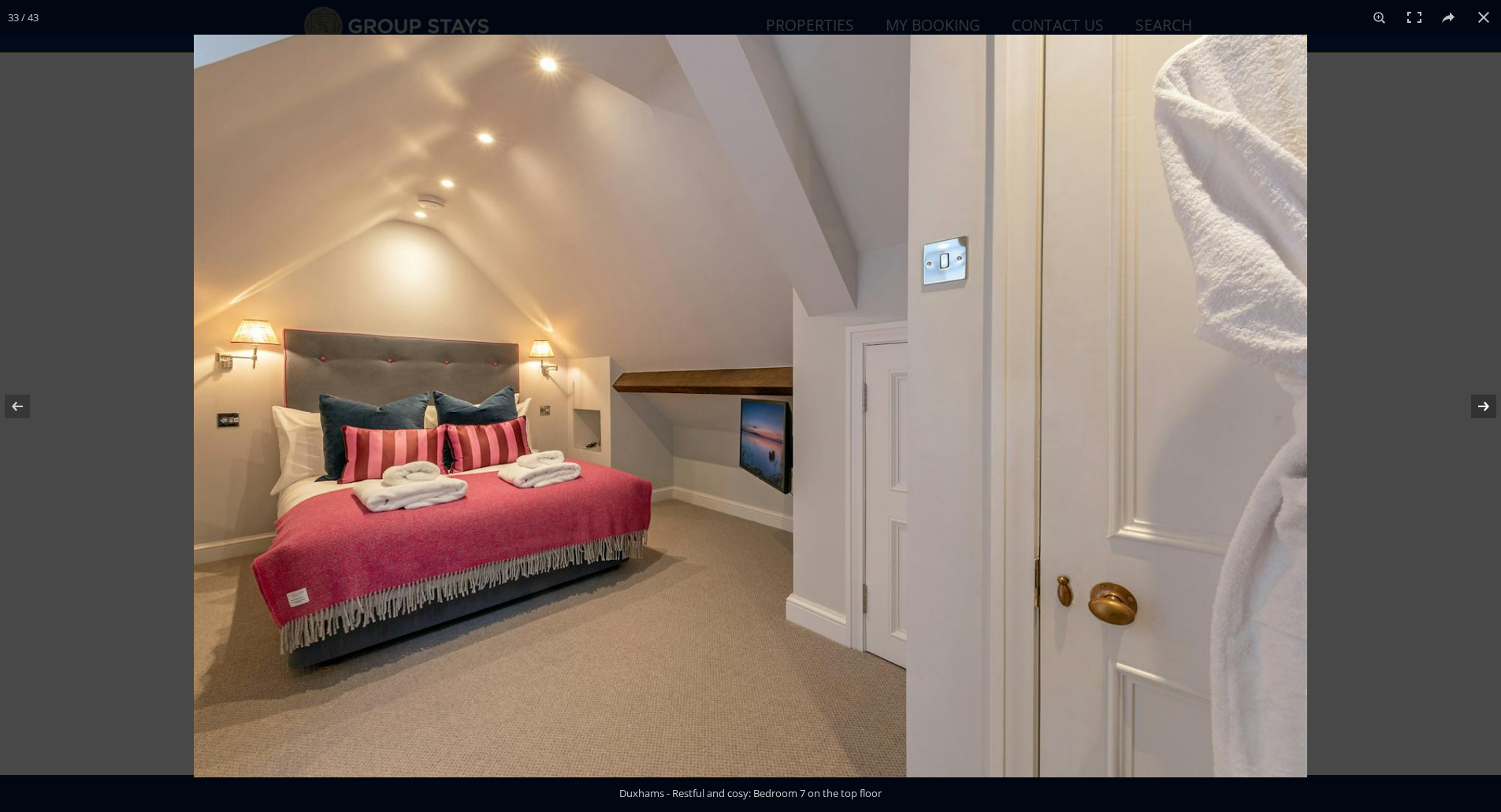 click at bounding box center (1473, 406) 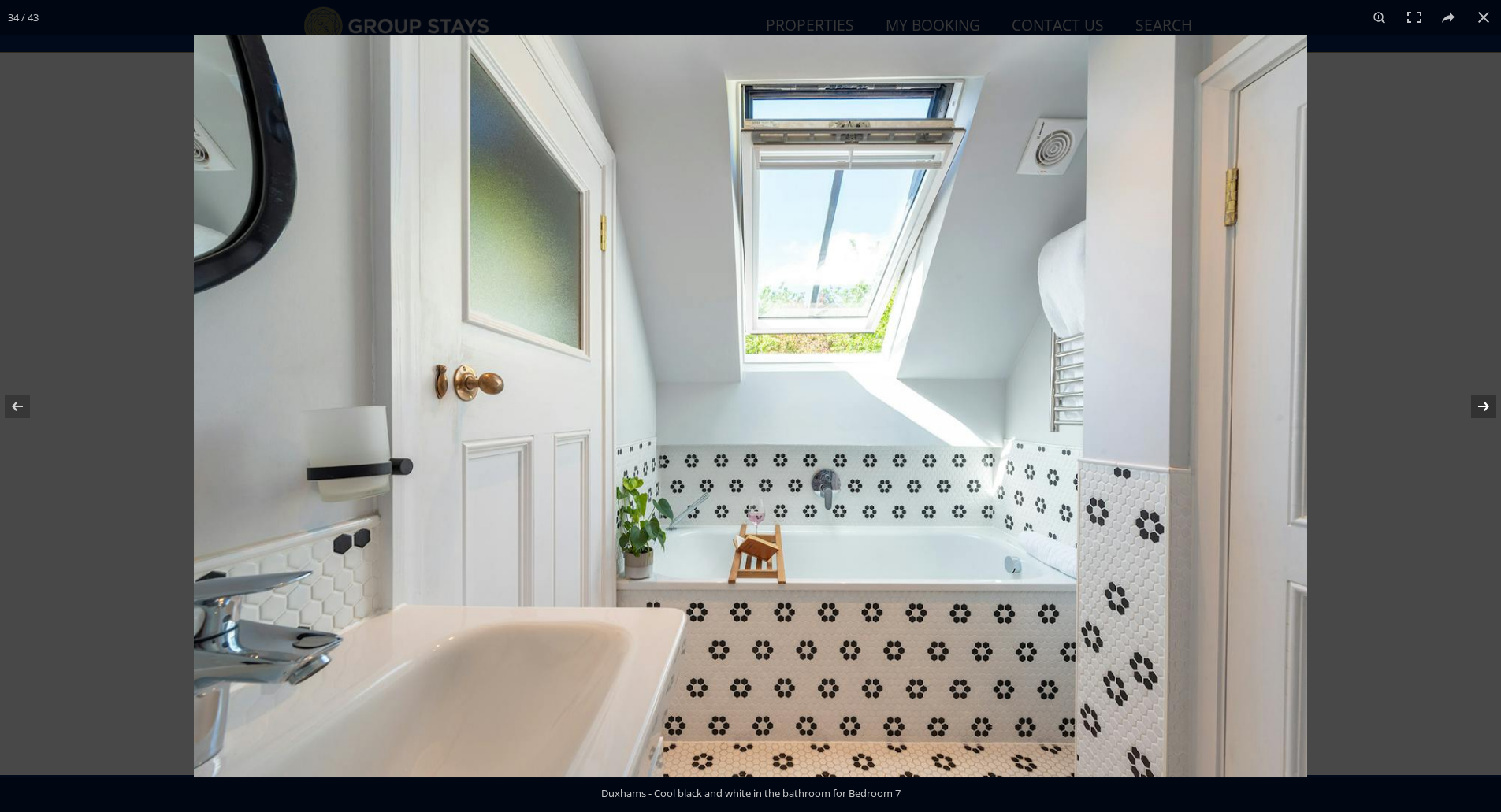 click at bounding box center (1473, 406) 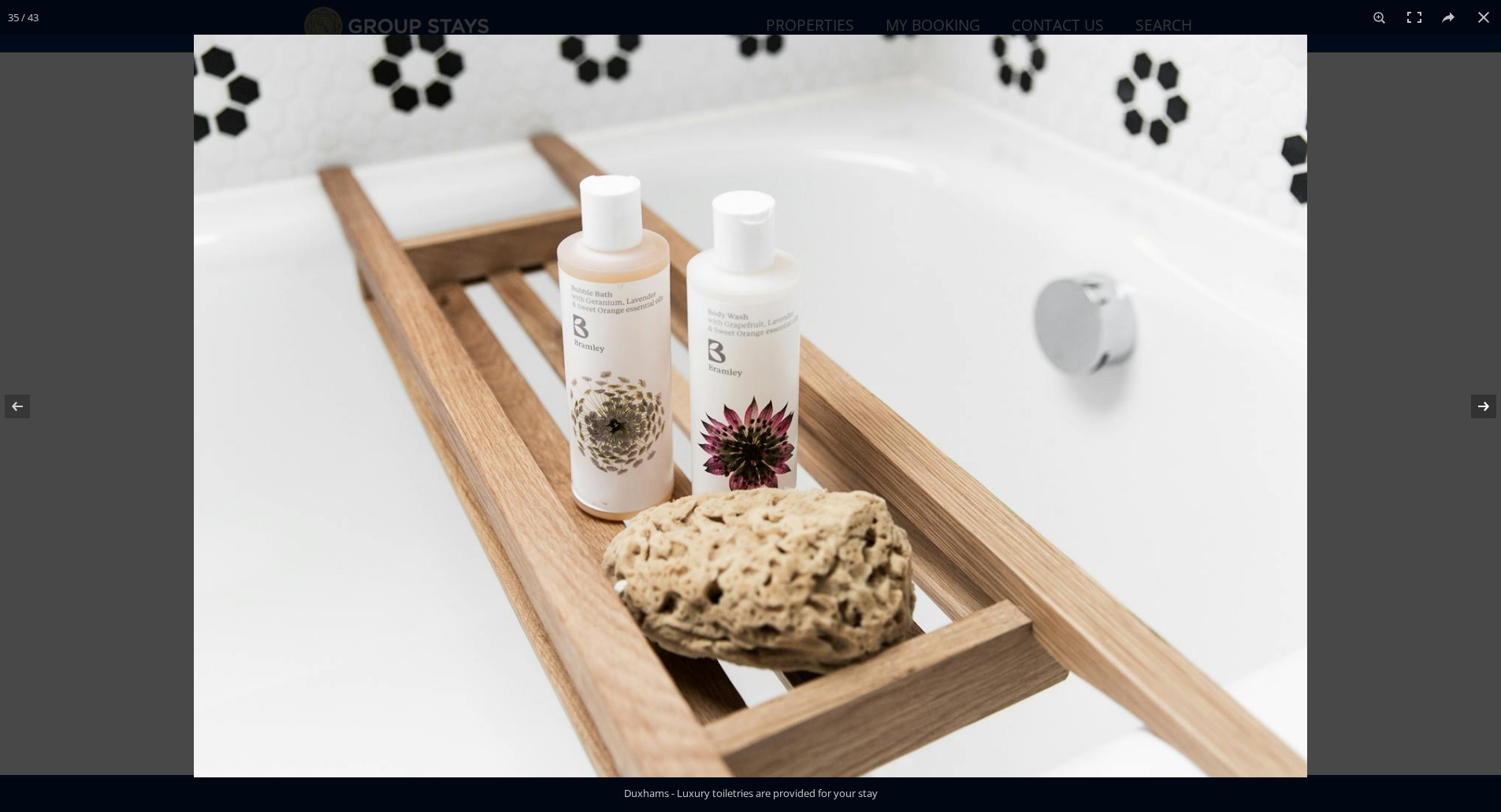 click at bounding box center (1473, 406) 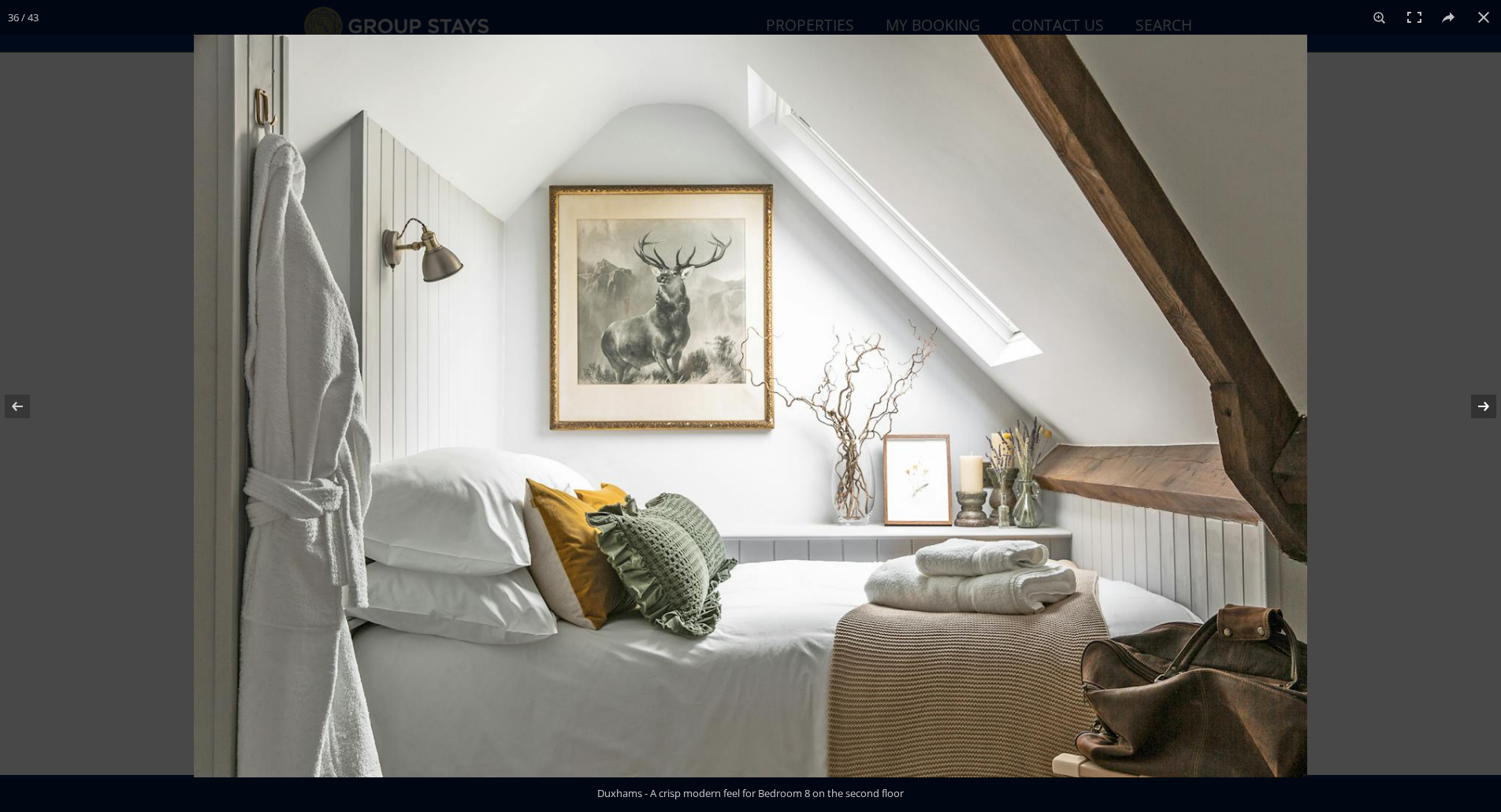 click at bounding box center (1473, 406) 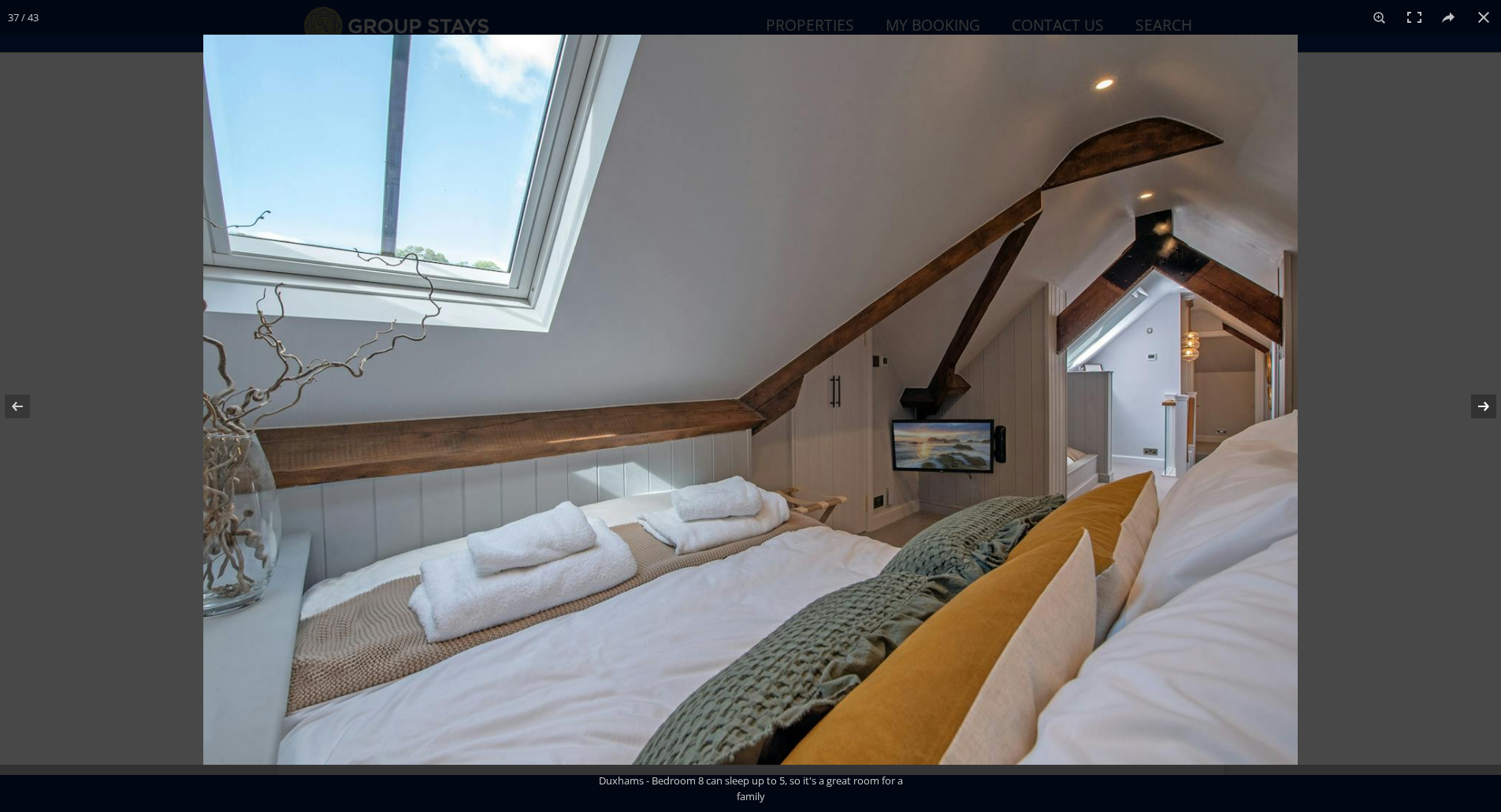 click at bounding box center (1473, 406) 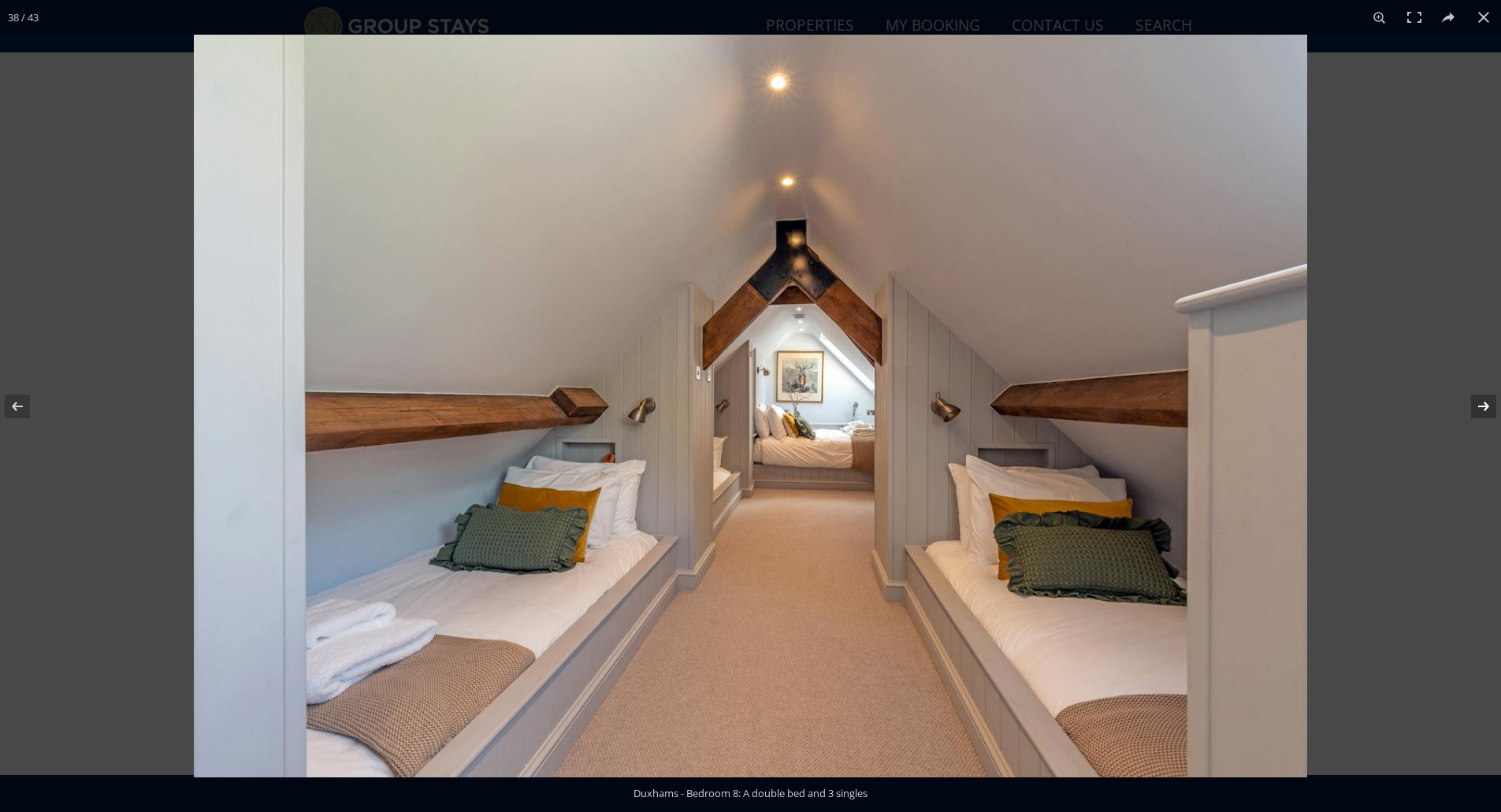 click at bounding box center (1473, 406) 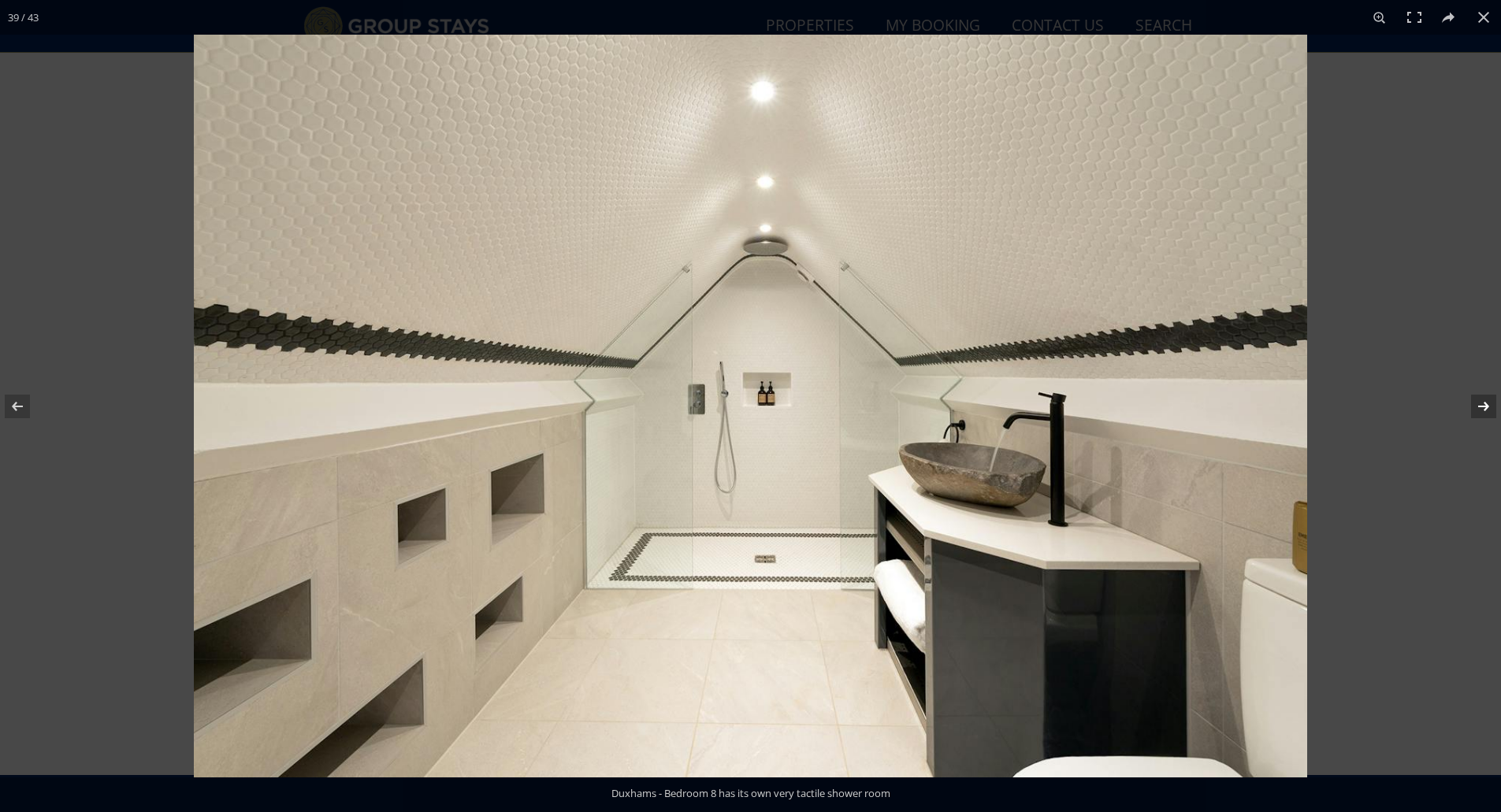 click at bounding box center (1473, 406) 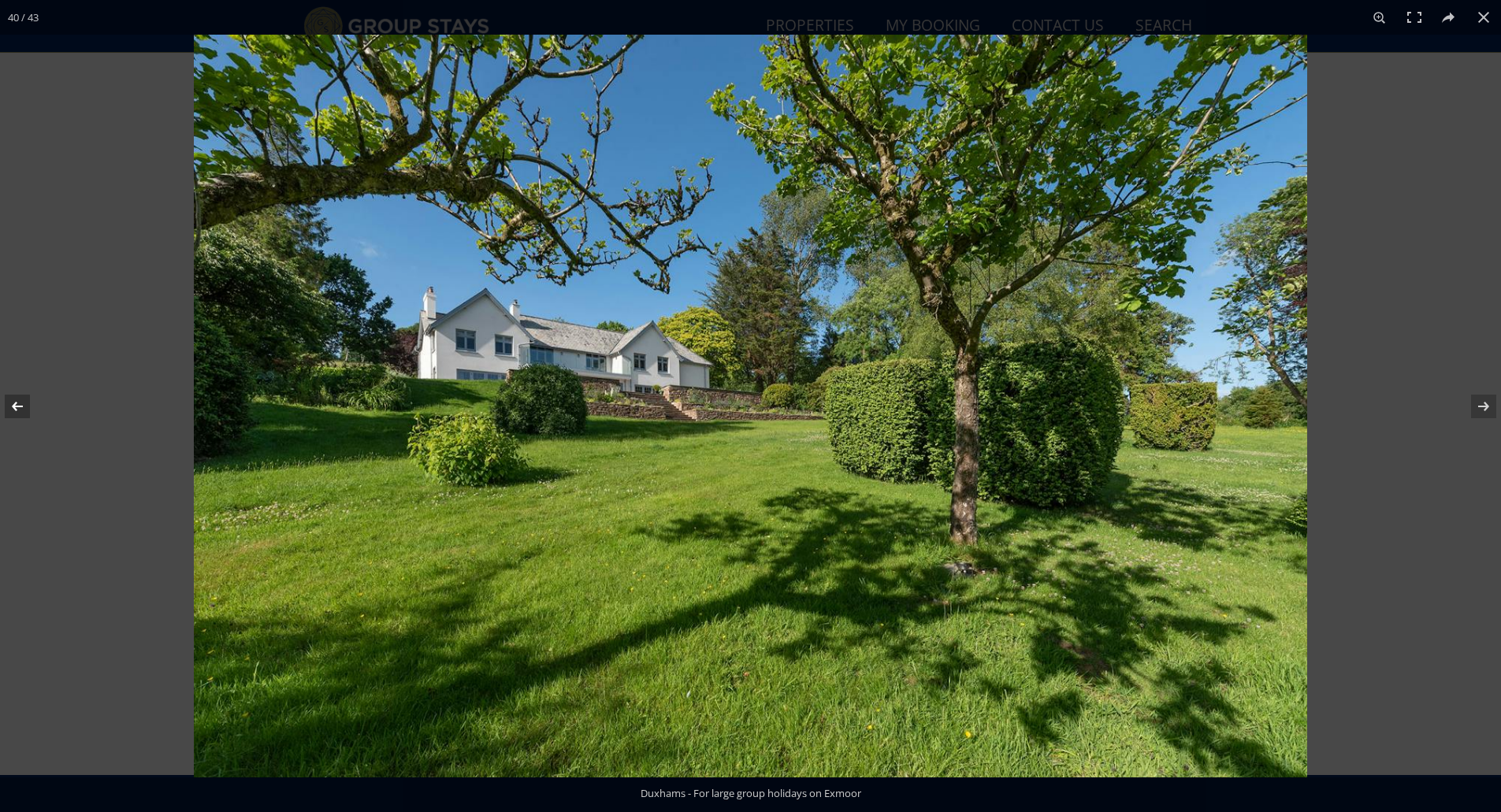 click at bounding box center (28, 406) 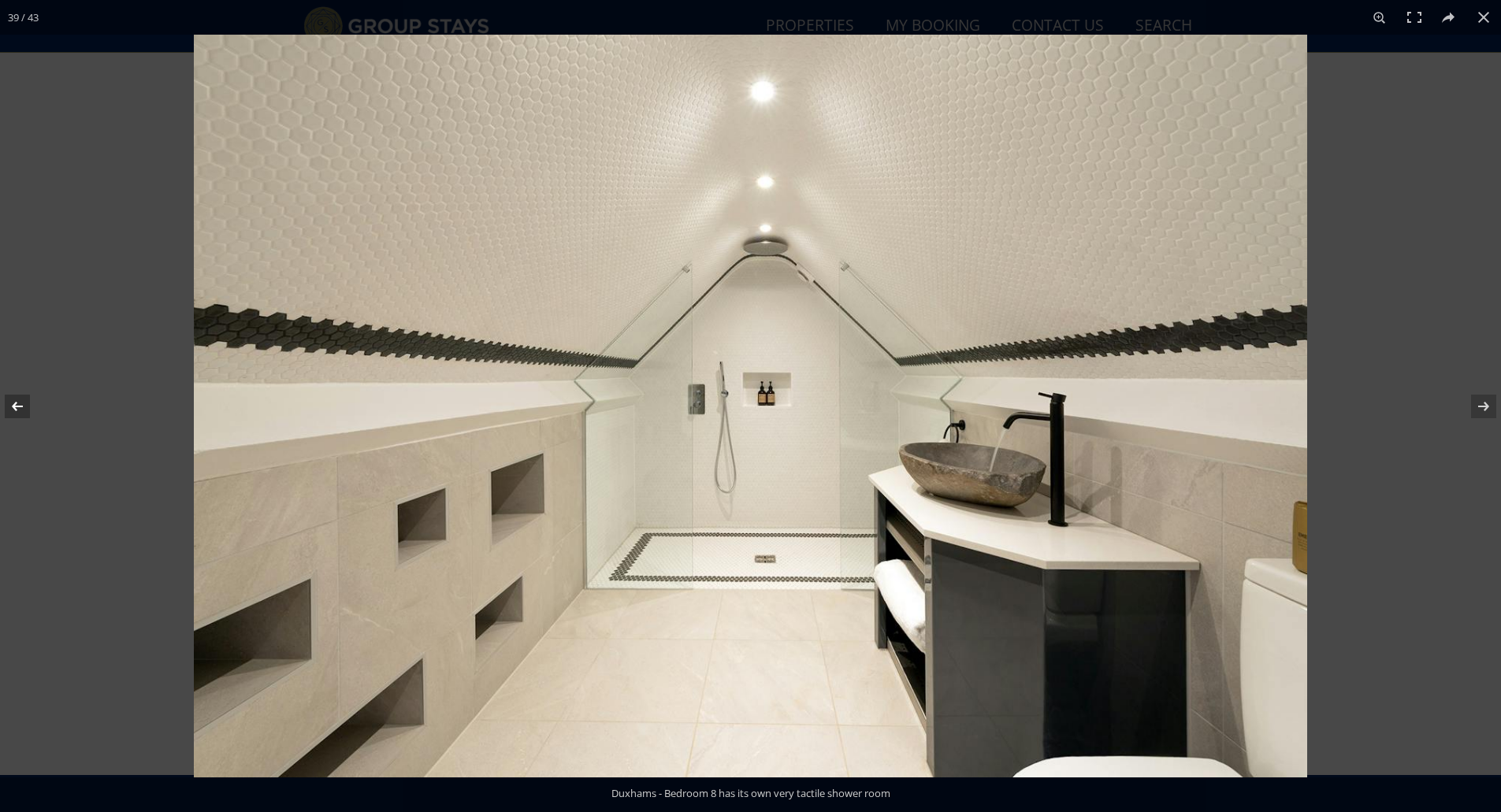 click at bounding box center (28, 406) 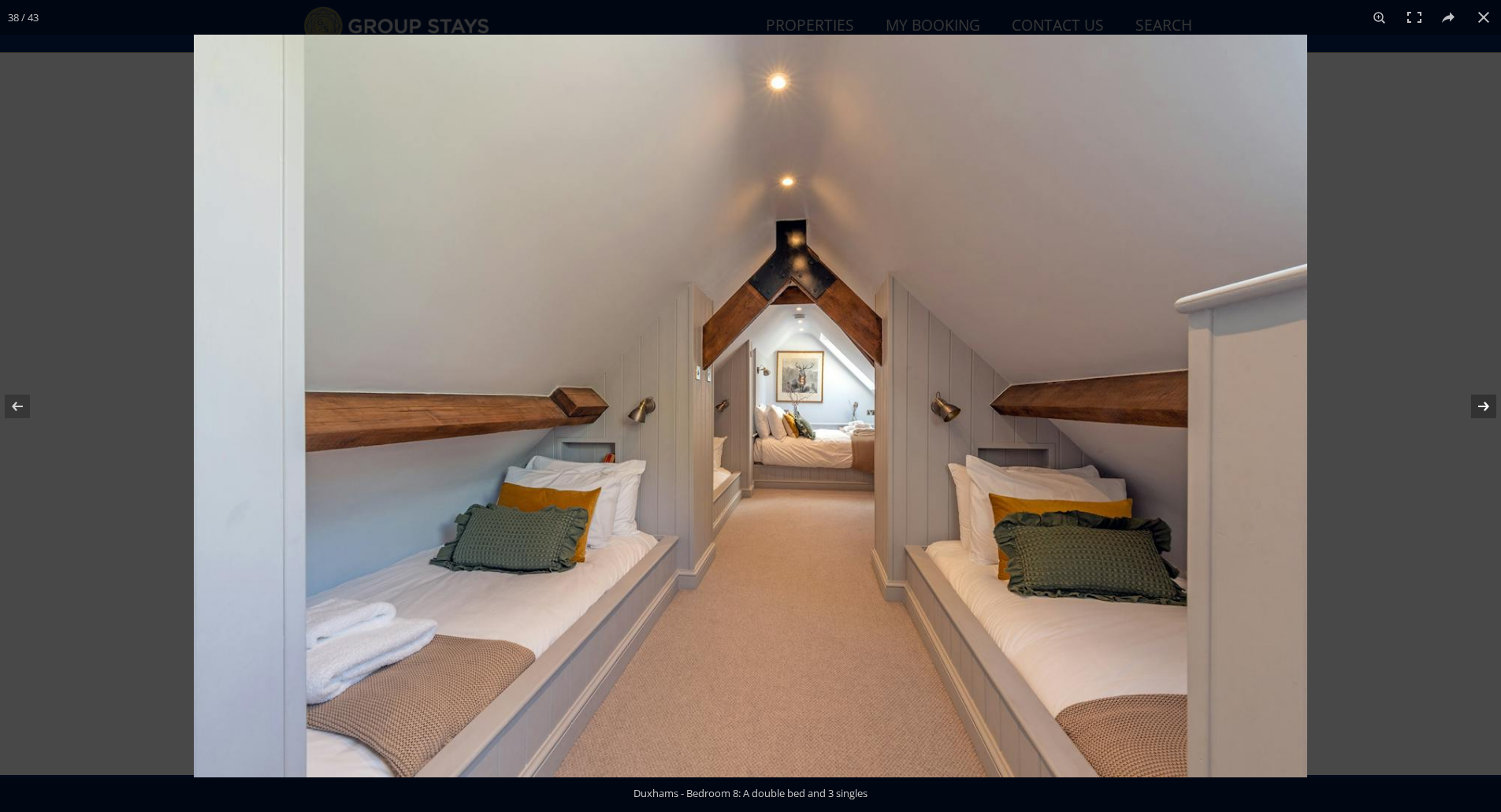 click at bounding box center [1473, 406] 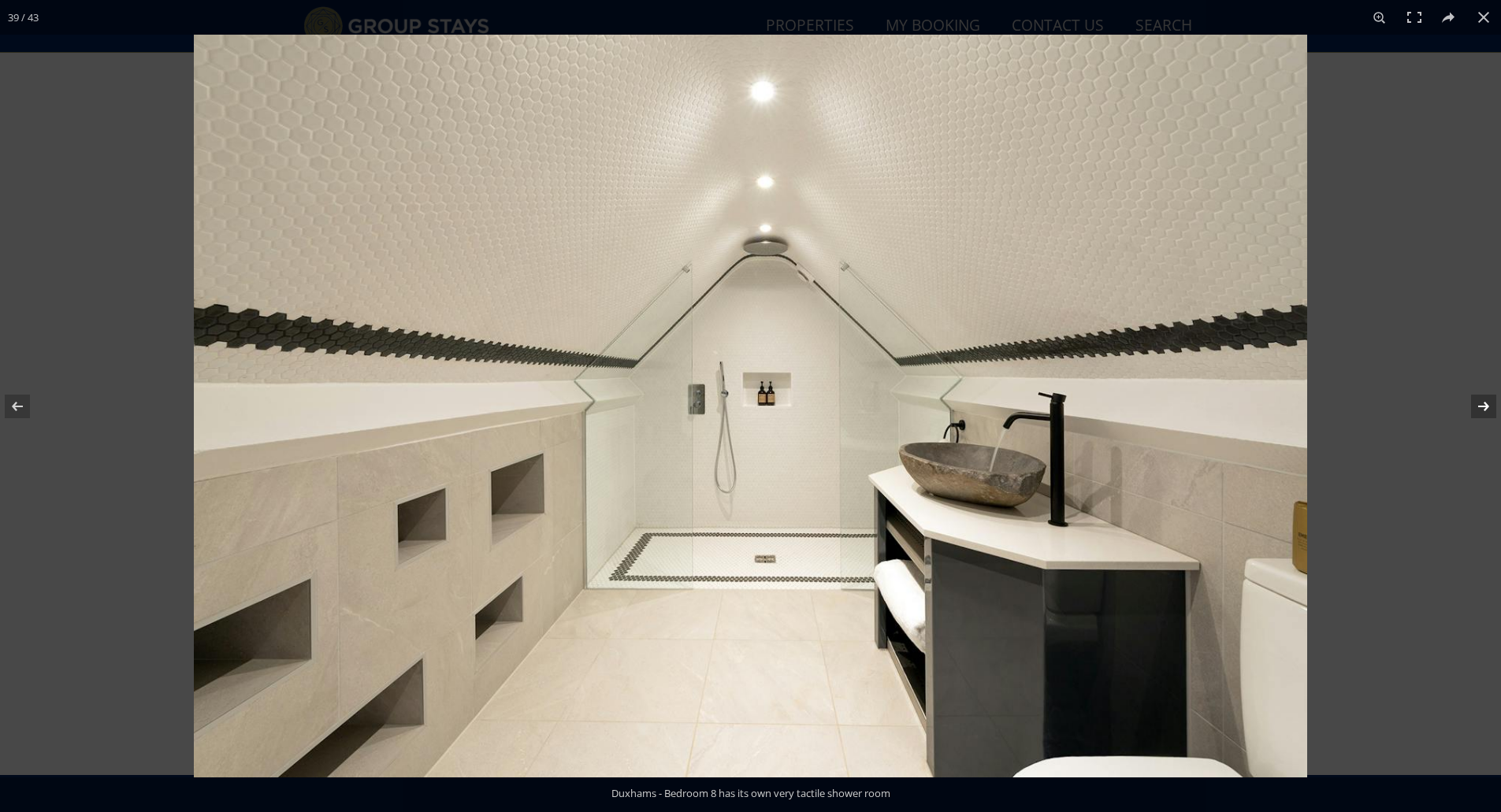 click at bounding box center (1473, 406) 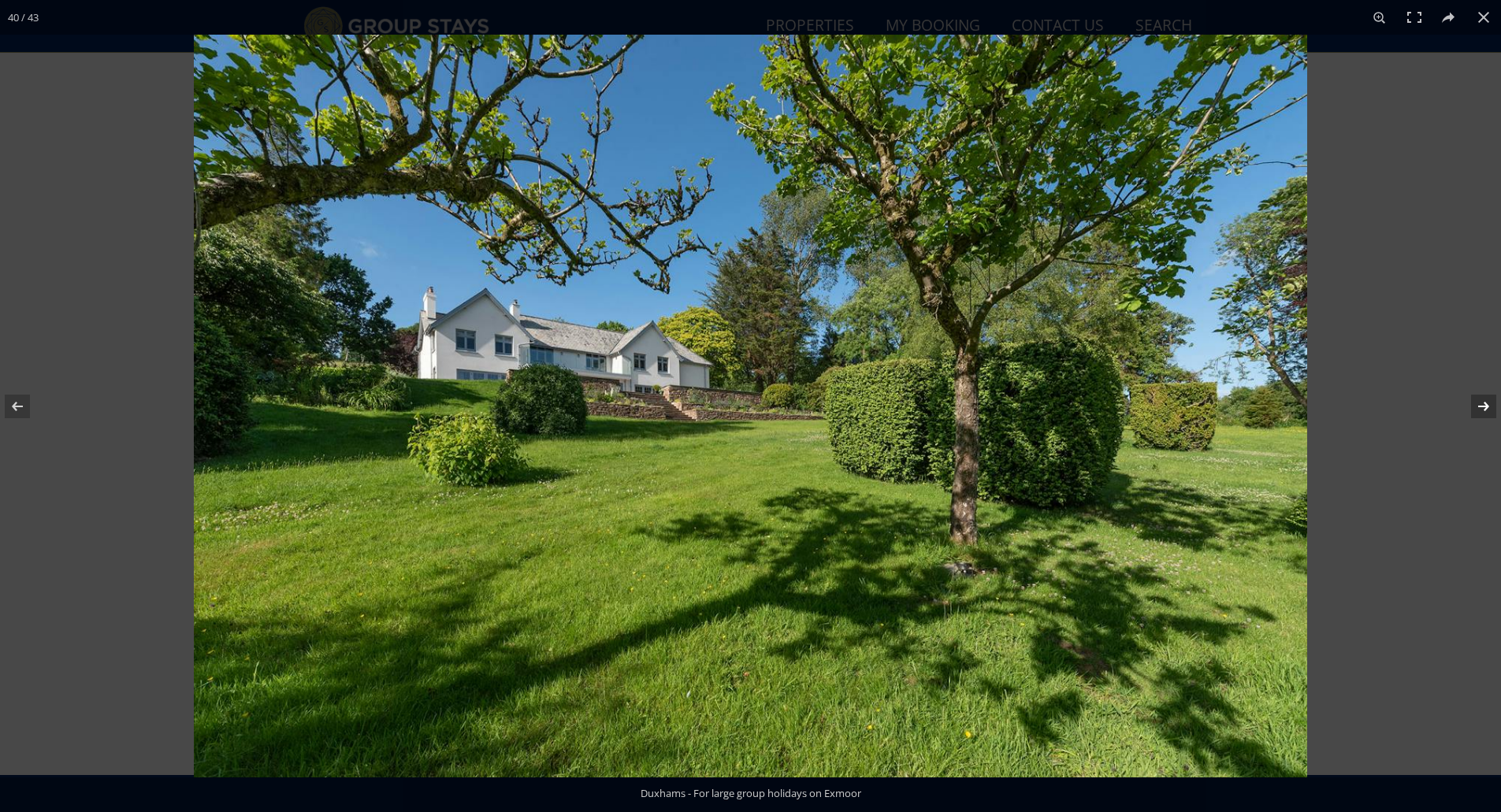 click at bounding box center [1473, 406] 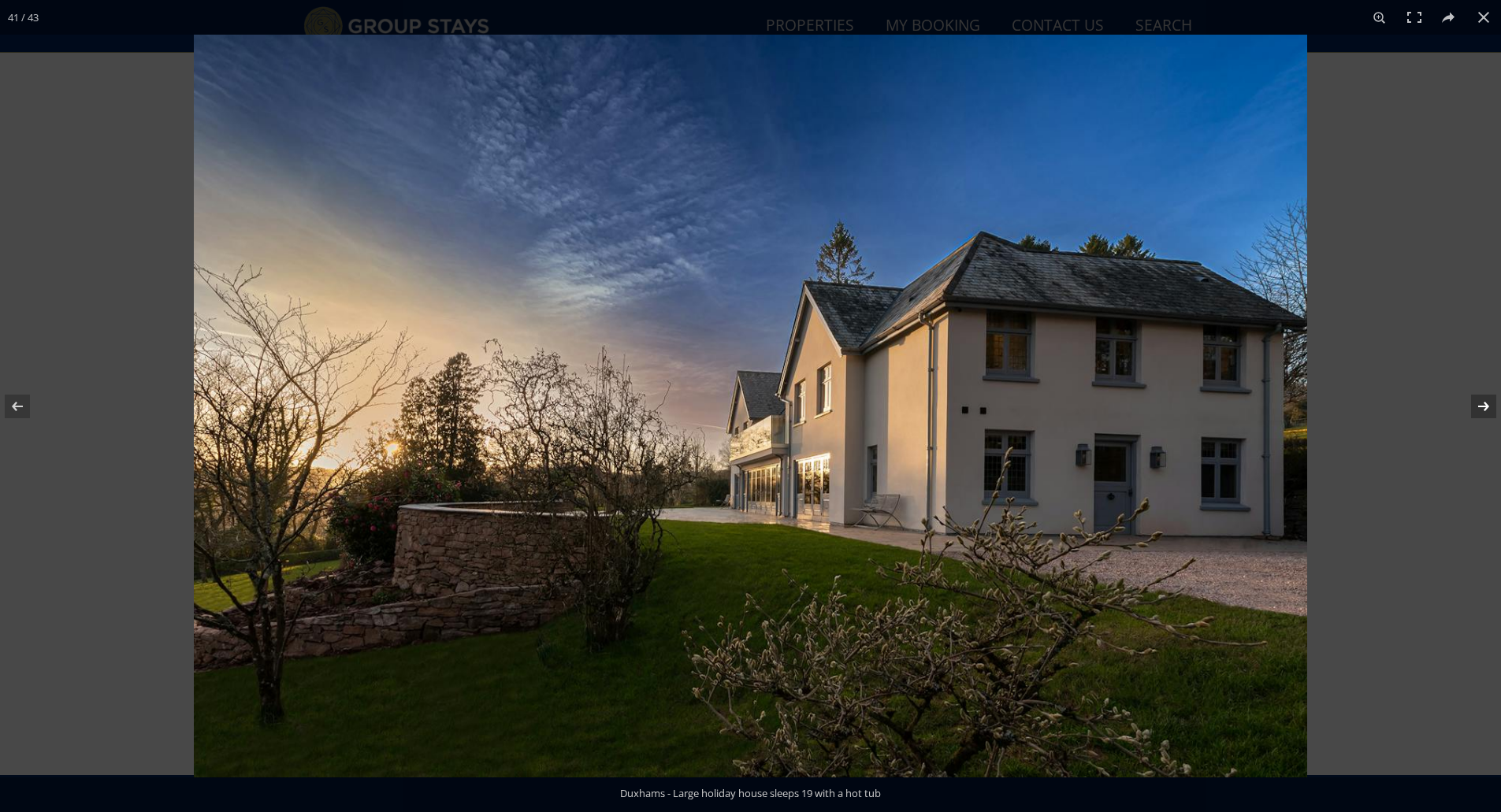 click at bounding box center (1473, 406) 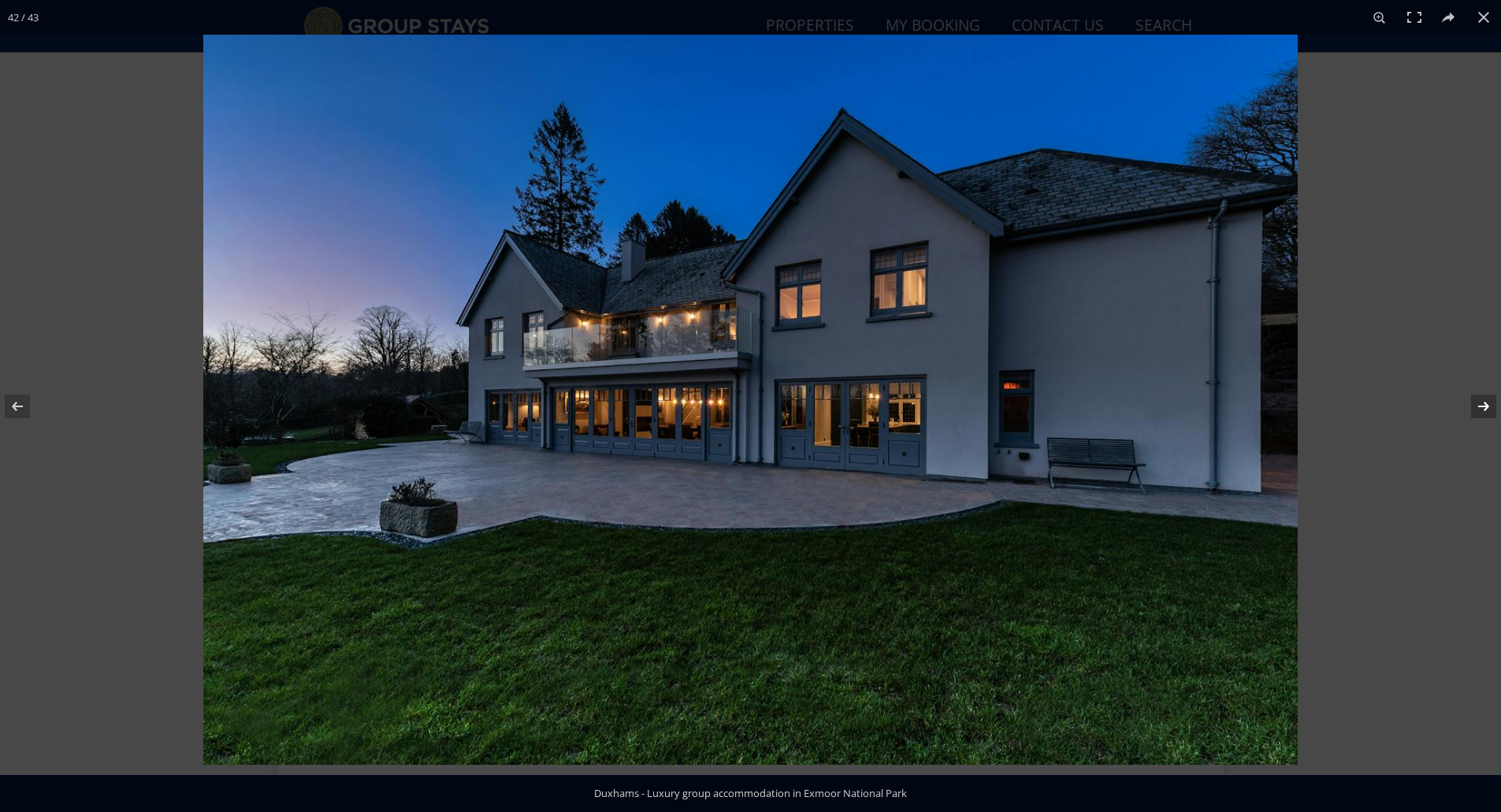 click at bounding box center [1473, 406] 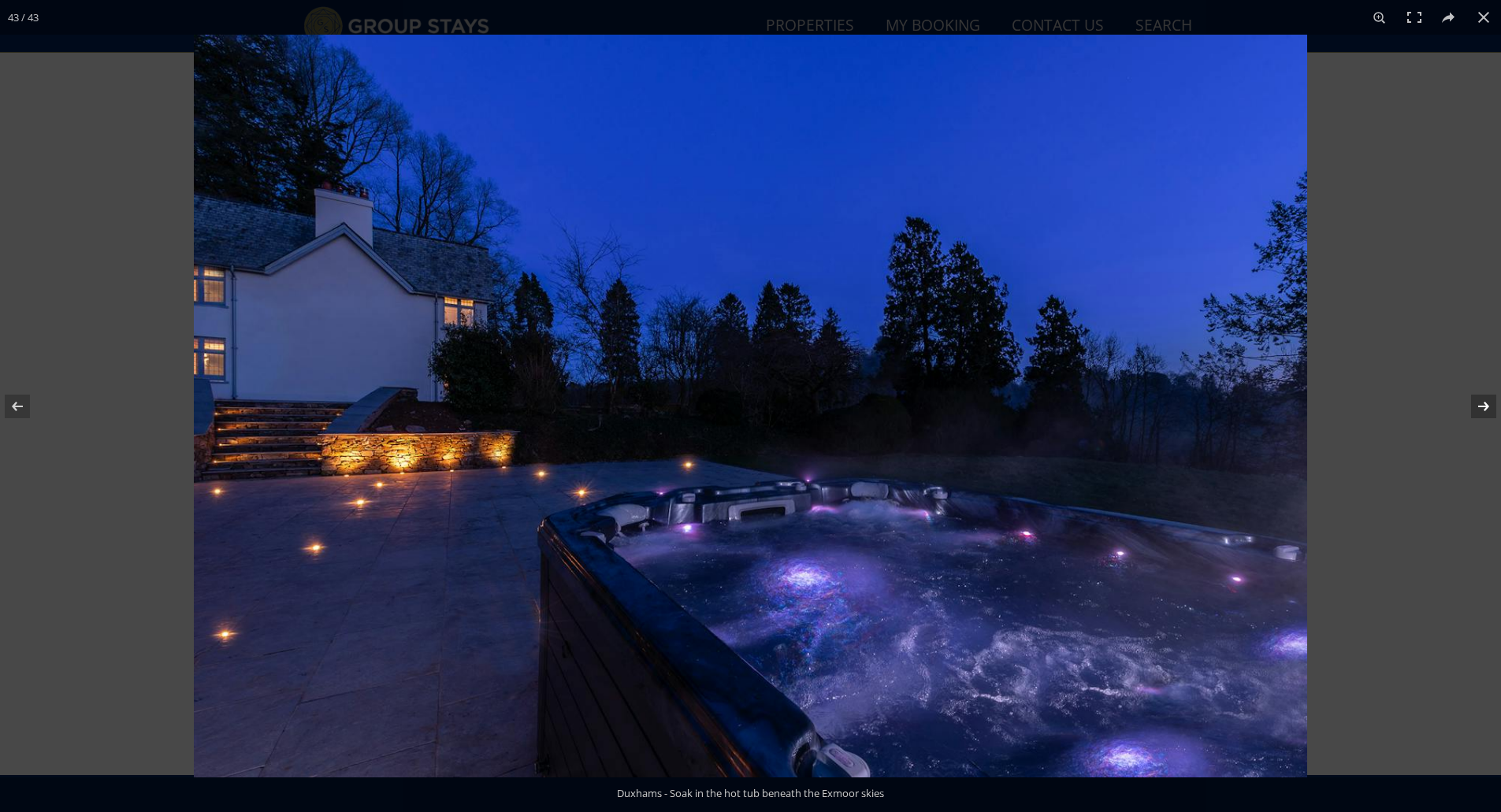 click at bounding box center [1473, 406] 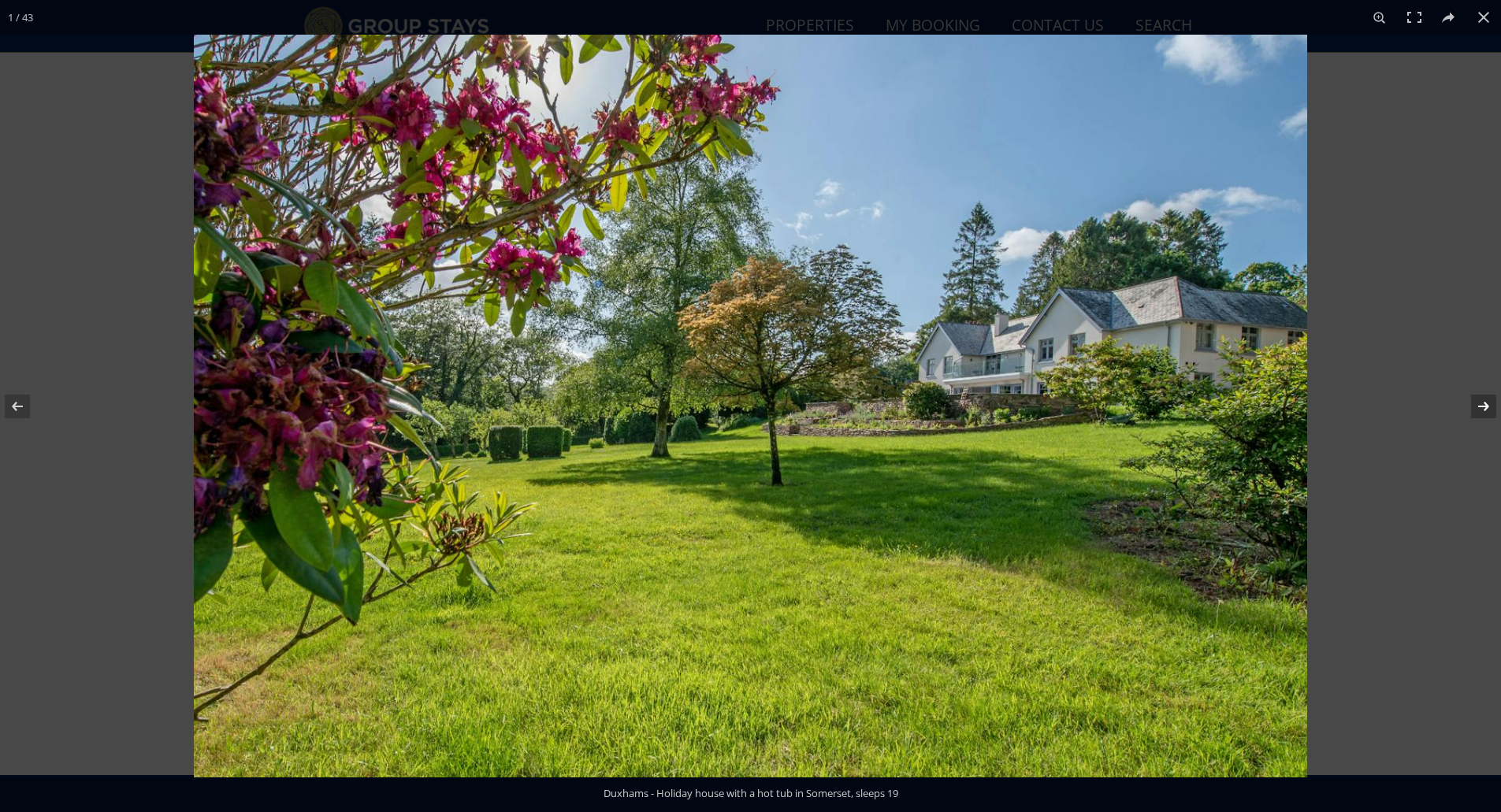 click at bounding box center (1473, 406) 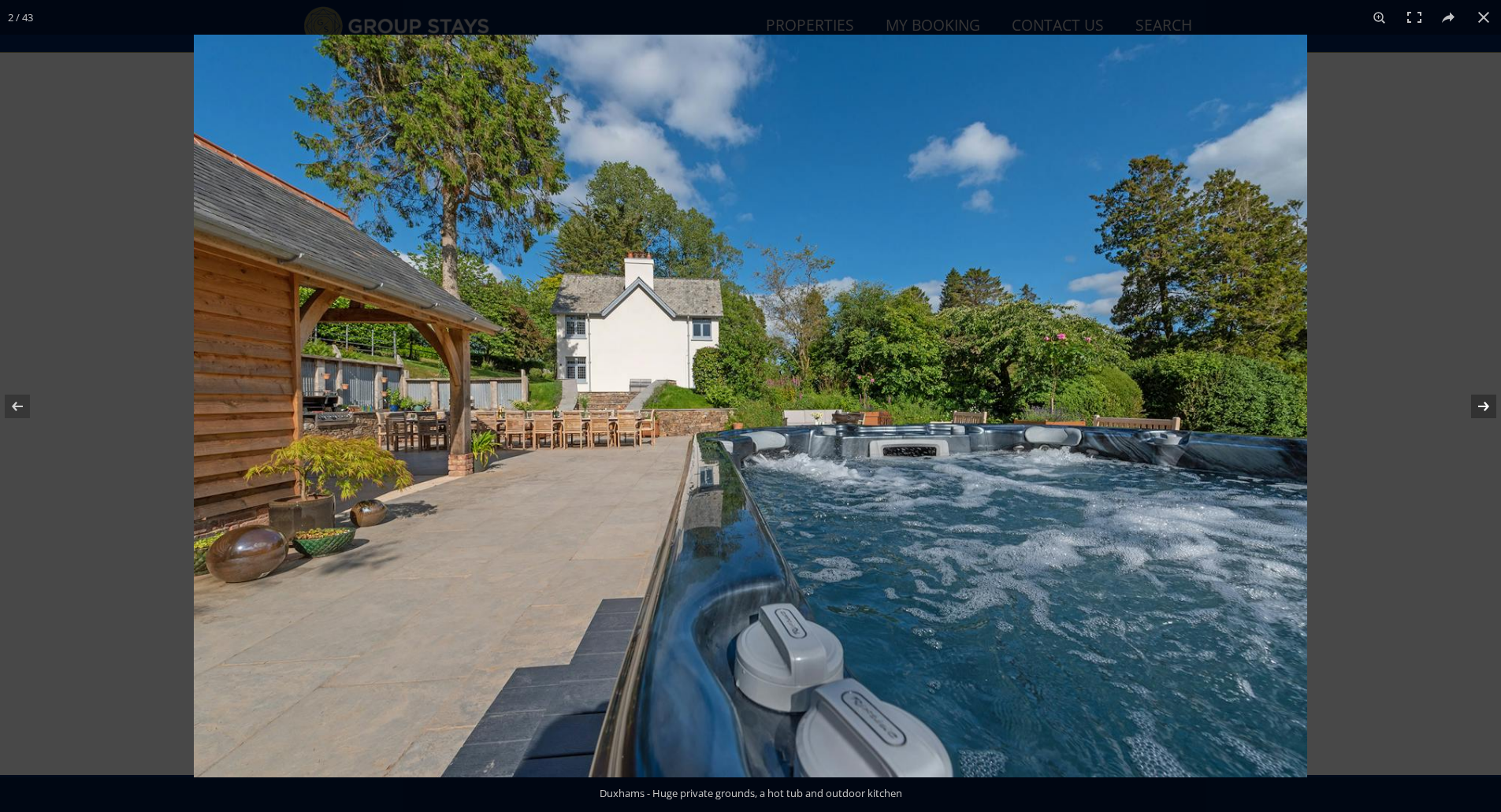 click at bounding box center (1473, 406) 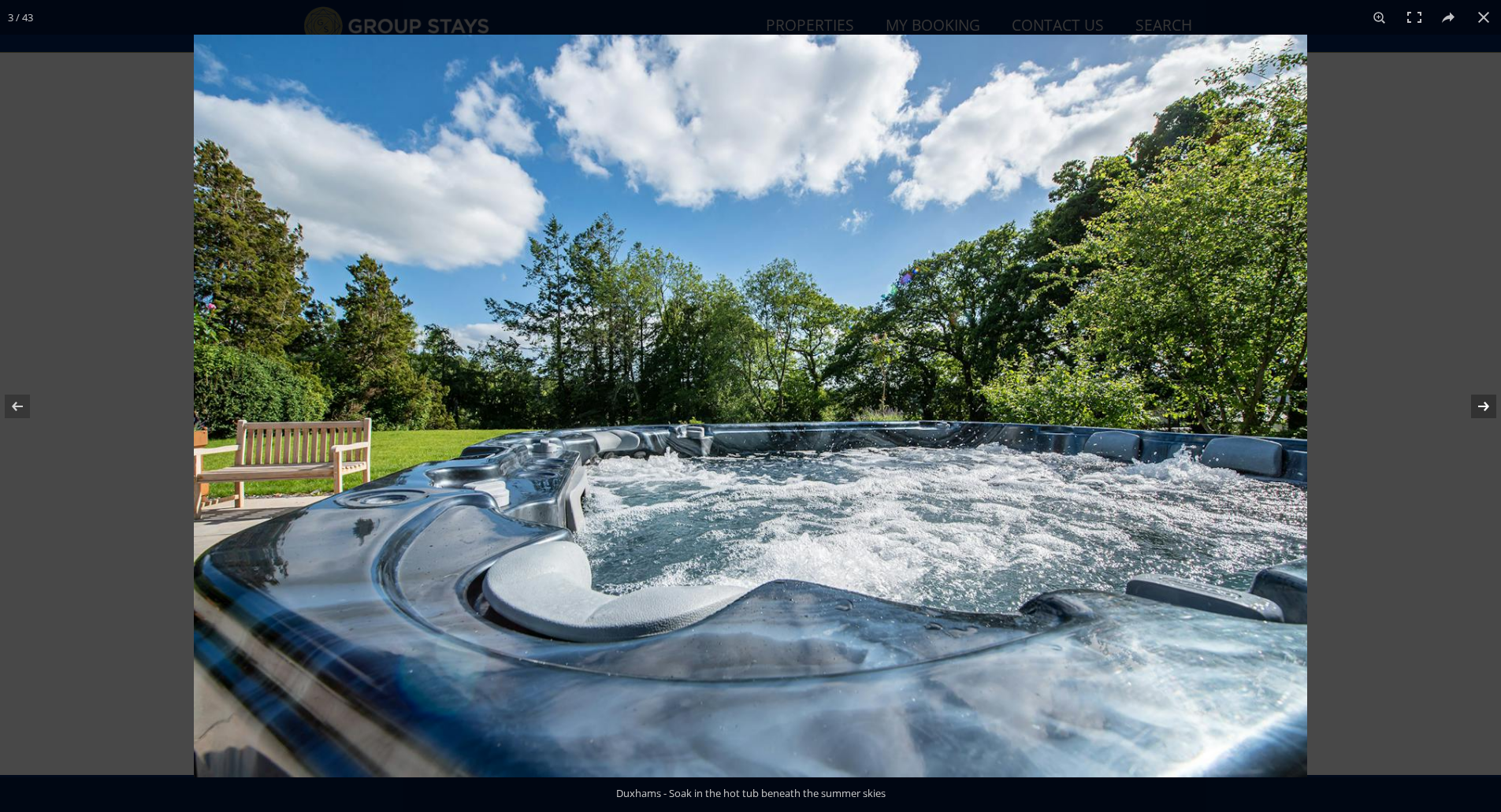 click at bounding box center (1473, 406) 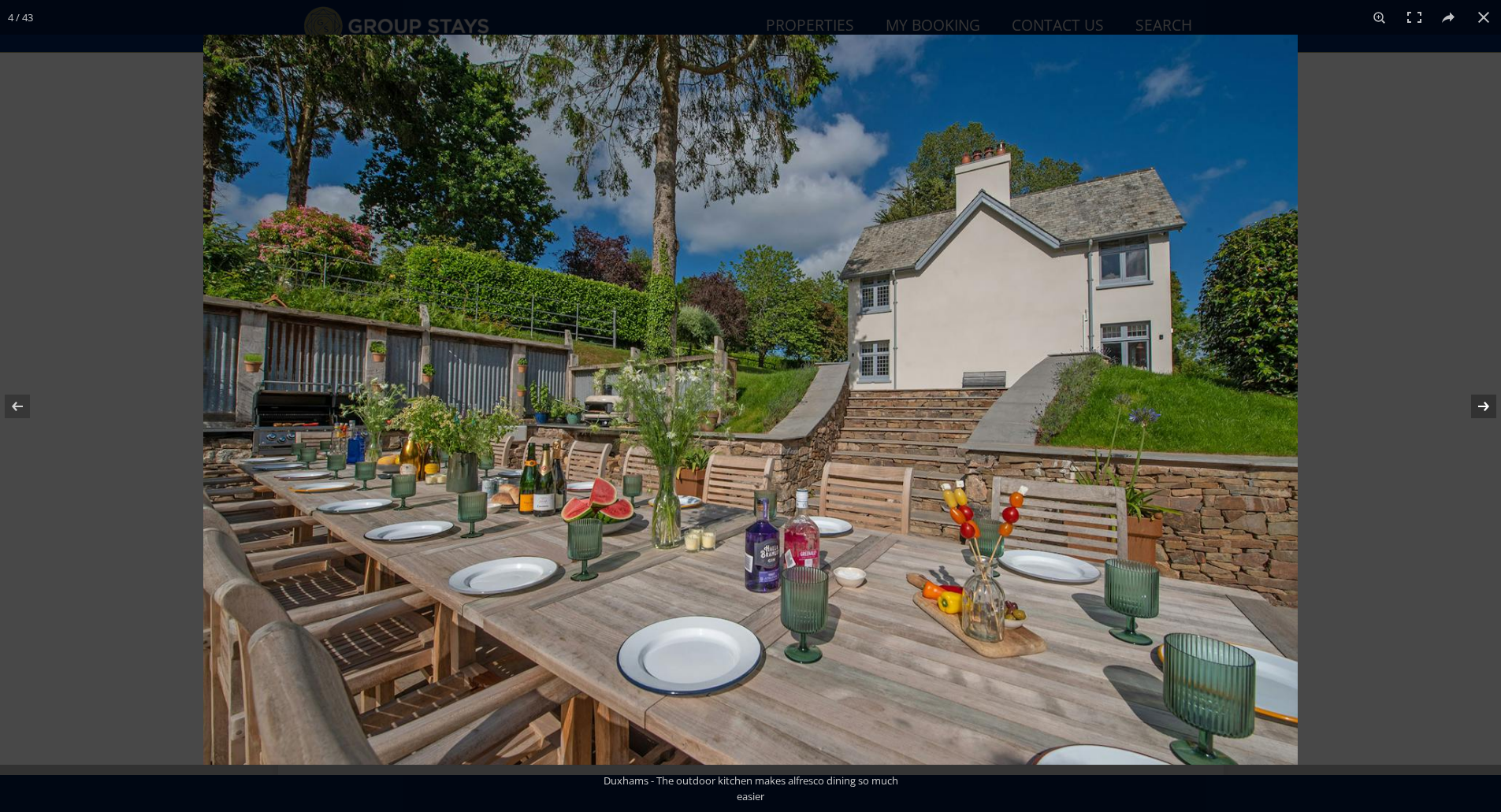 click at bounding box center (1473, 406) 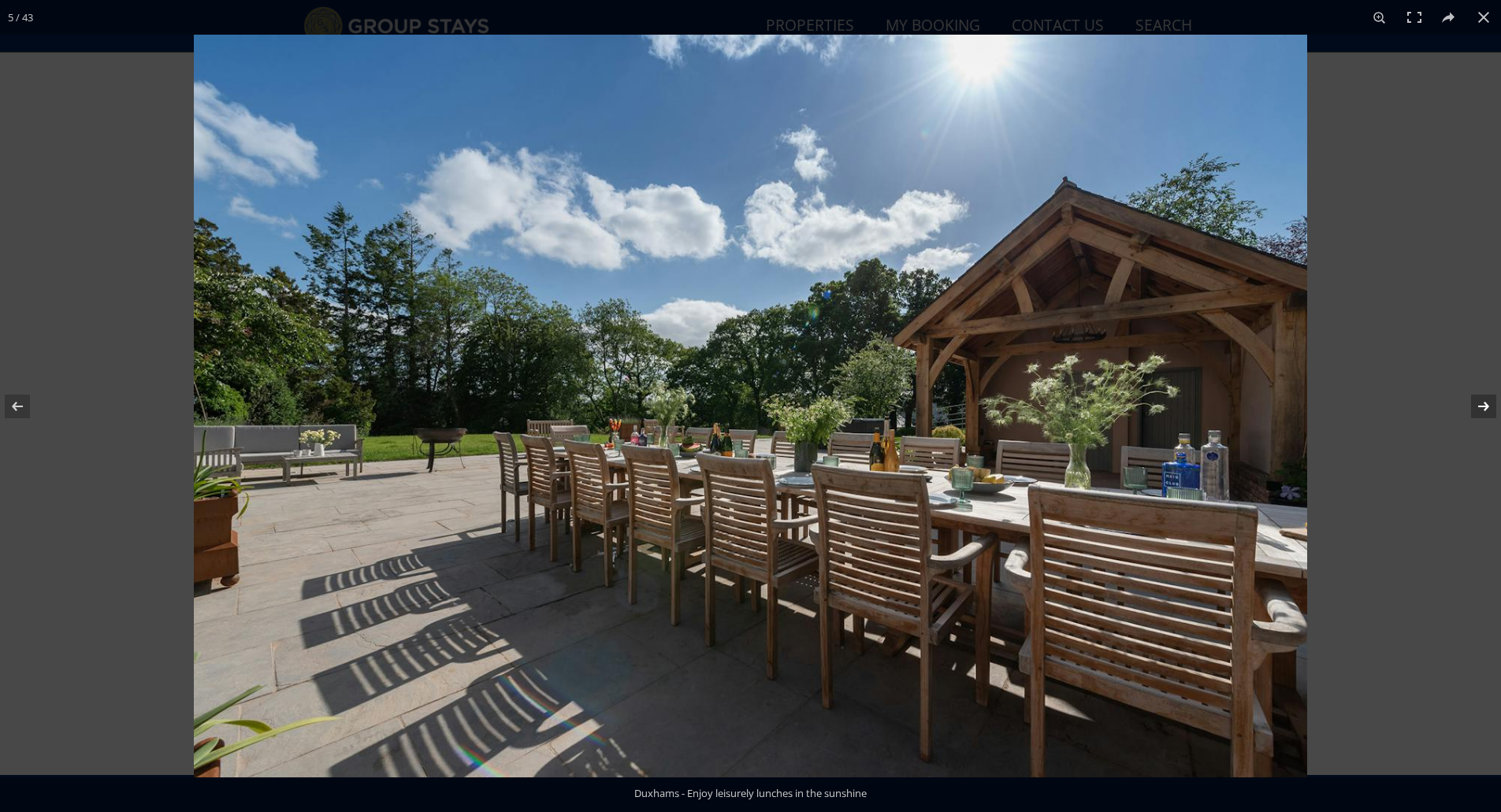 click at bounding box center (1473, 406) 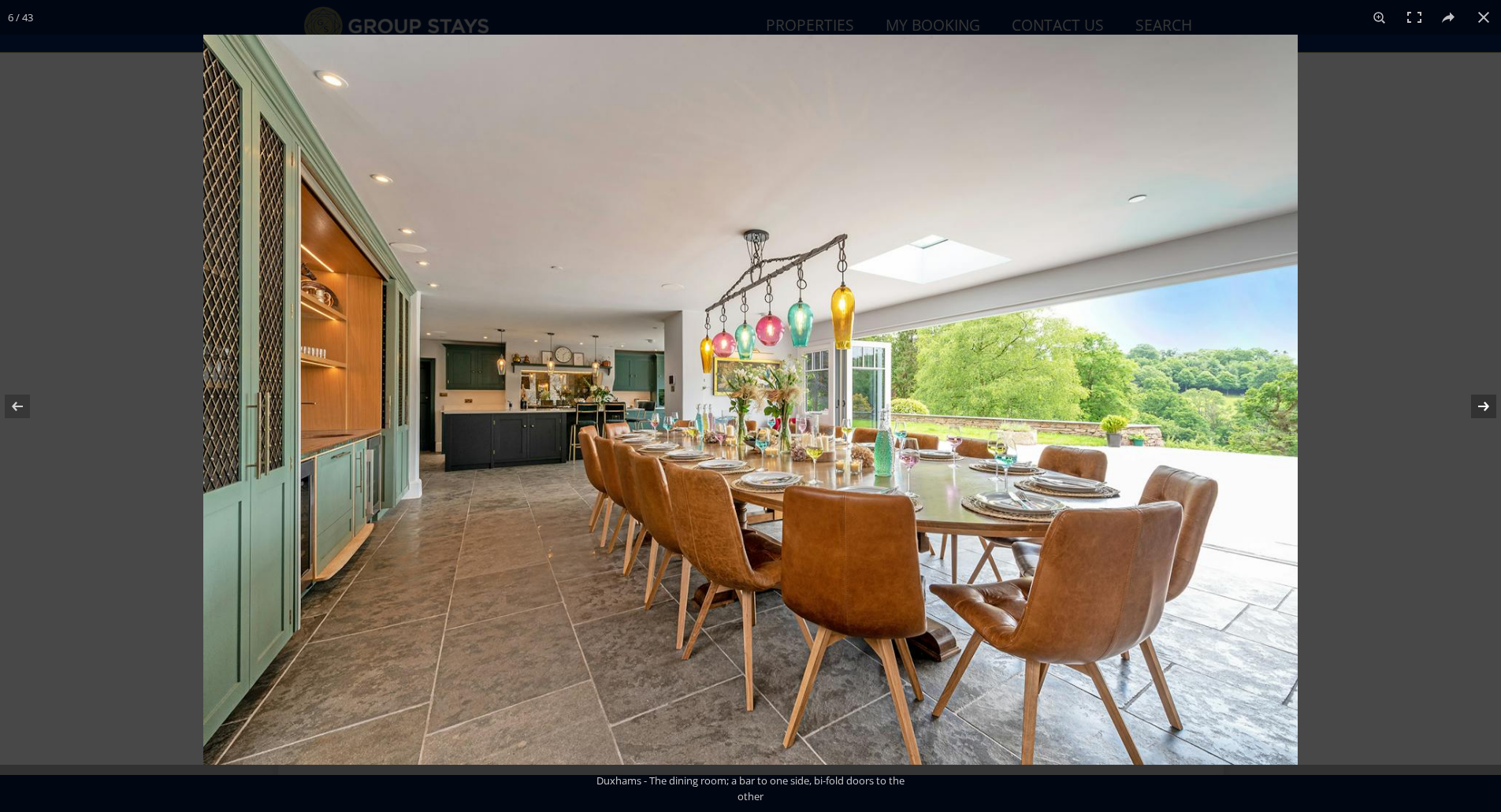 click at bounding box center [1473, 406] 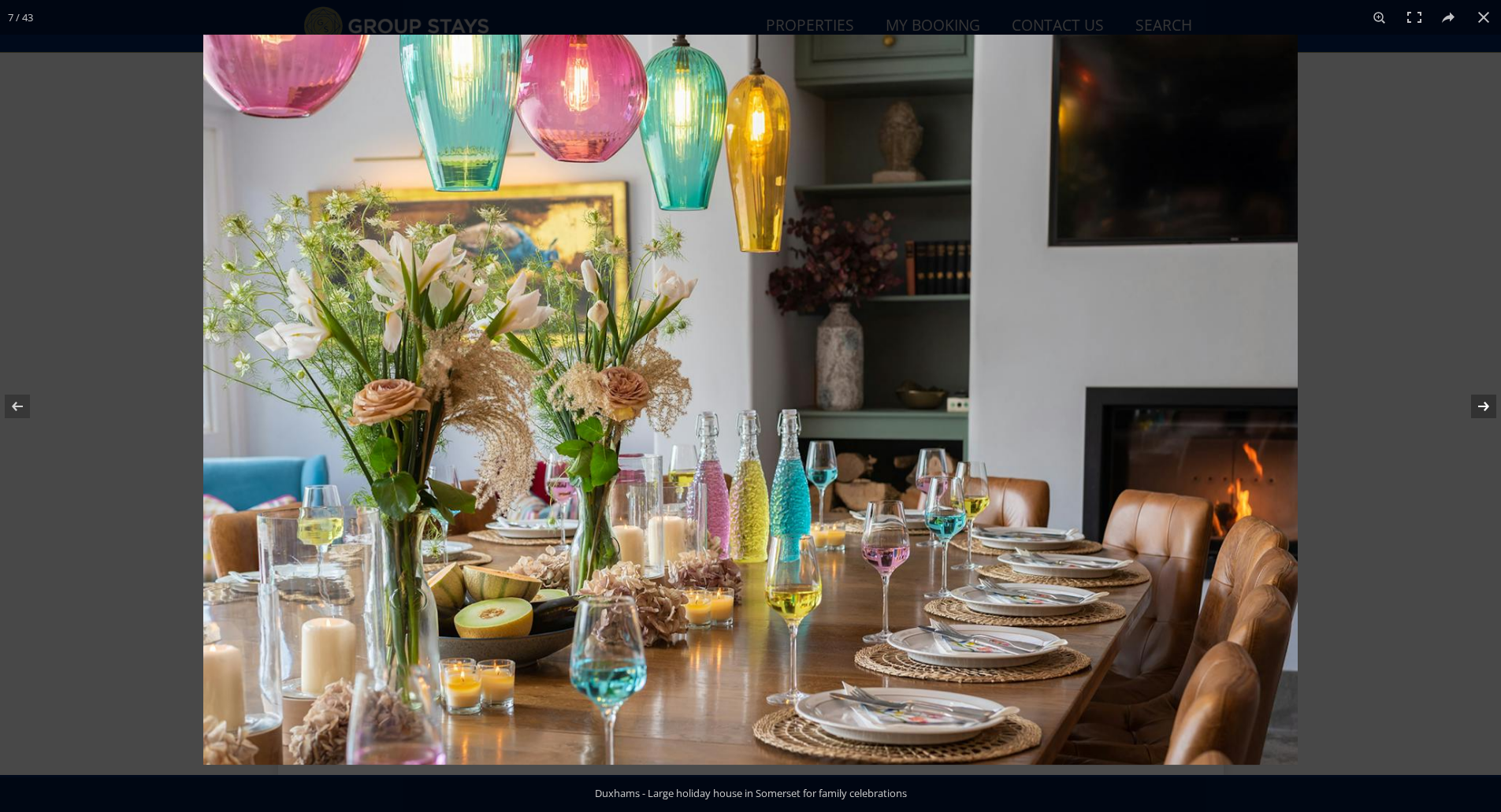 click at bounding box center (1473, 406) 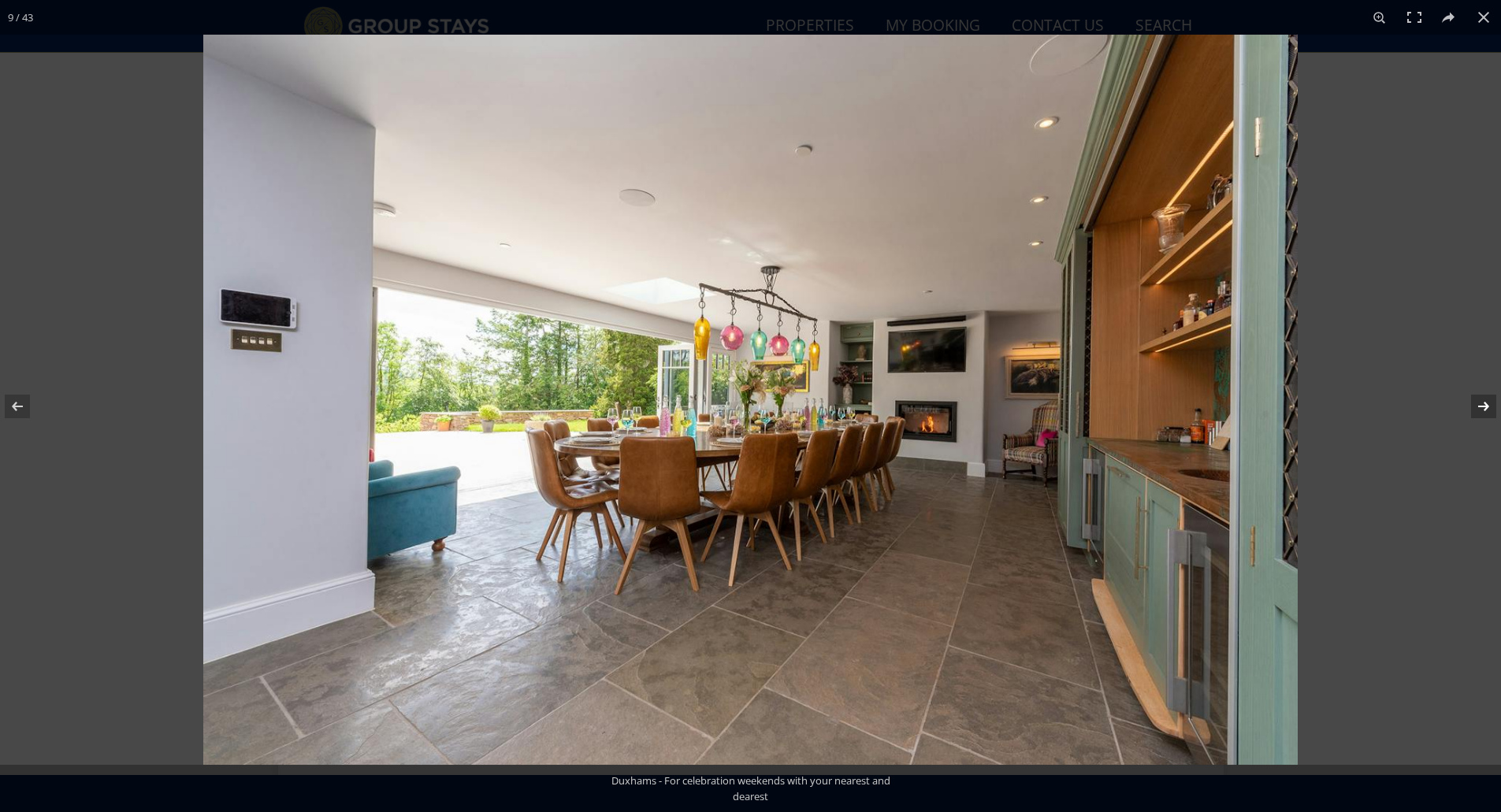 click at bounding box center [1473, 406] 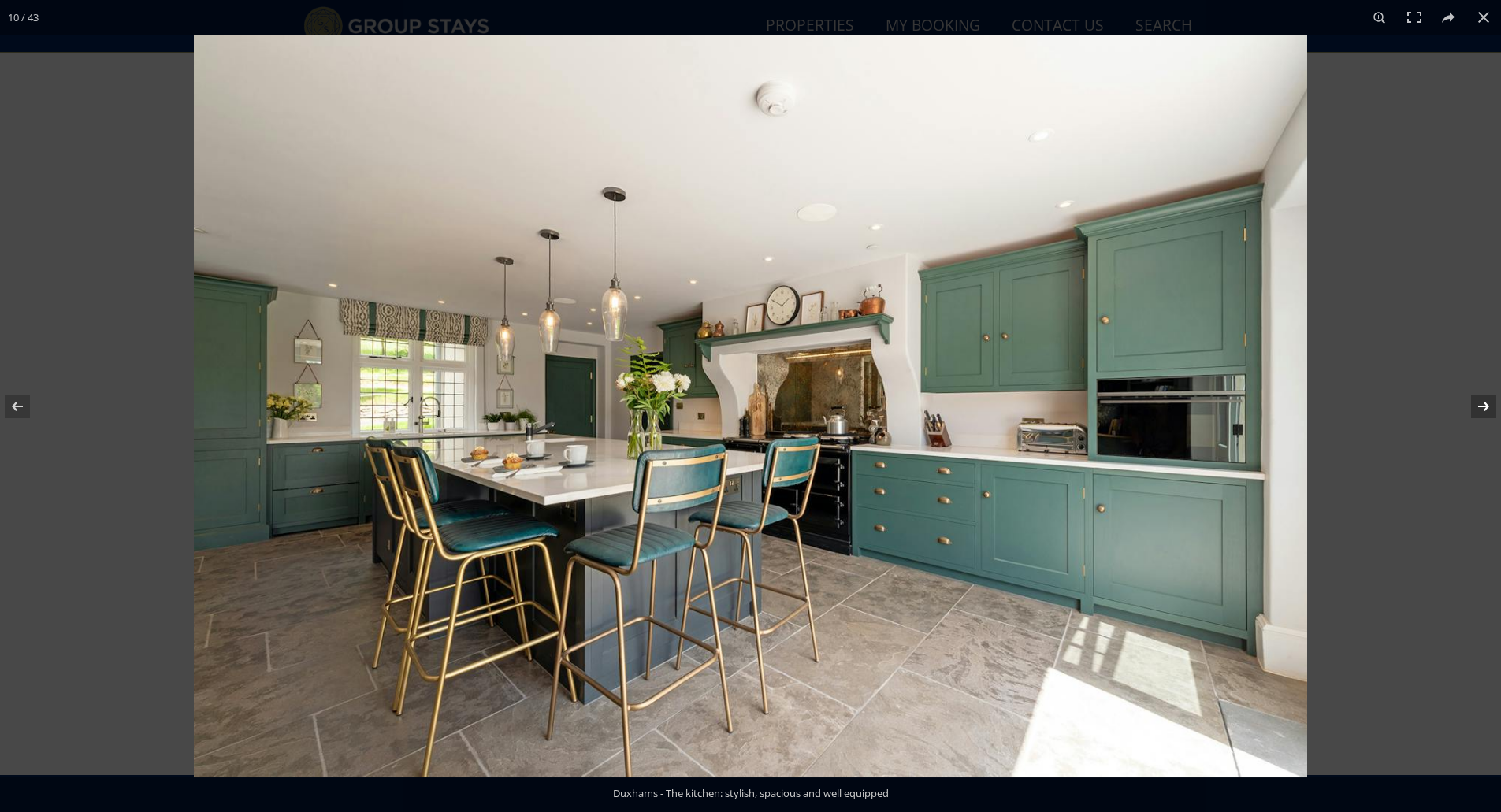click at bounding box center (1473, 406) 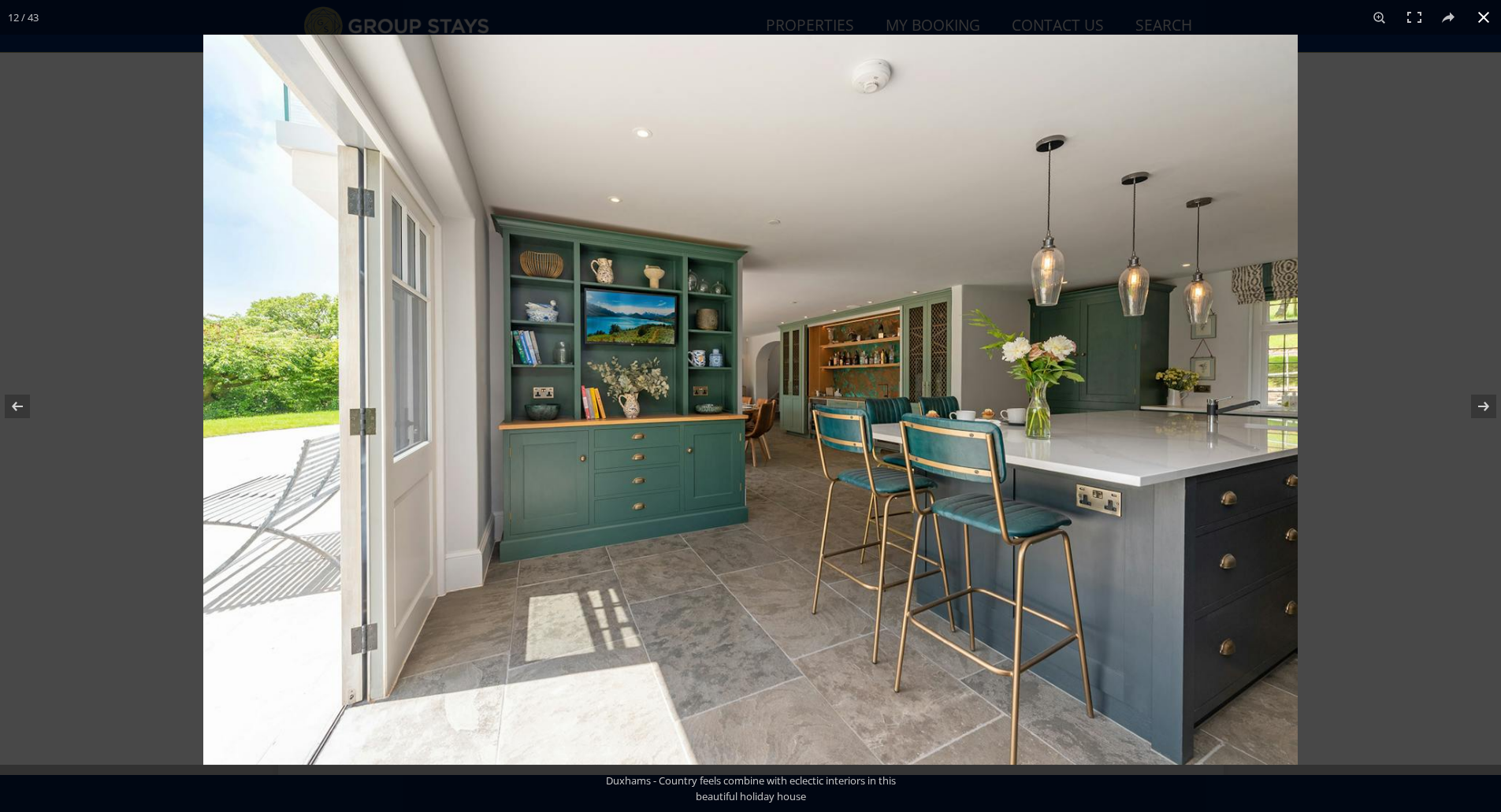 click at bounding box center (1484, 17) 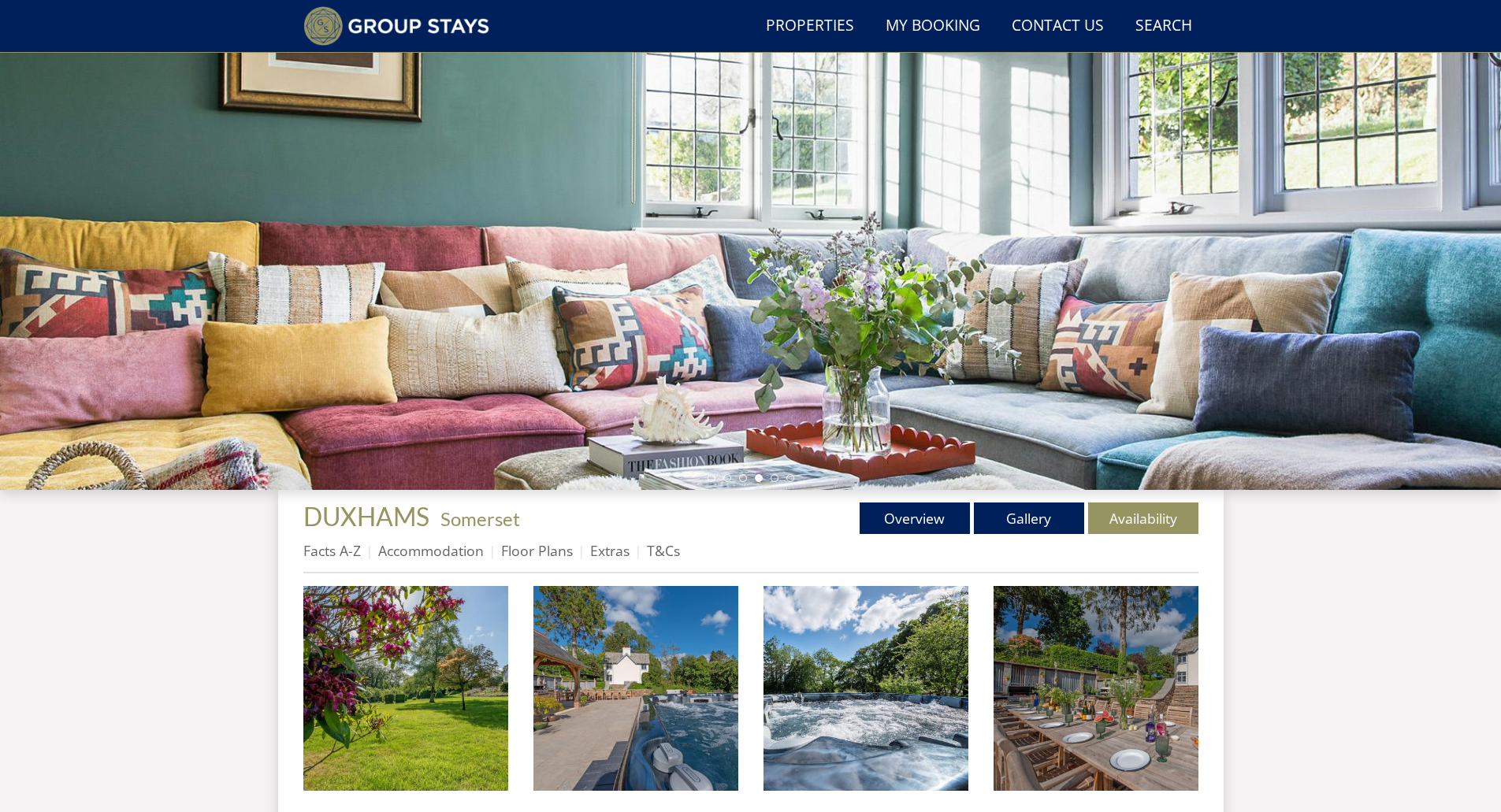 scroll, scrollTop: 0, scrollLeft: 0, axis: both 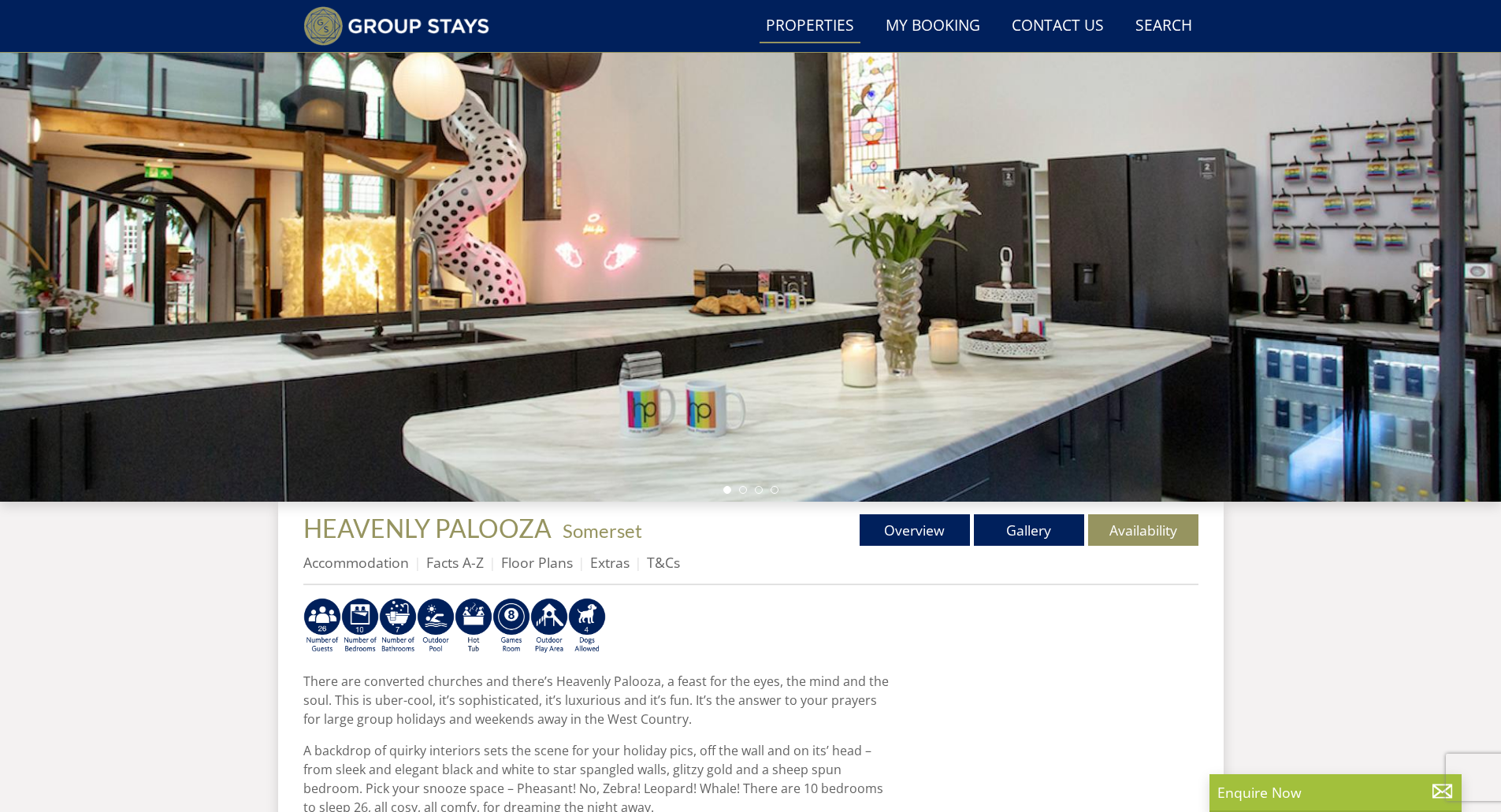 click on "Properties" at bounding box center [810, 26] 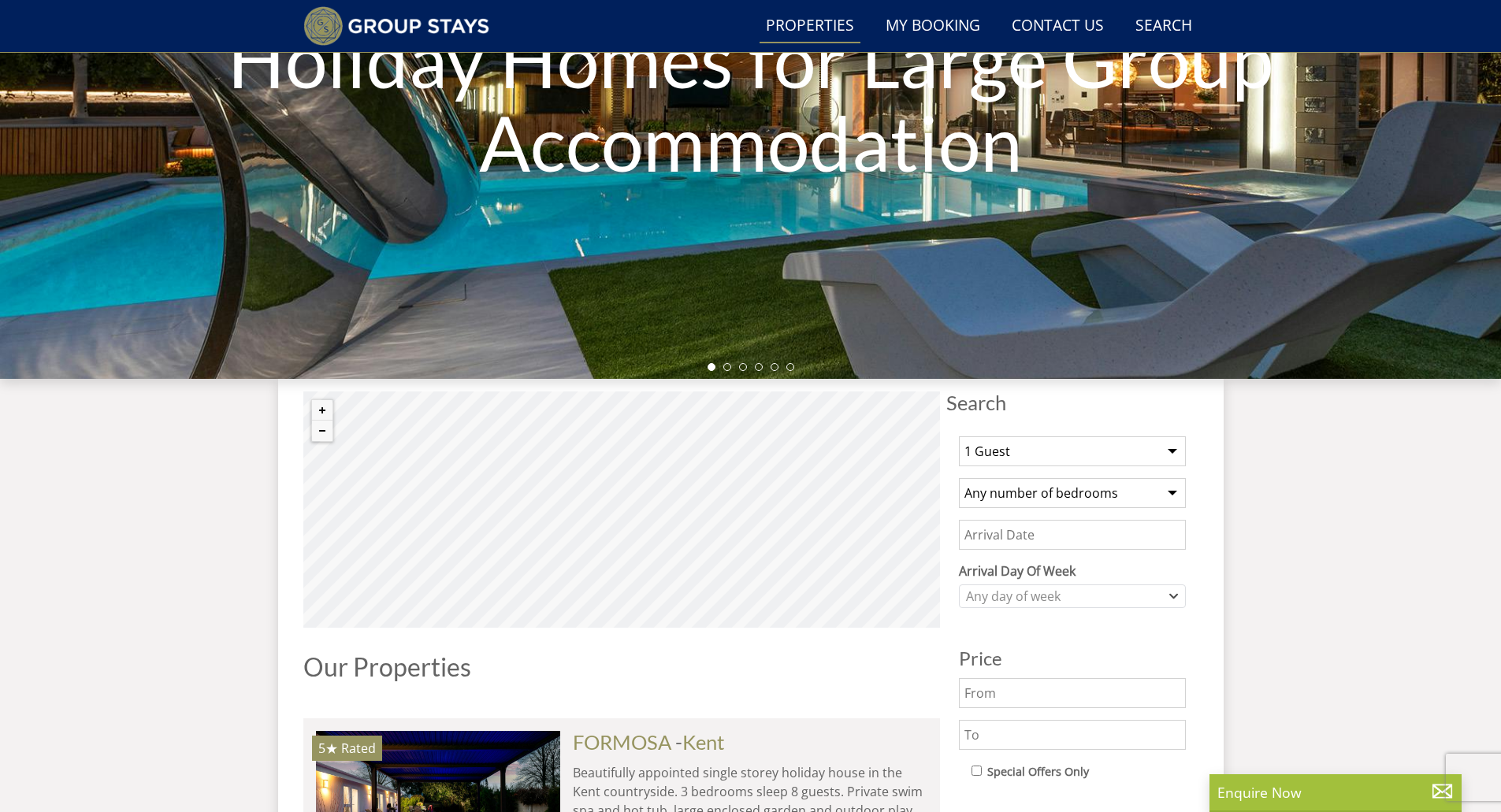 scroll, scrollTop: 278, scrollLeft: 0, axis: vertical 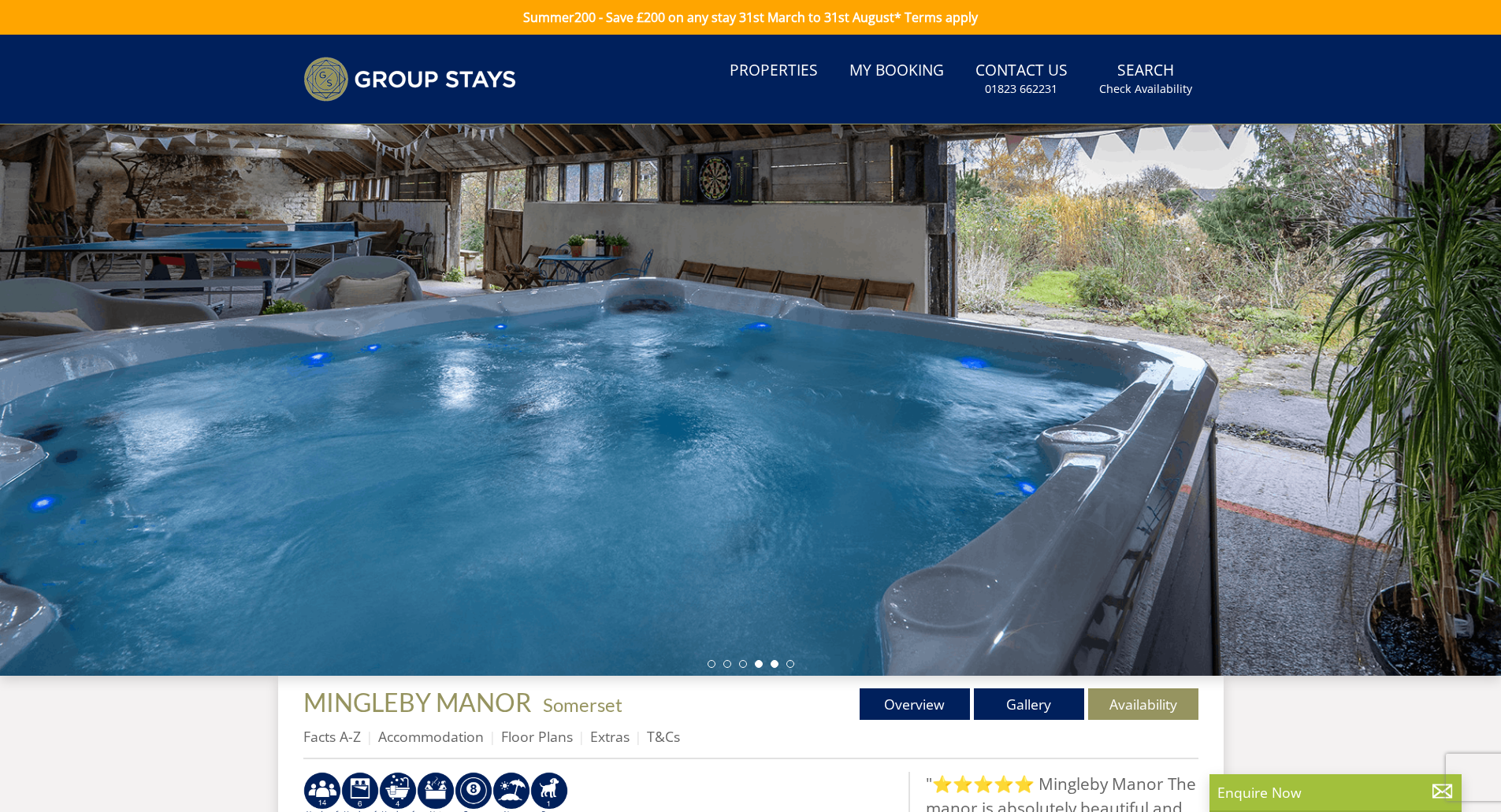 click at bounding box center [775, 664] 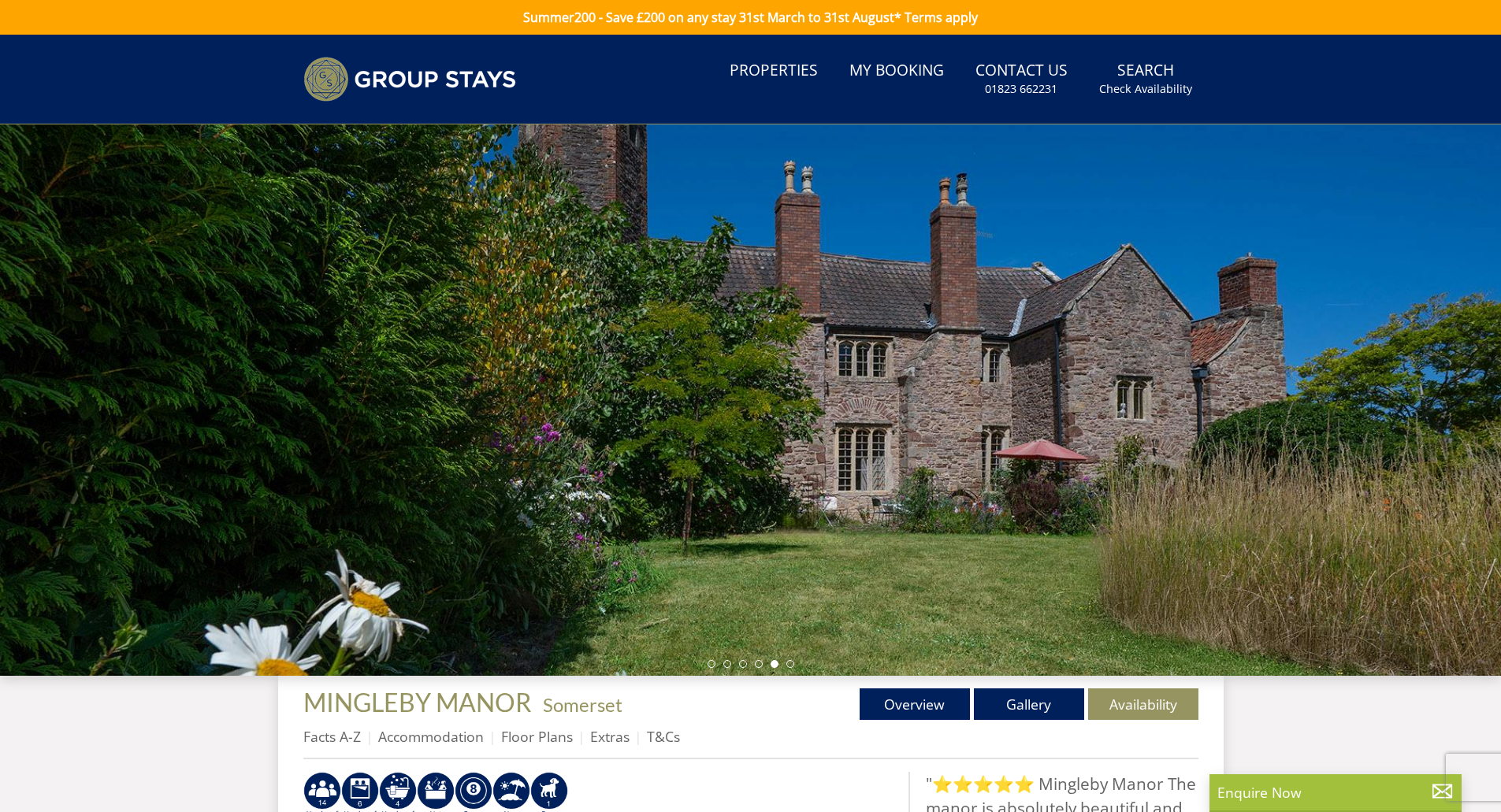 click at bounding box center (750, 400) 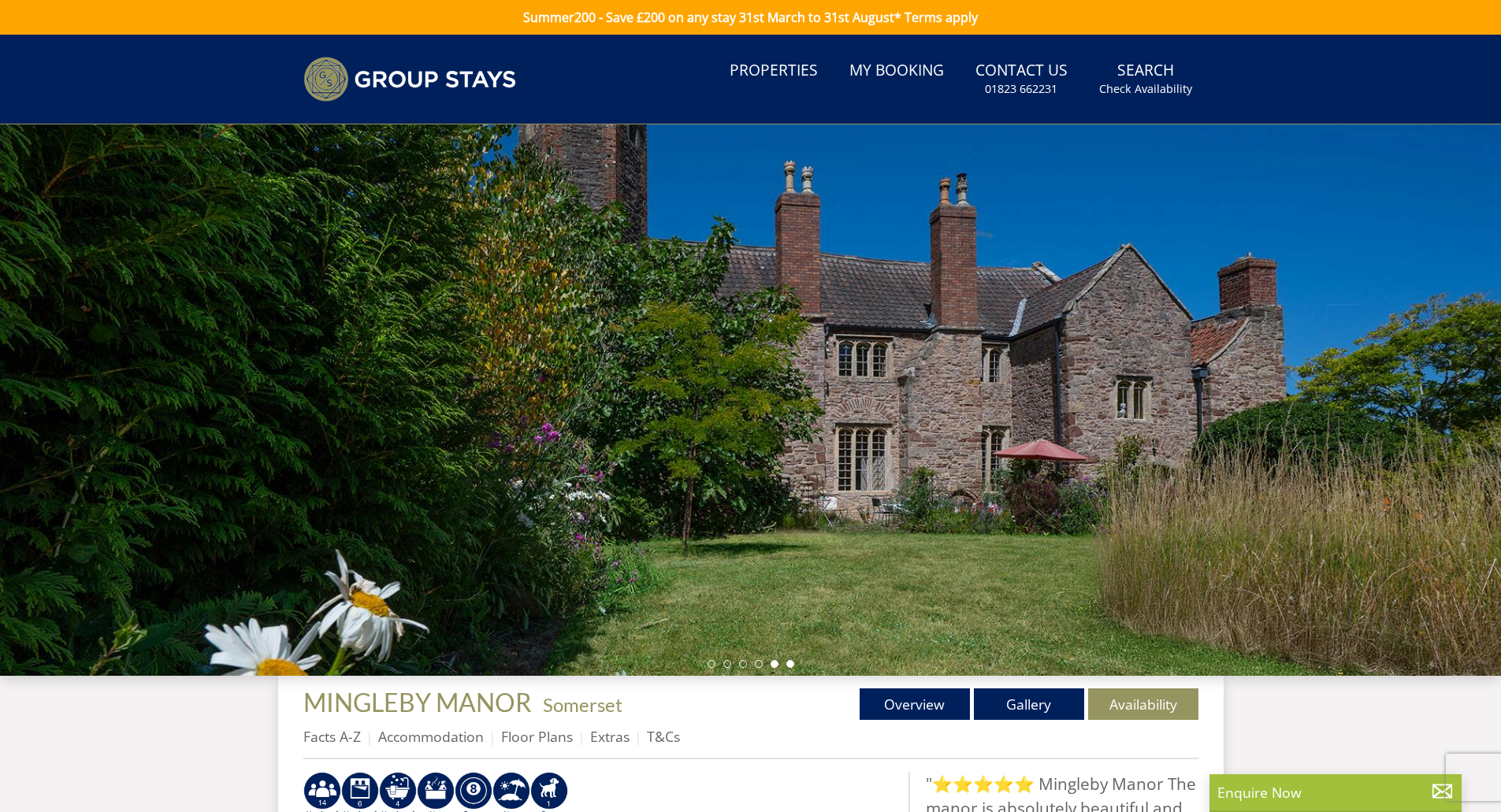 click at bounding box center [790, 664] 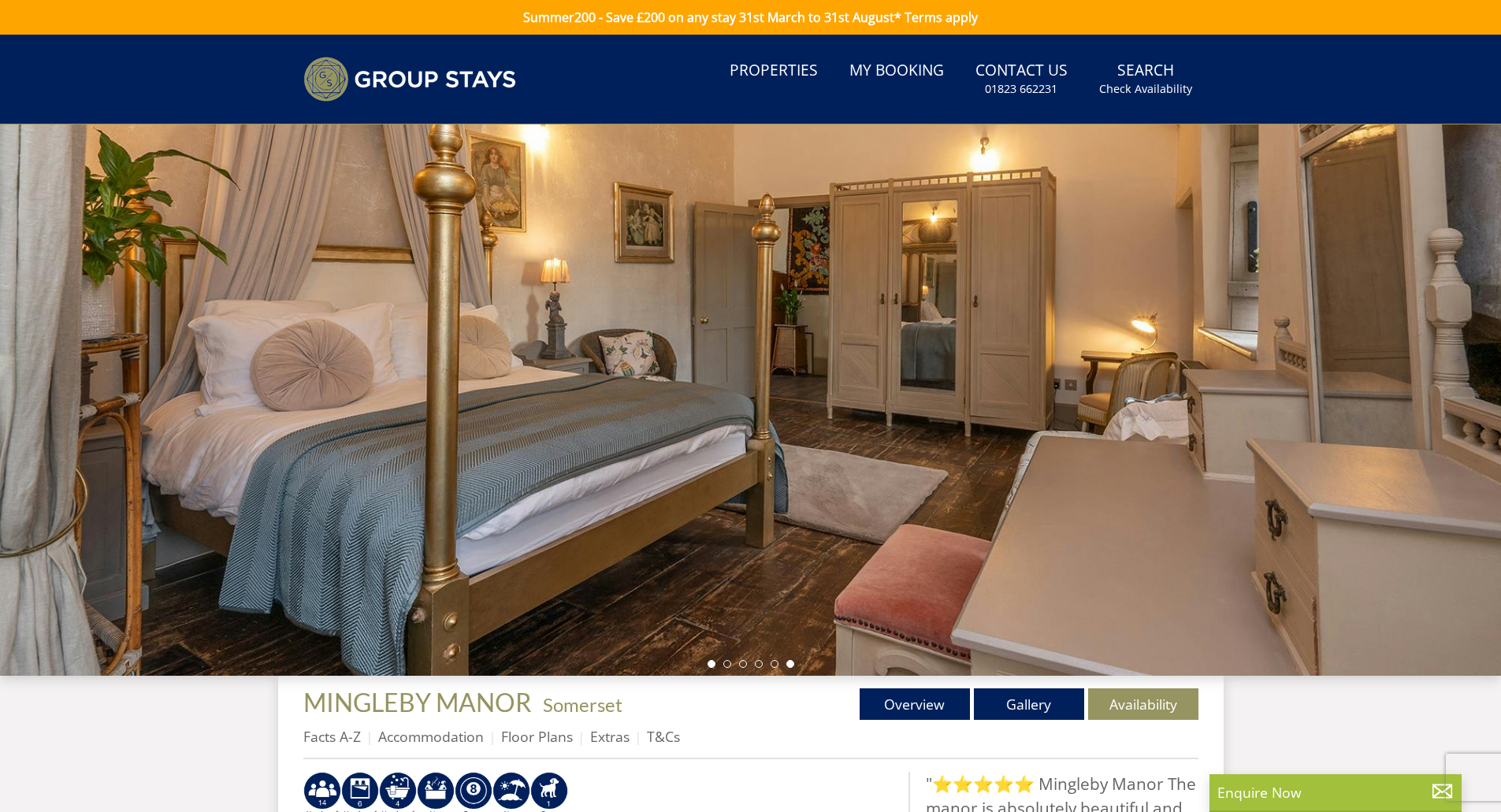 click at bounding box center [711, 664] 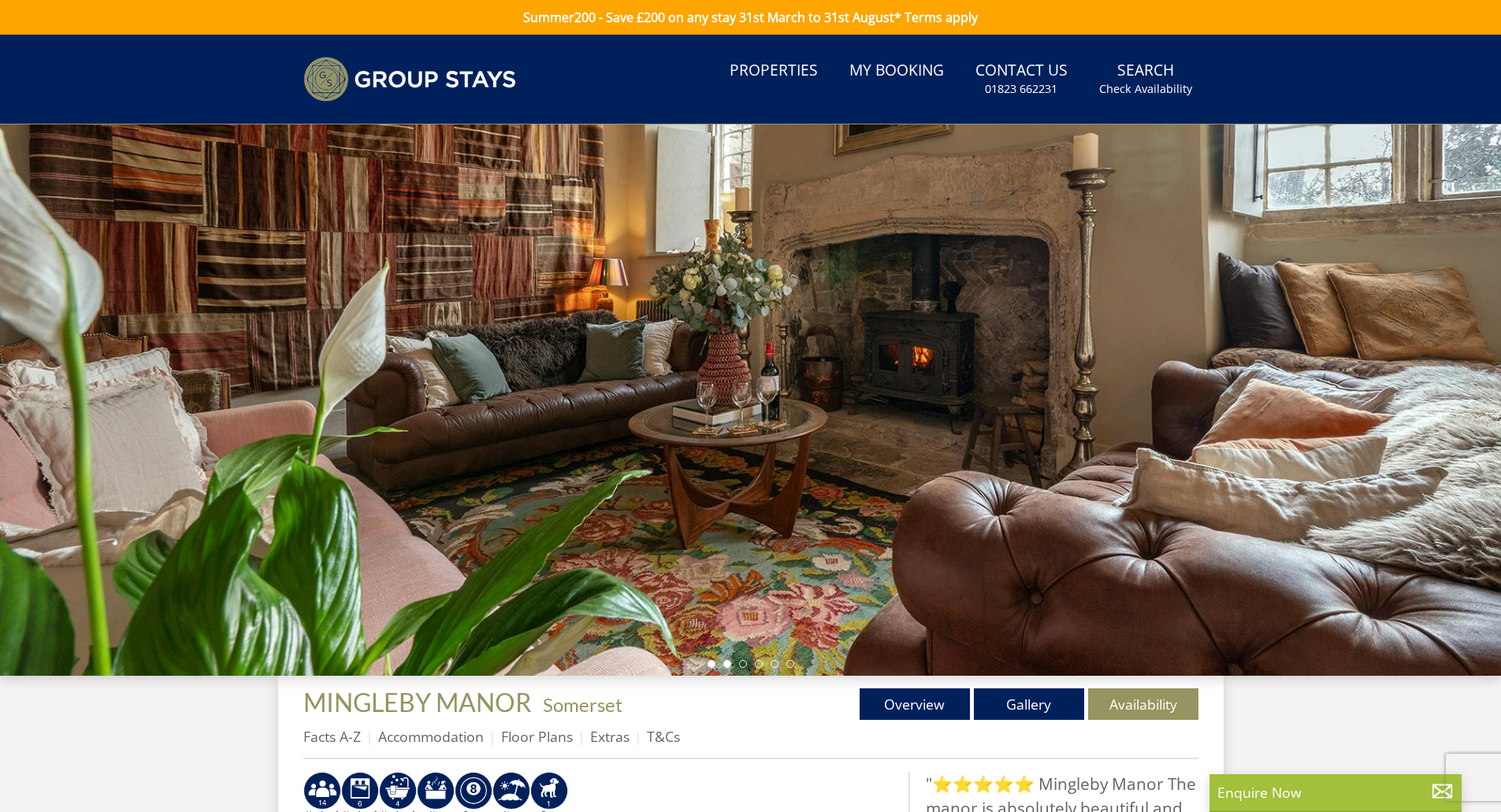 click at bounding box center [727, 664] 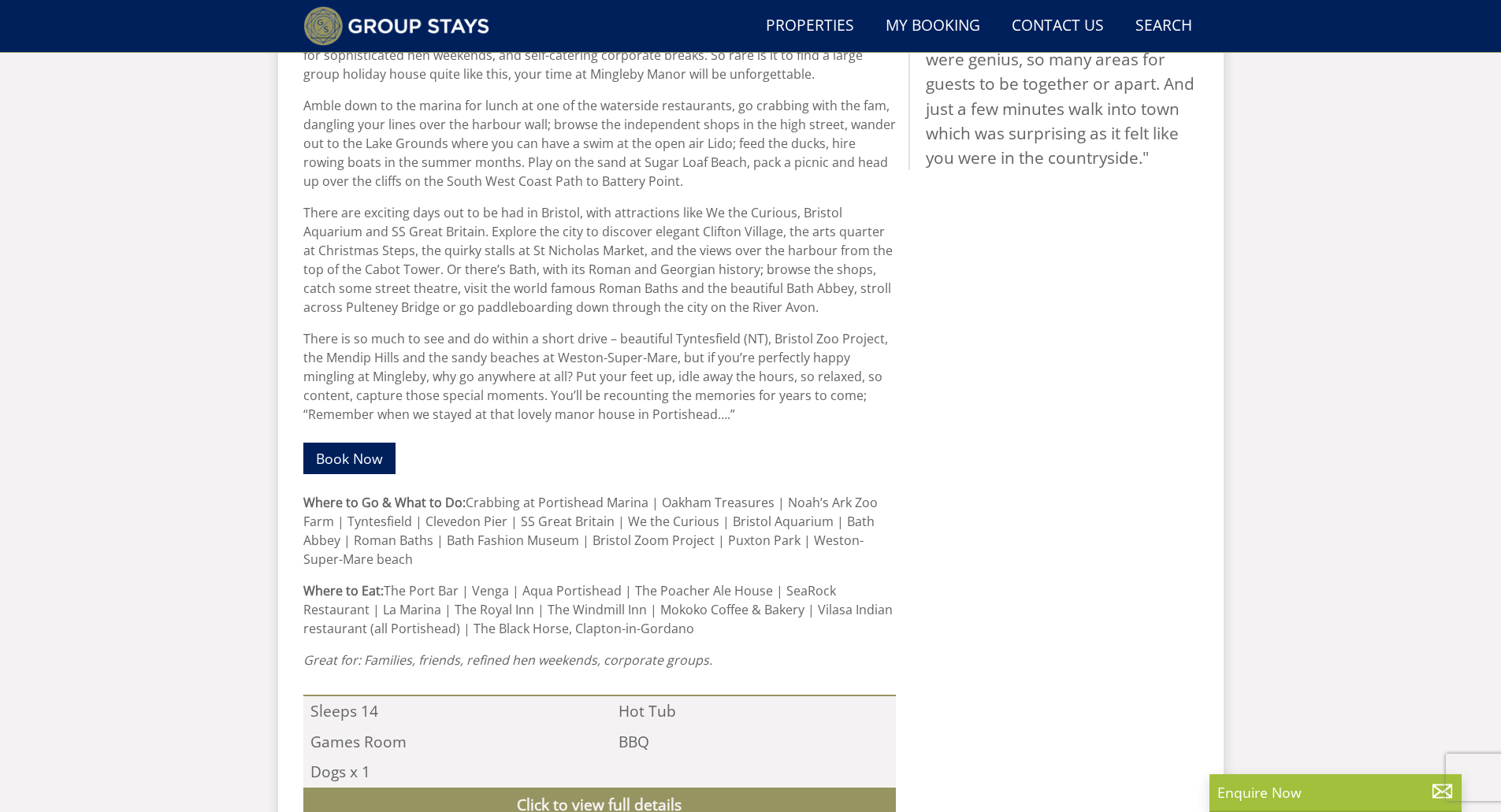 scroll, scrollTop: 1381, scrollLeft: 0, axis: vertical 